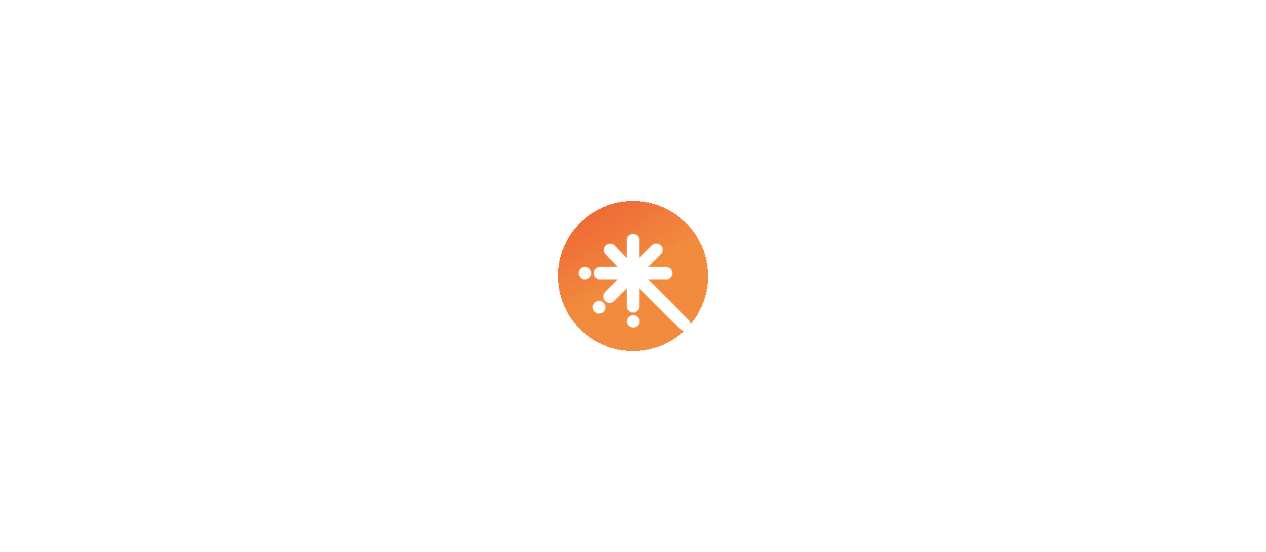 scroll, scrollTop: 0, scrollLeft: 0, axis: both 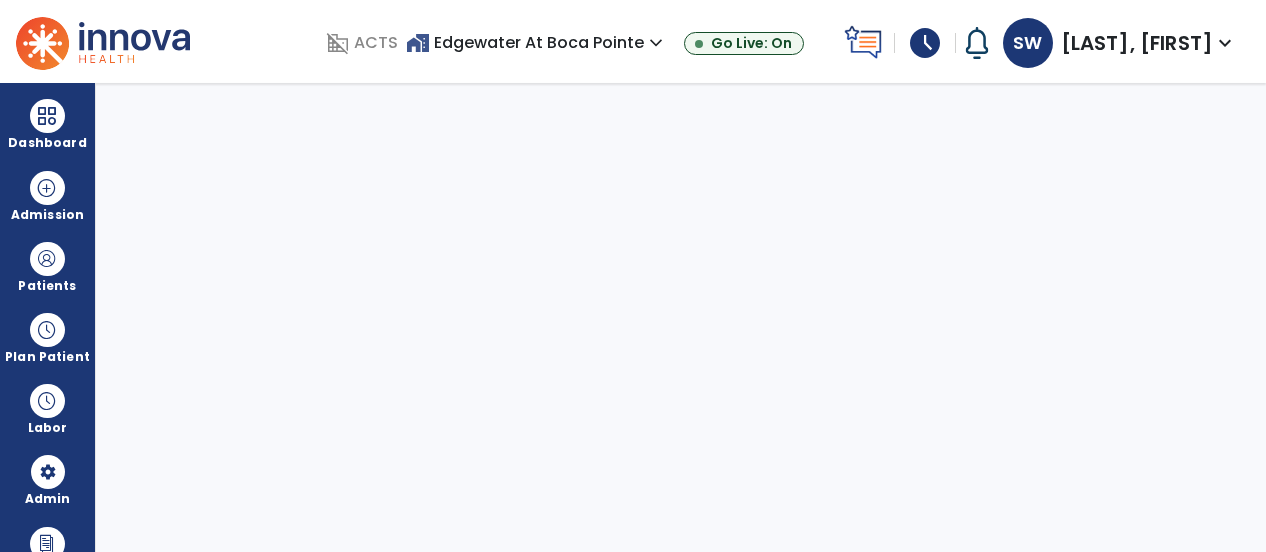 select on "***" 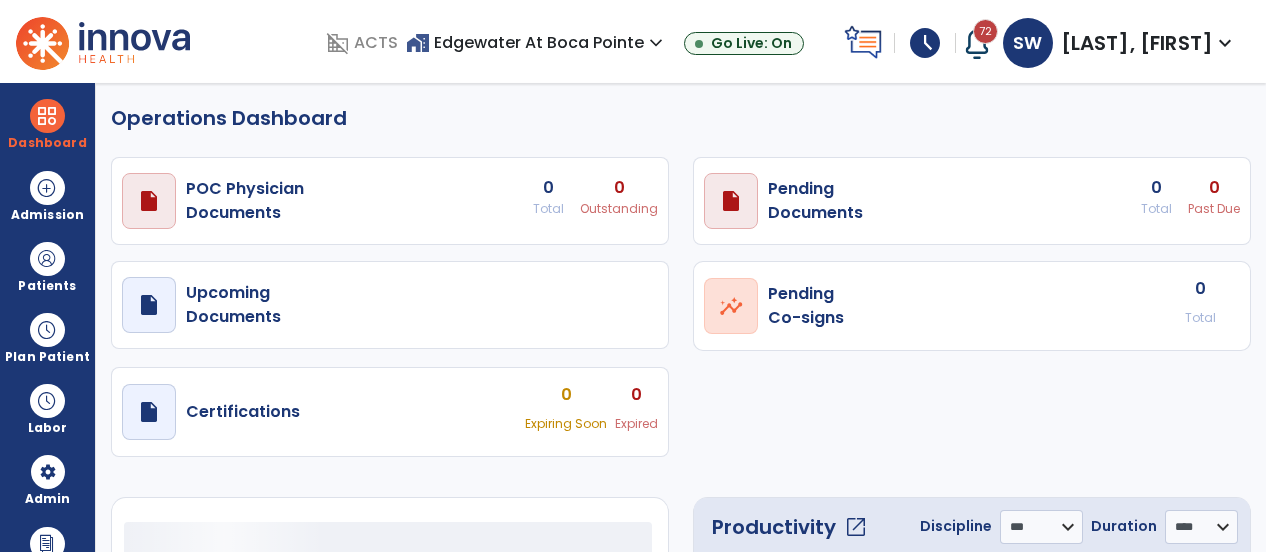 select on "***" 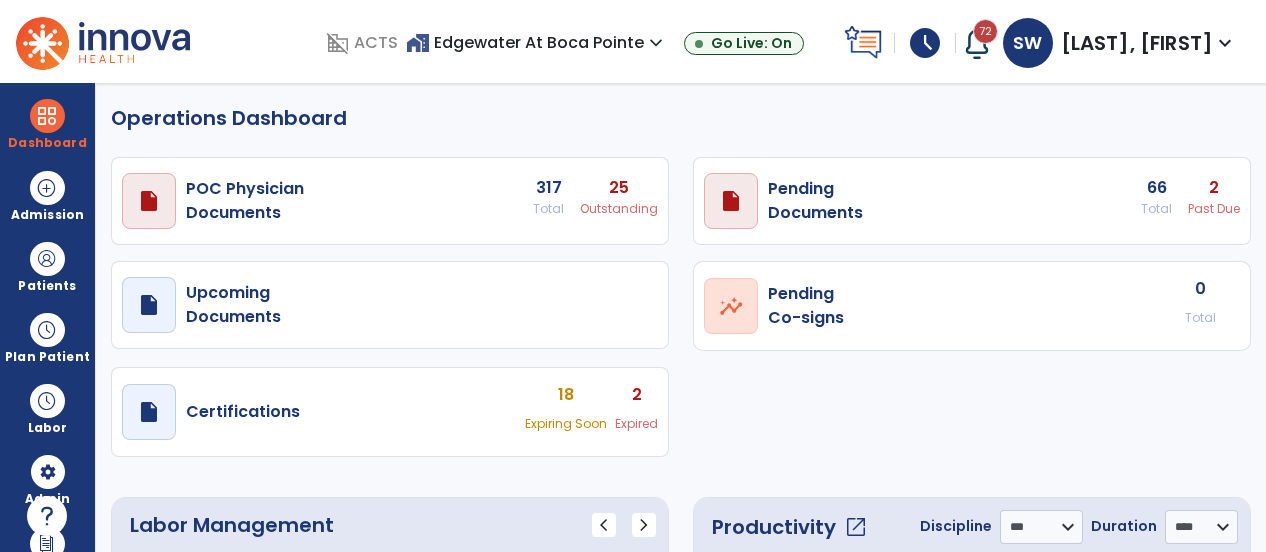 click on "schedule" at bounding box center [925, 43] 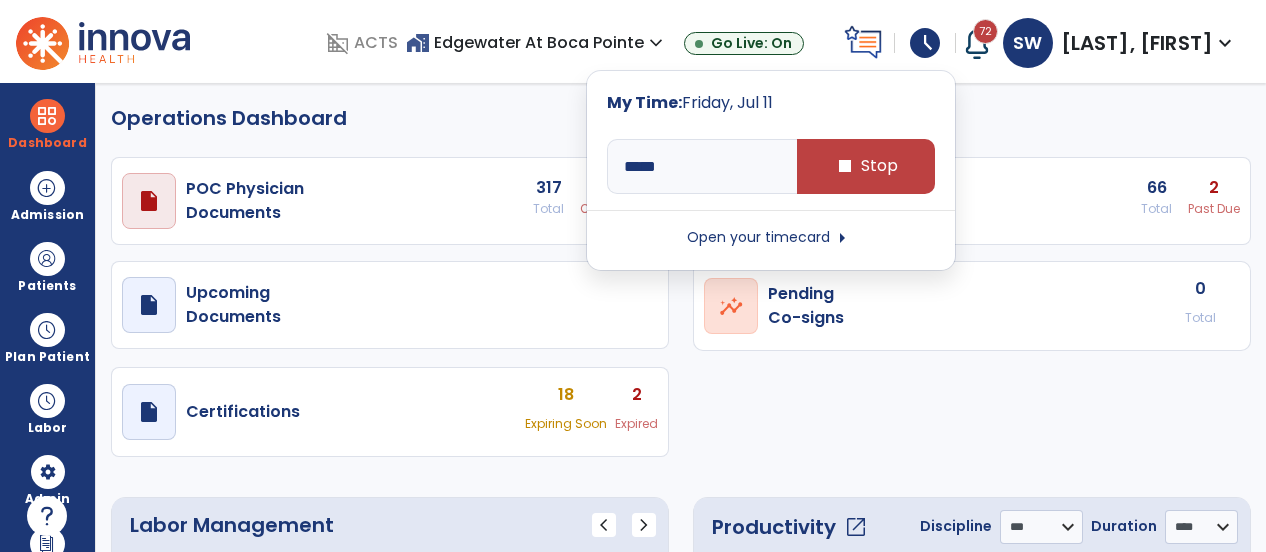click on "arrow_right" at bounding box center [842, 238] 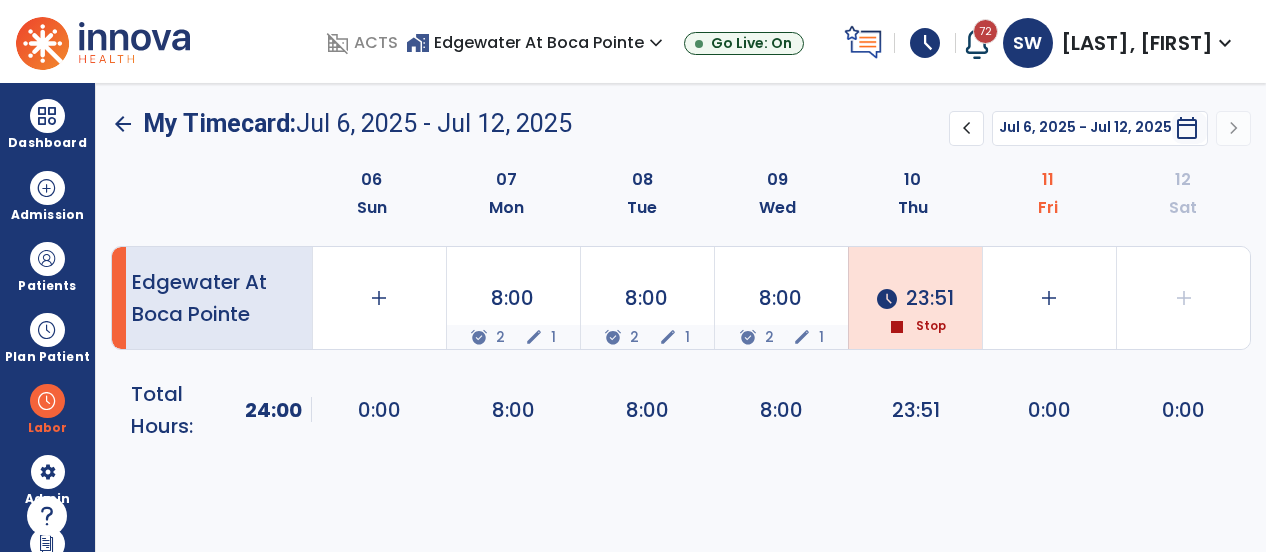click on "23:51" 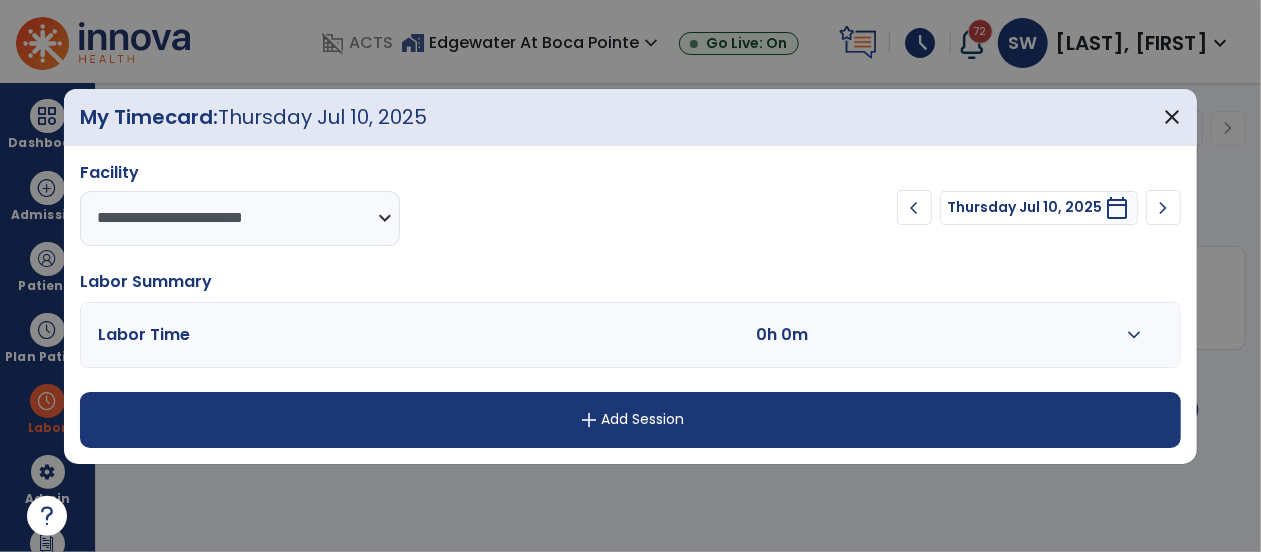 click on "expand_more" at bounding box center (1134, 335) 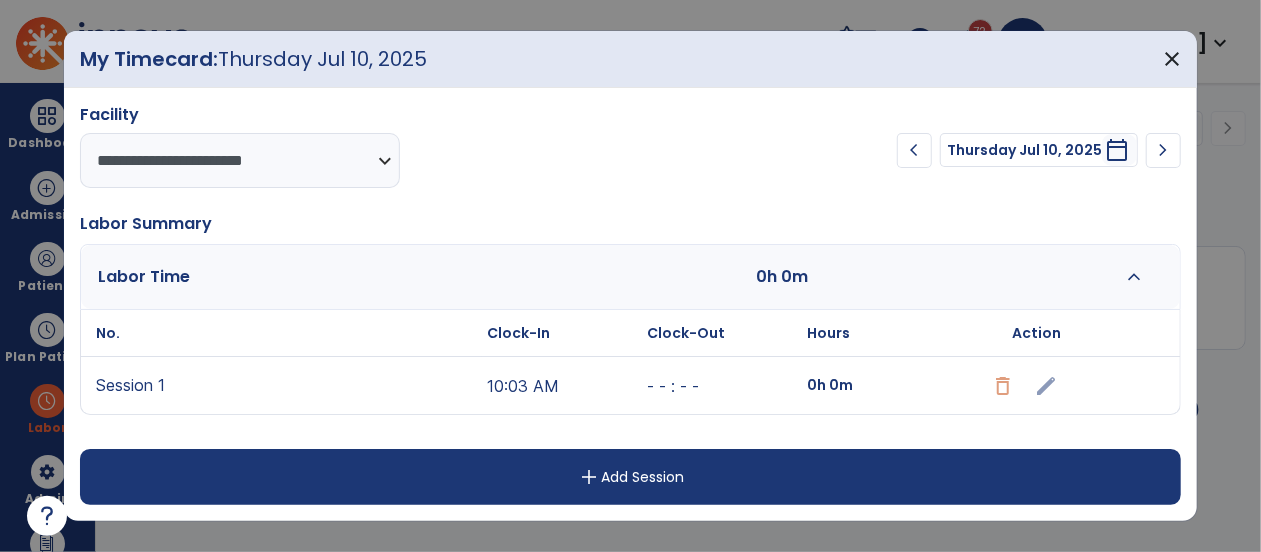 click on "edit" at bounding box center (1037, 385) 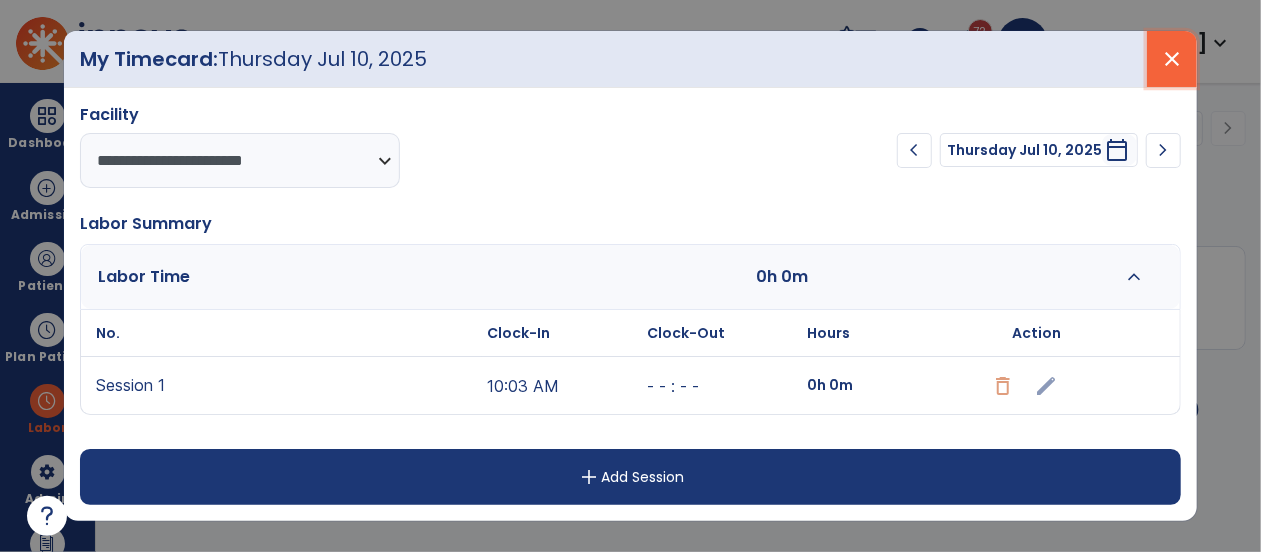 click on "close" at bounding box center [1172, 59] 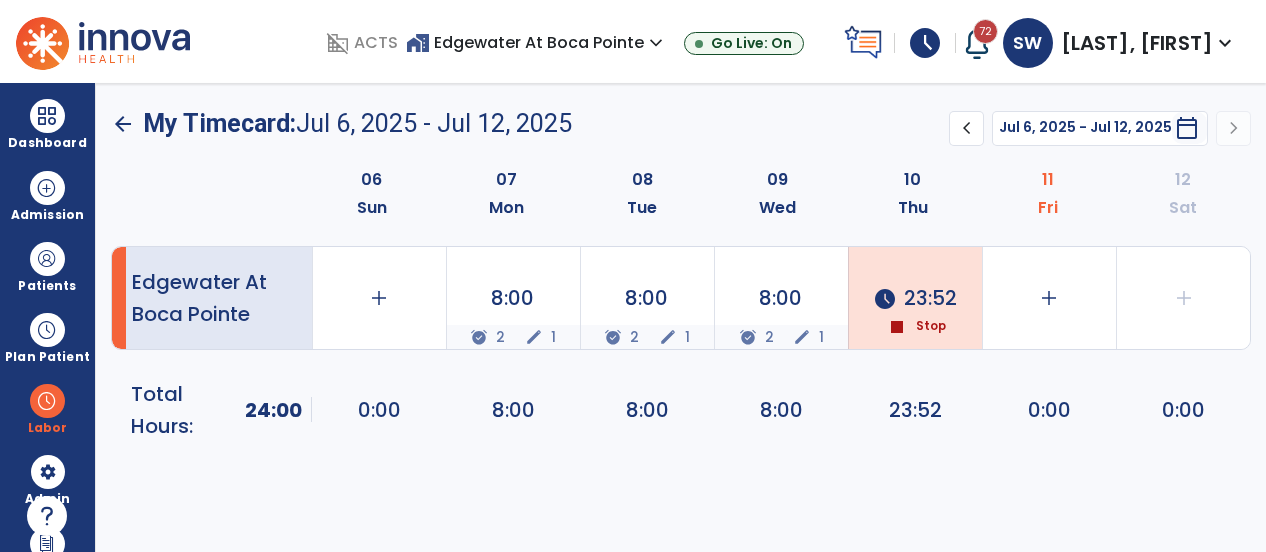click on "stop" 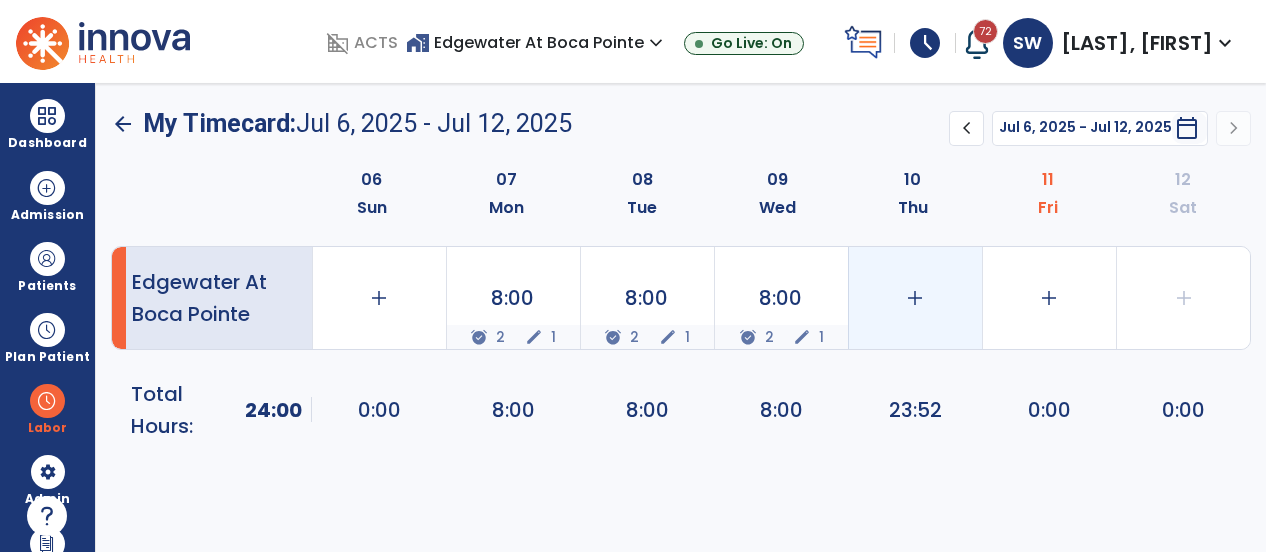 click on "23:52" 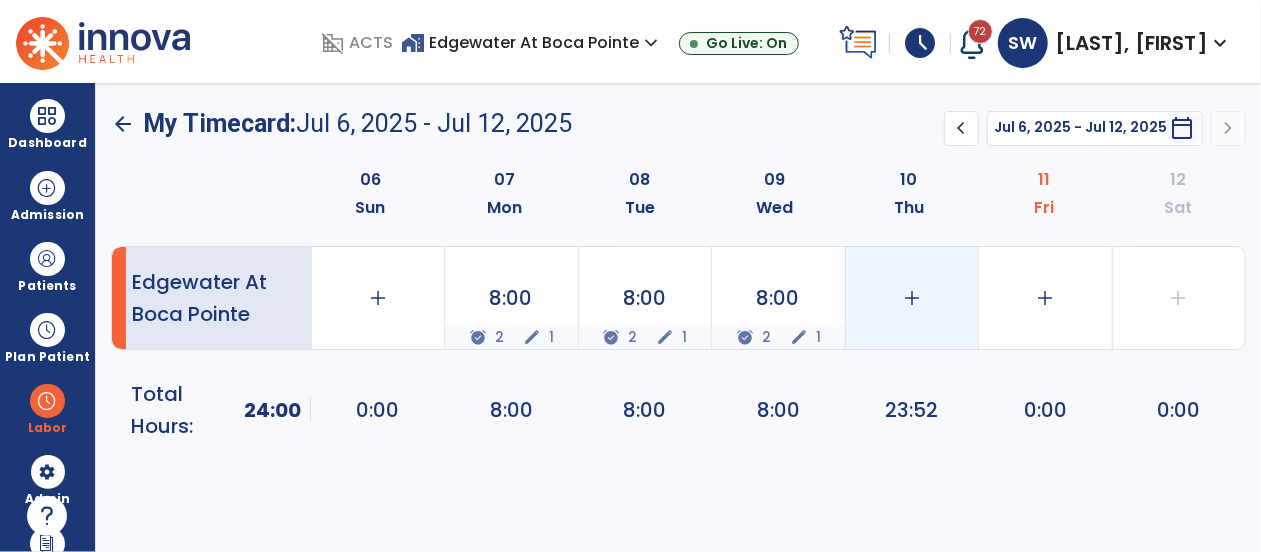 select on "**********" 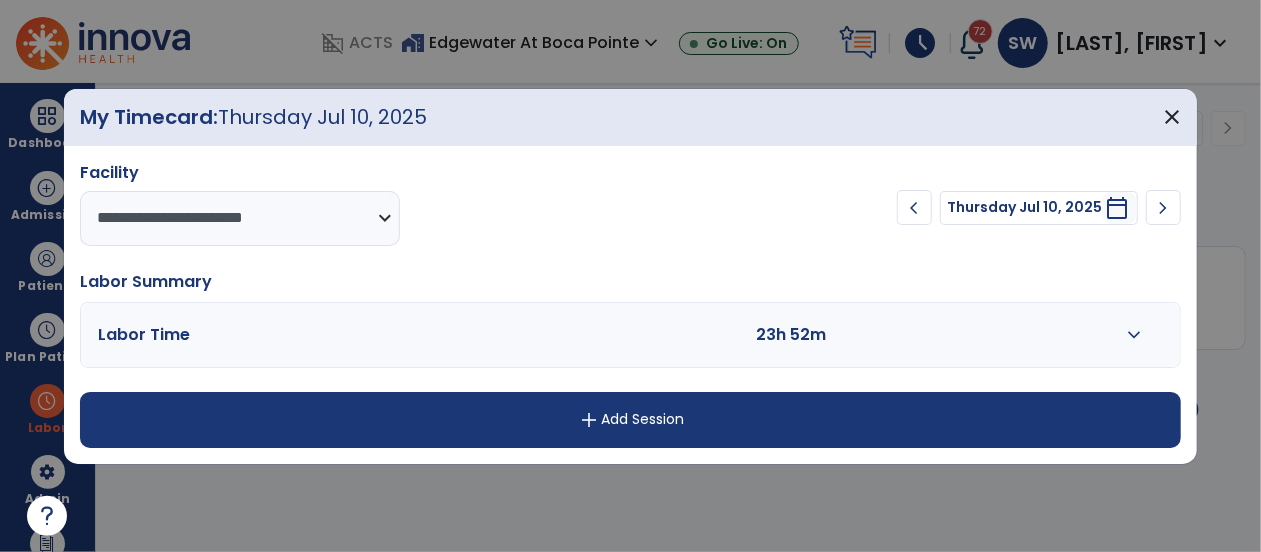 click on "expand_more" at bounding box center [1134, 335] 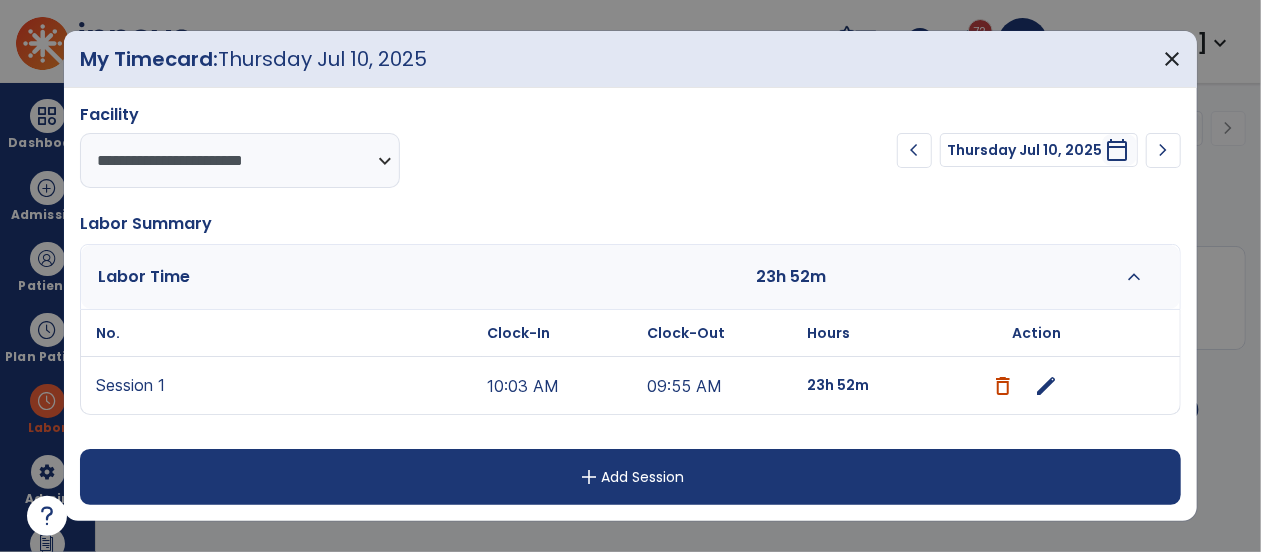 click on "edit" at bounding box center [1046, 386] 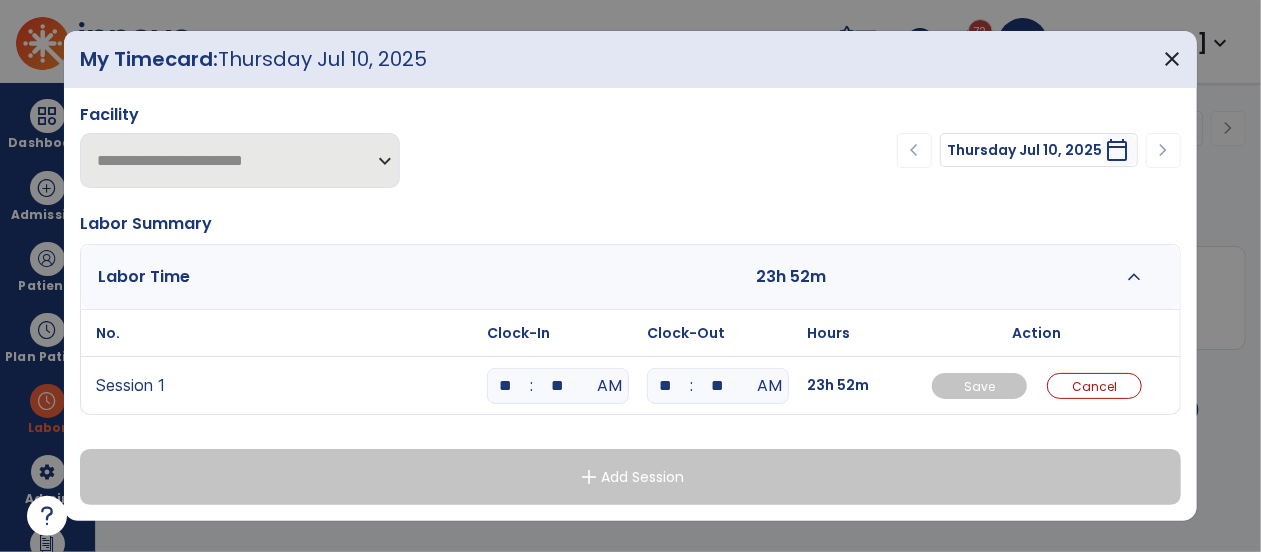 click on "**" at bounding box center (506, 386) 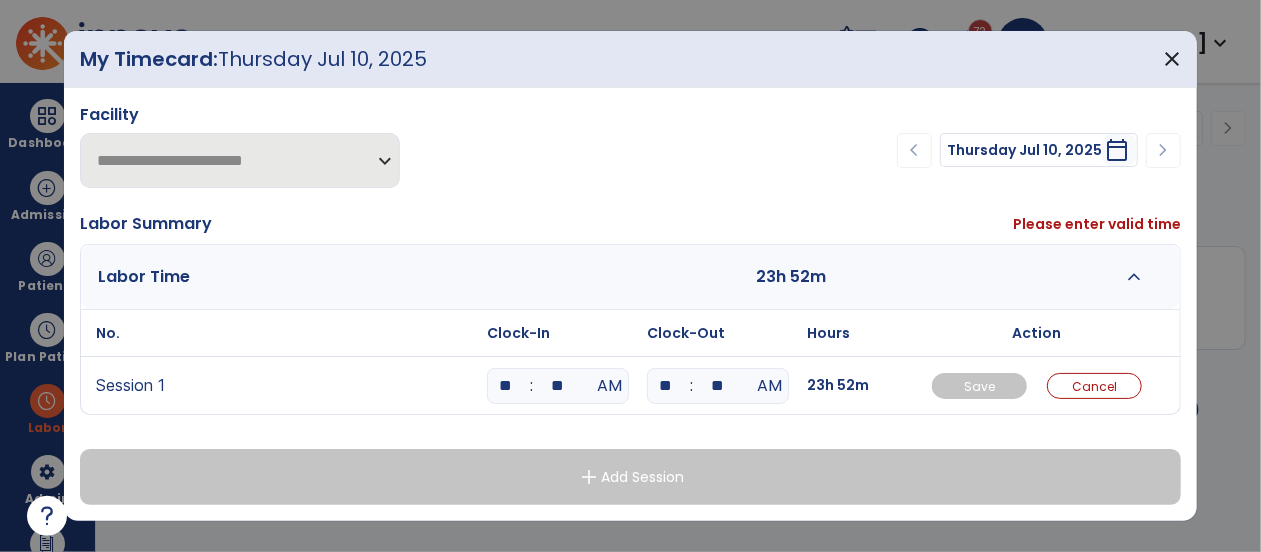 type on "*" 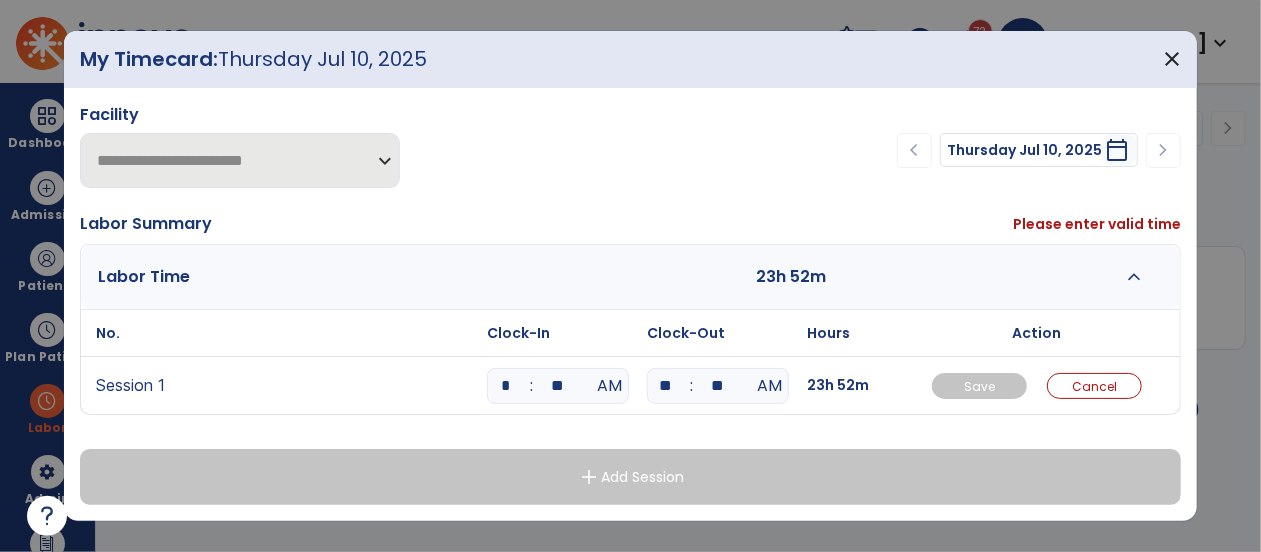 type on "**" 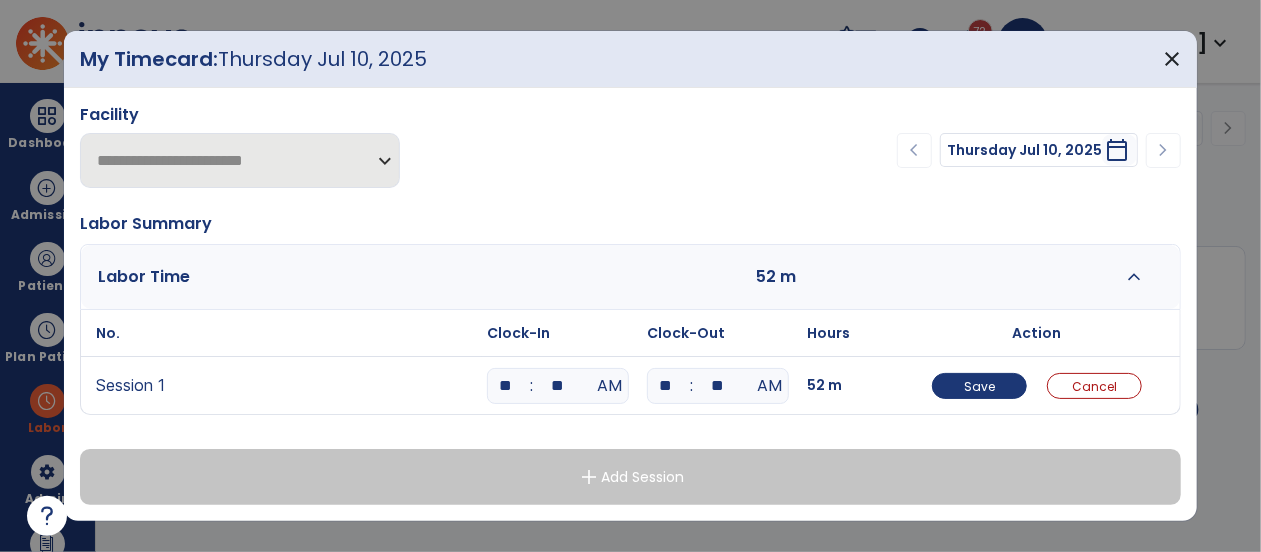 click on "**" at bounding box center [558, 386] 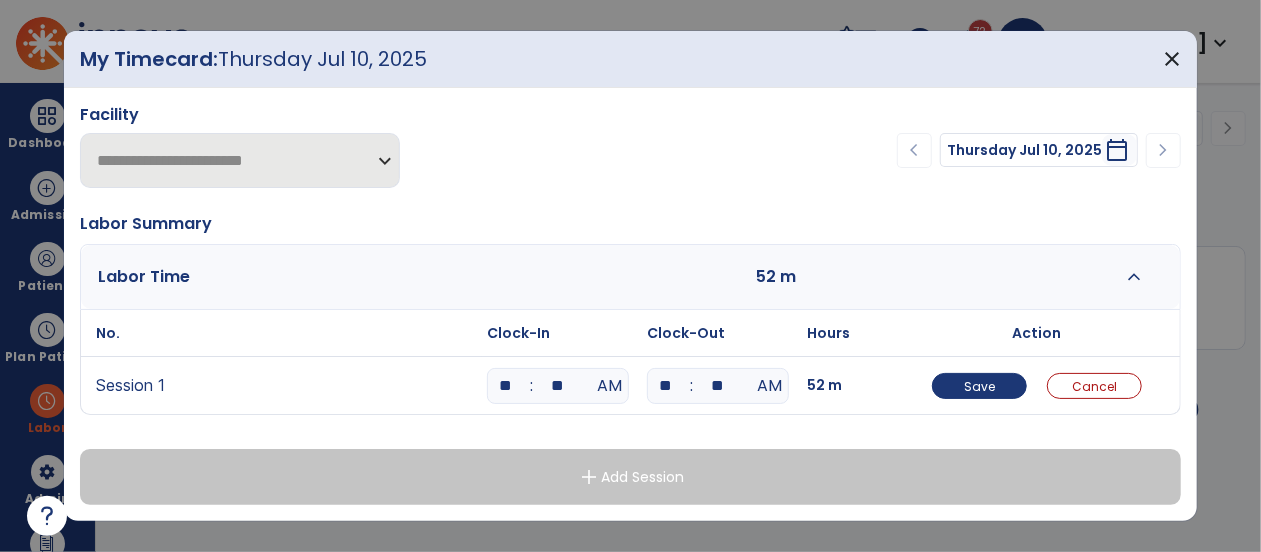 type on "**" 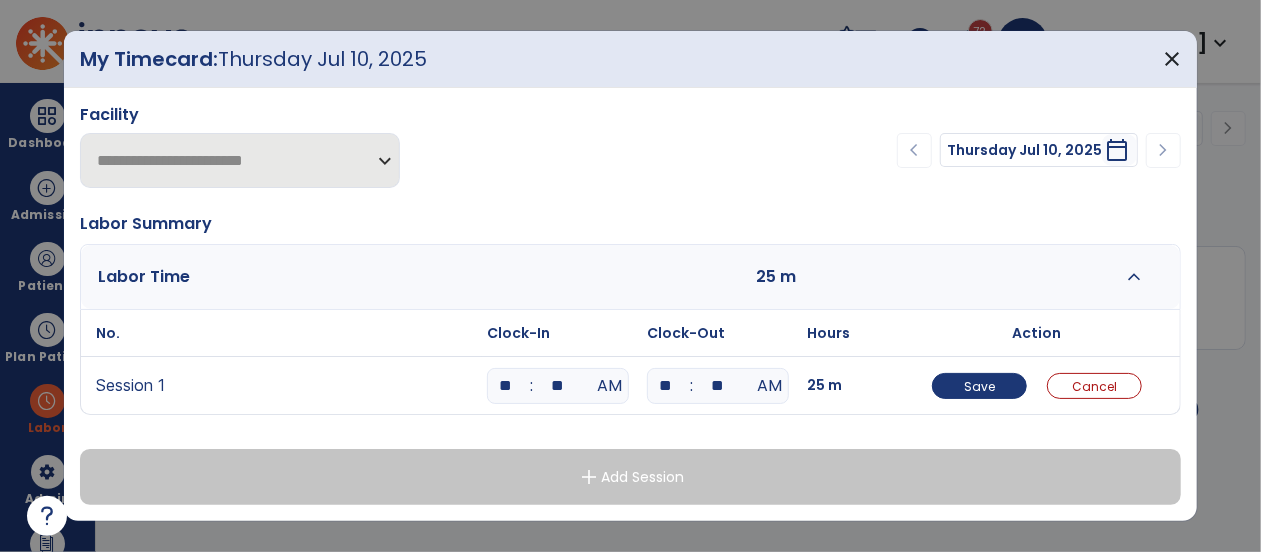 type on "**" 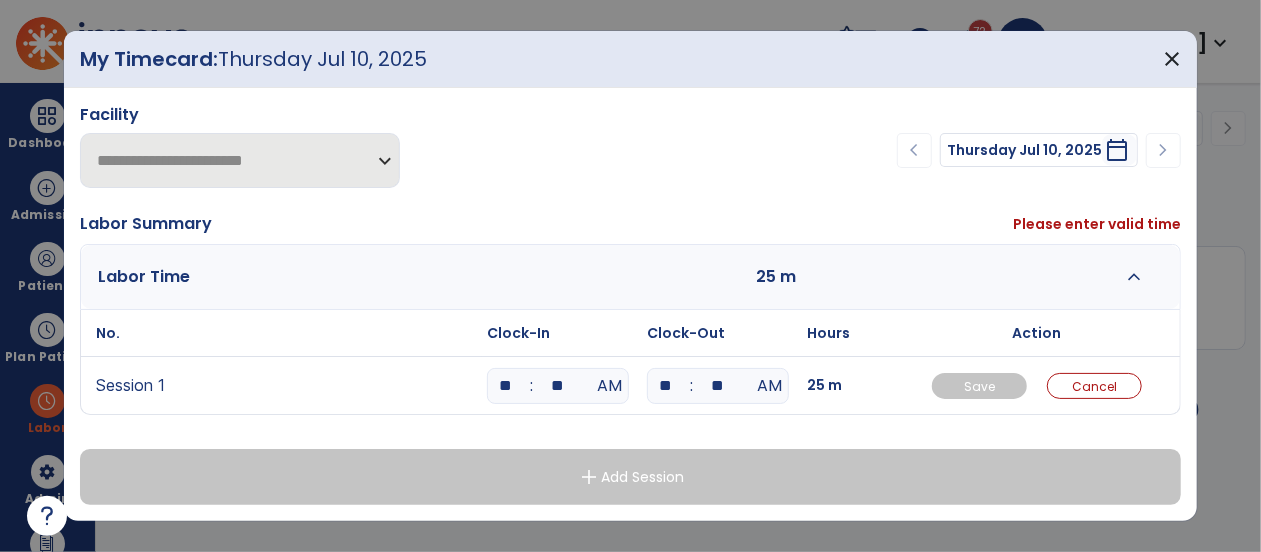 type on "*" 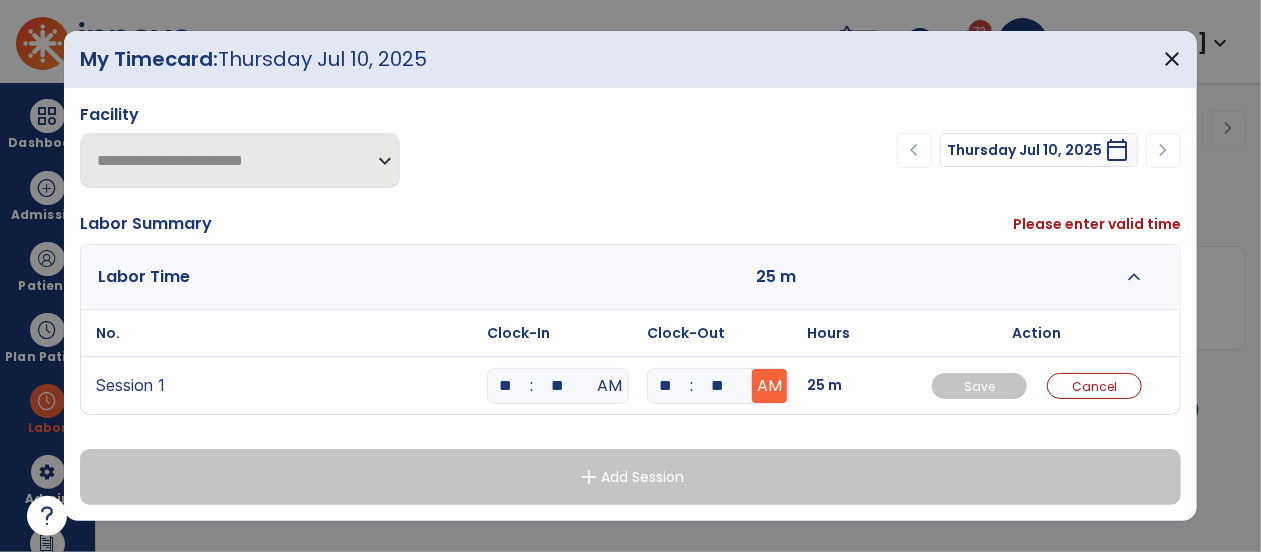 type on "**" 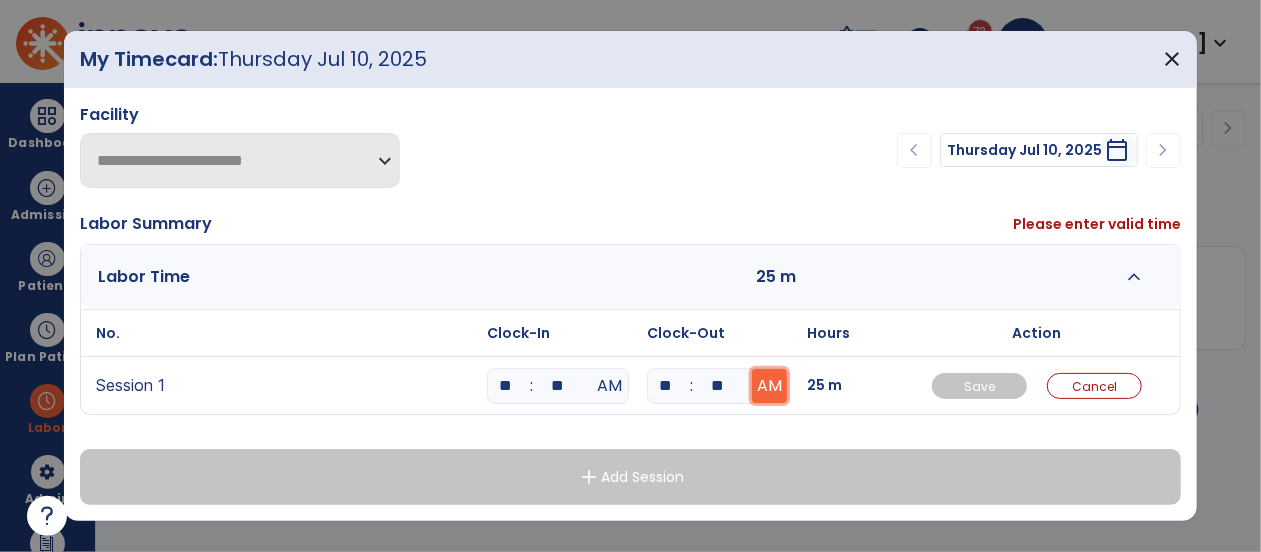 click on "AM" at bounding box center [769, 386] 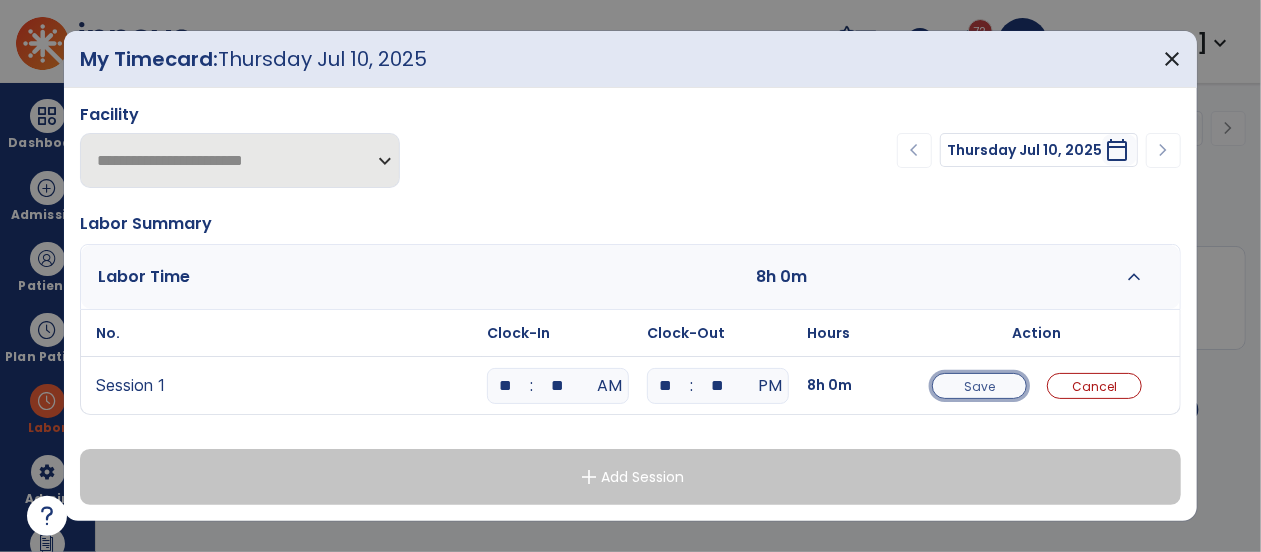 click on "Save" at bounding box center [979, 386] 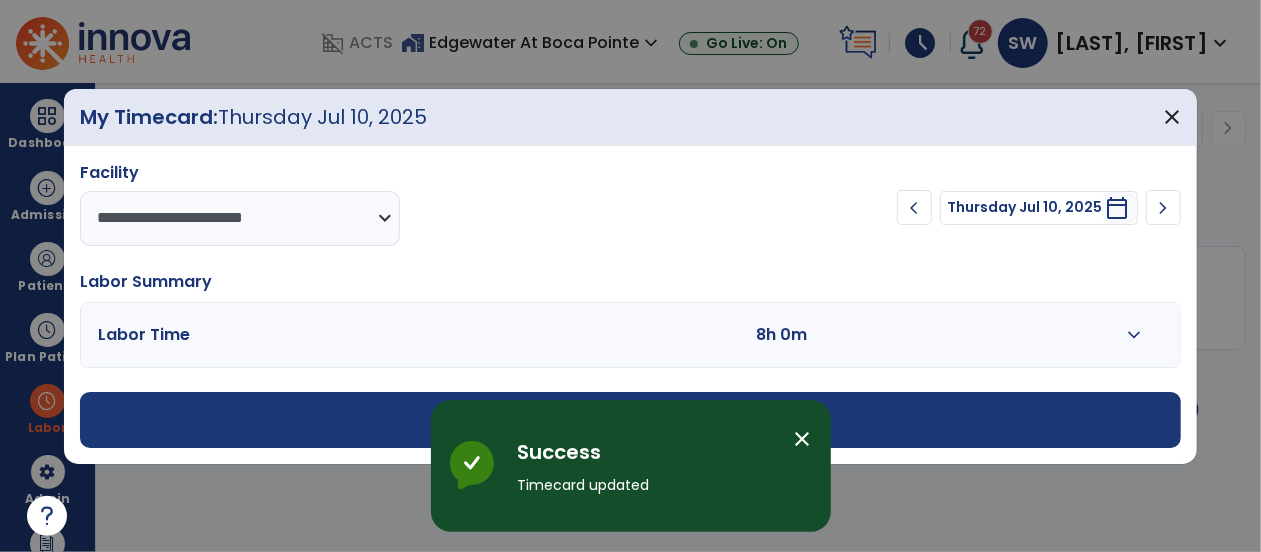click on "close" at bounding box center (803, 439) 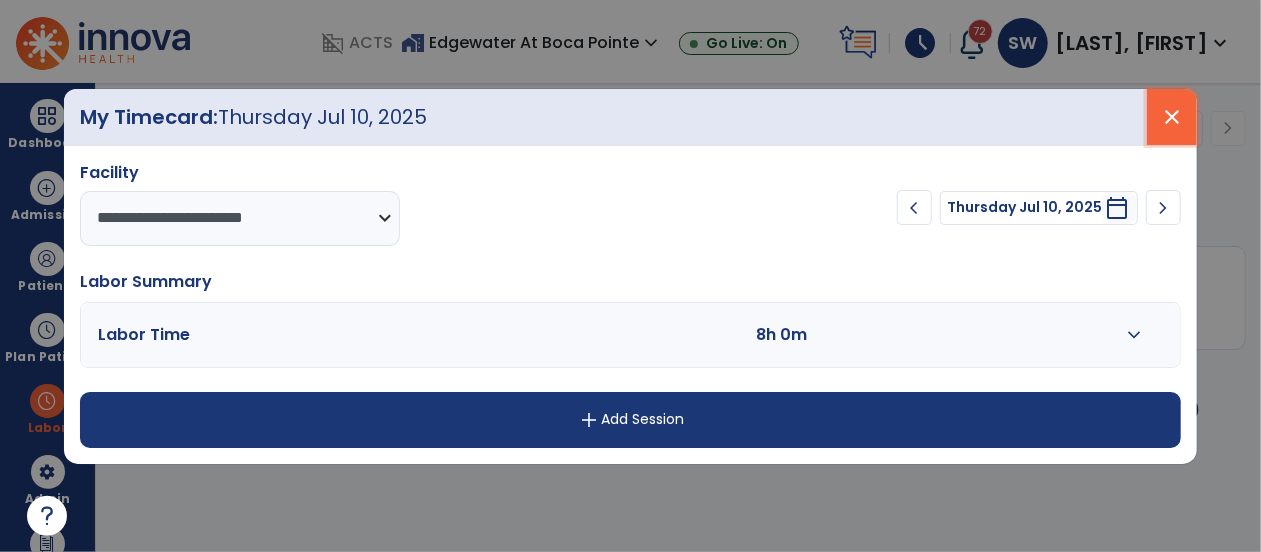 click on "close" at bounding box center (1172, 117) 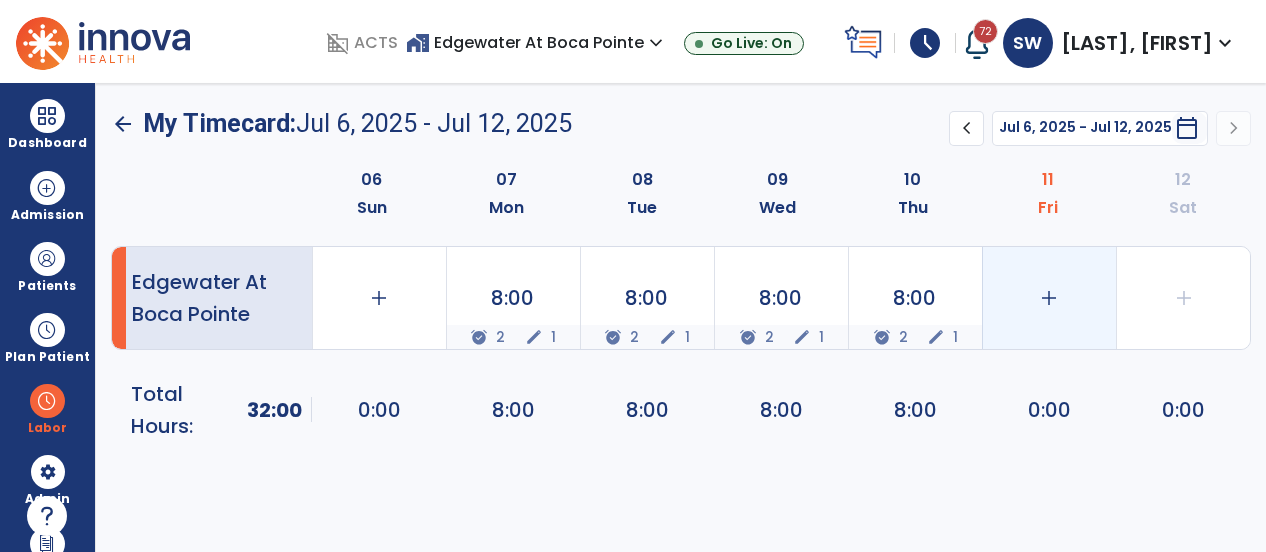 click on "add" 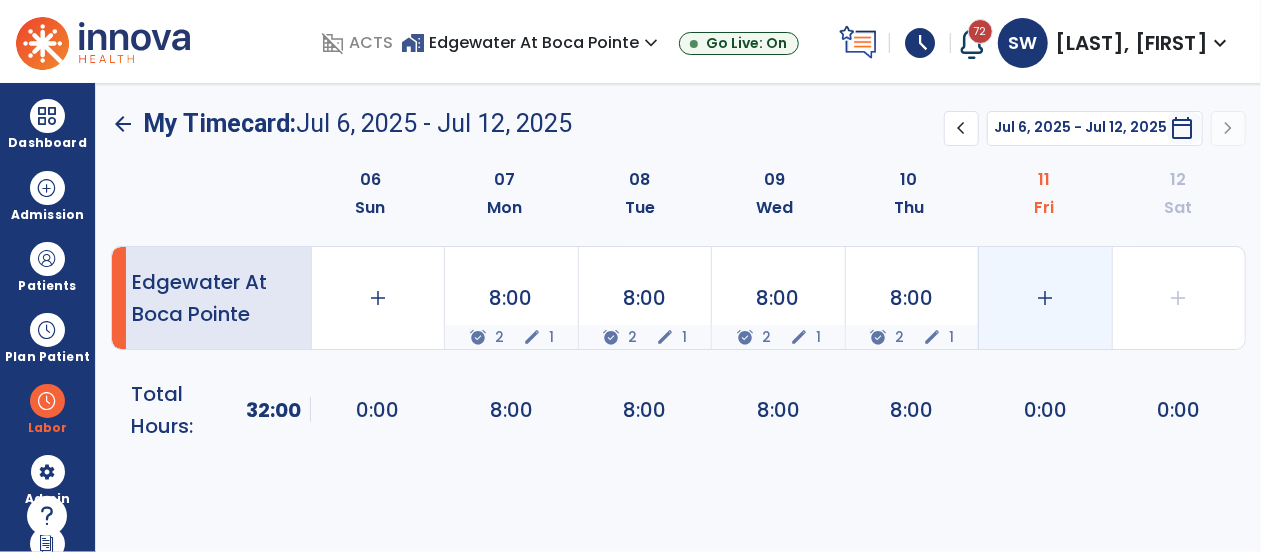 select on "**********" 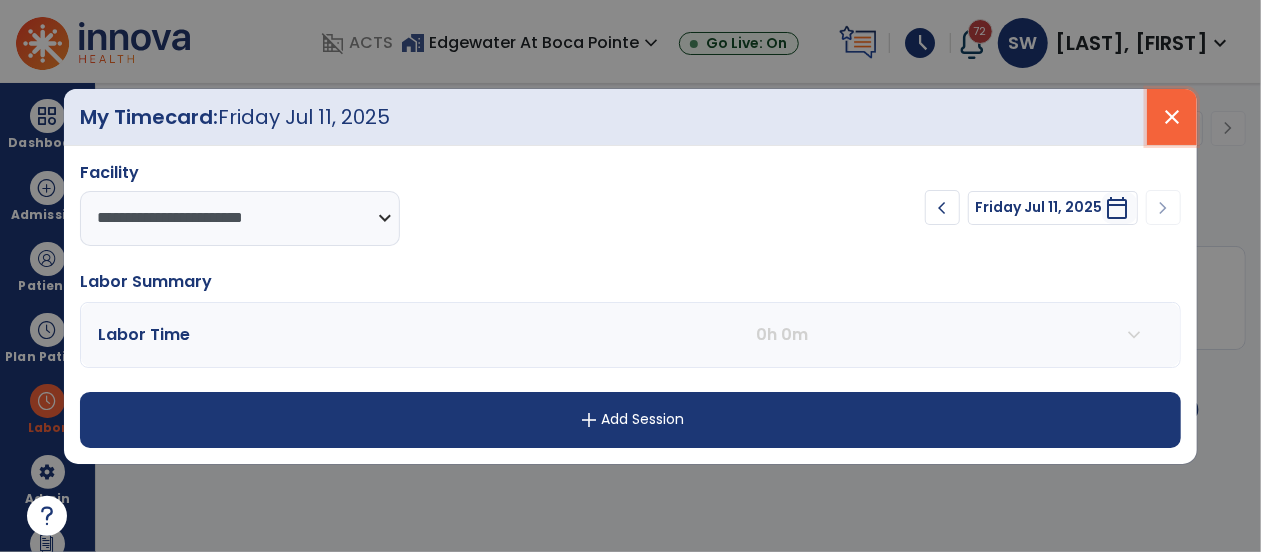 click on "close" at bounding box center (1172, 117) 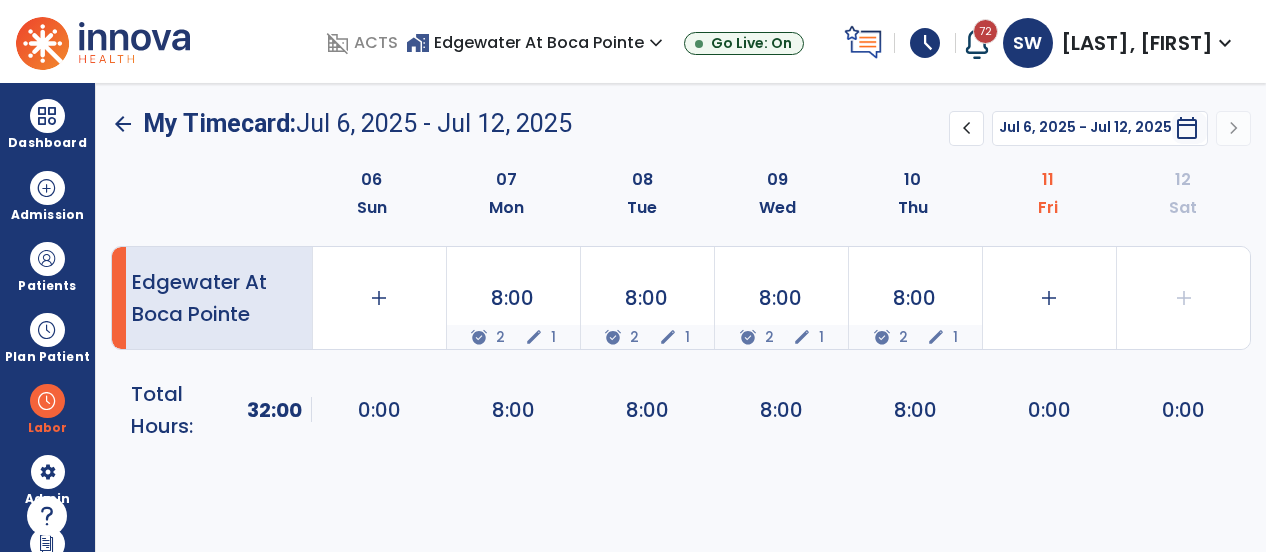 click on "11" 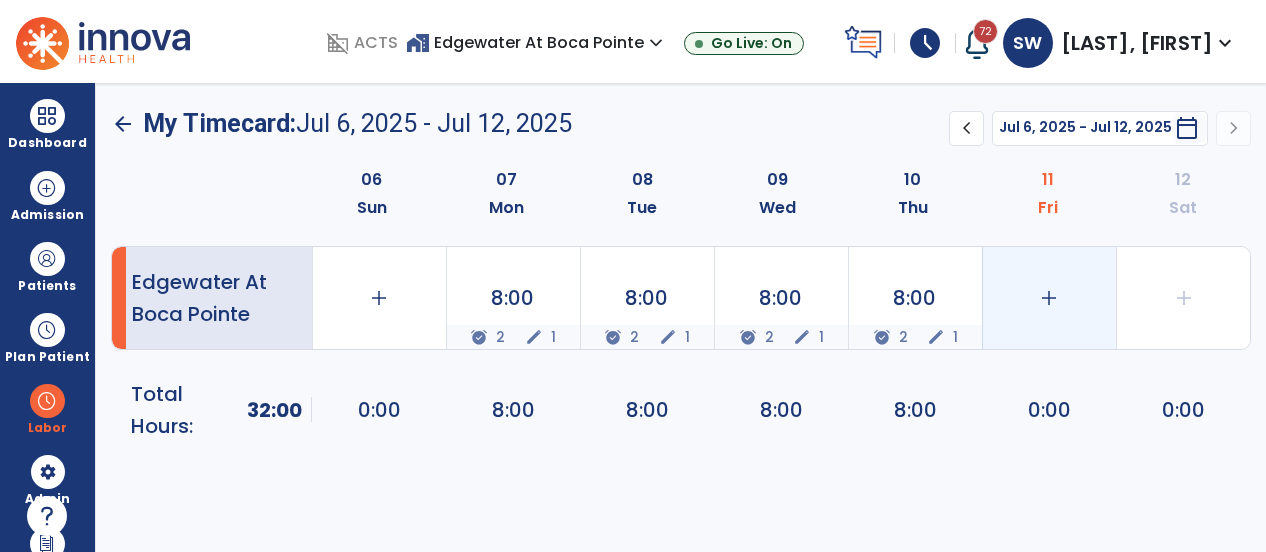 click on "add" 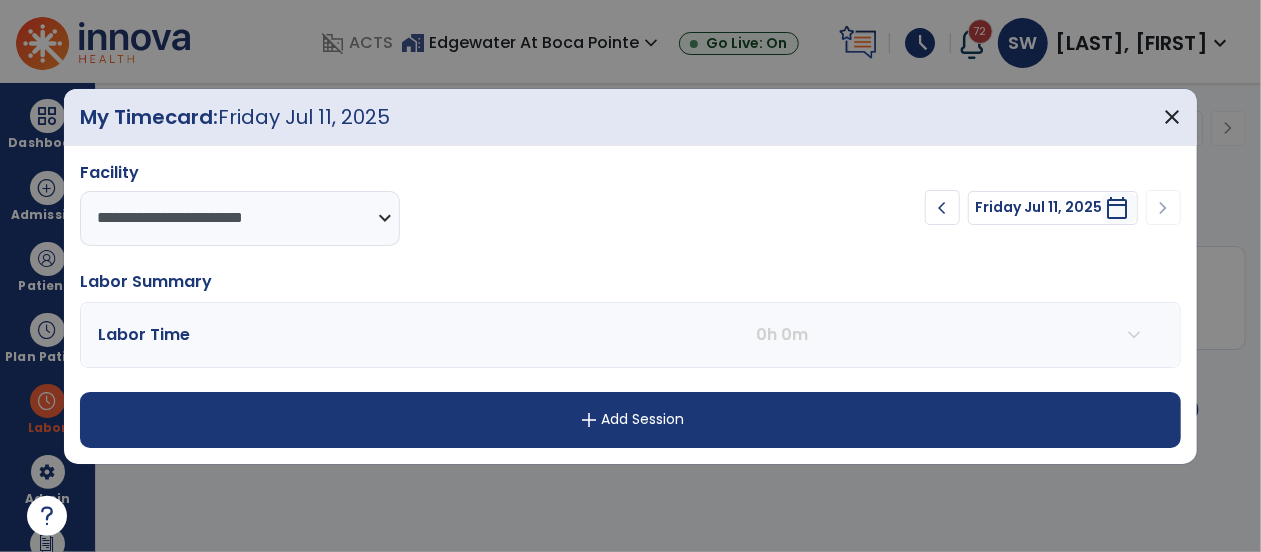click on "add  Add Session" at bounding box center [630, 420] 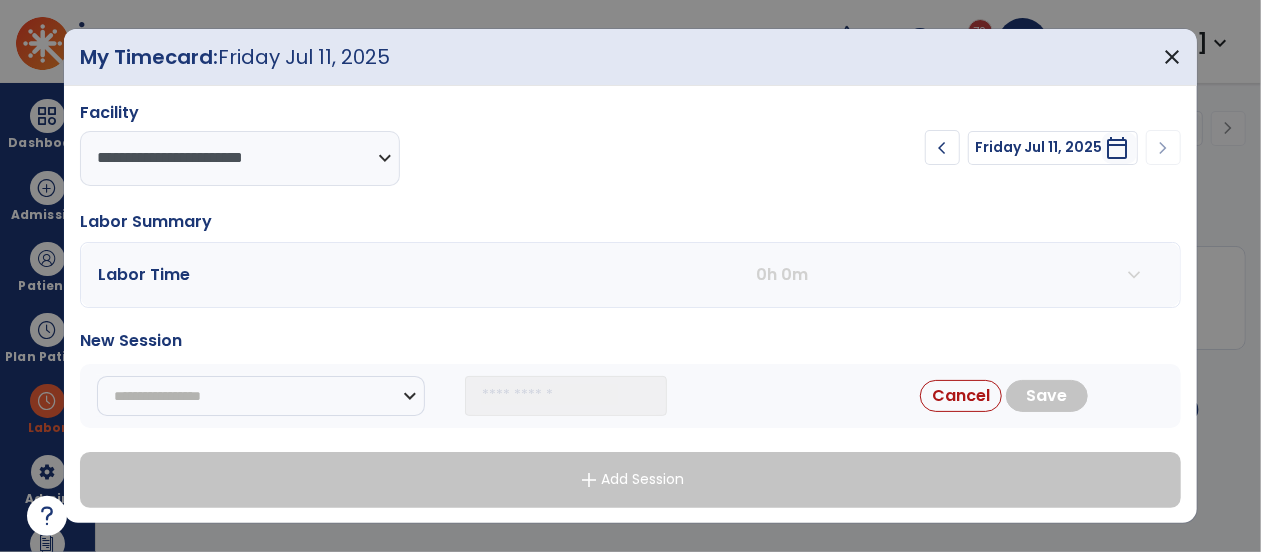 click on "Cancel   Save" at bounding box center [1016, 396] 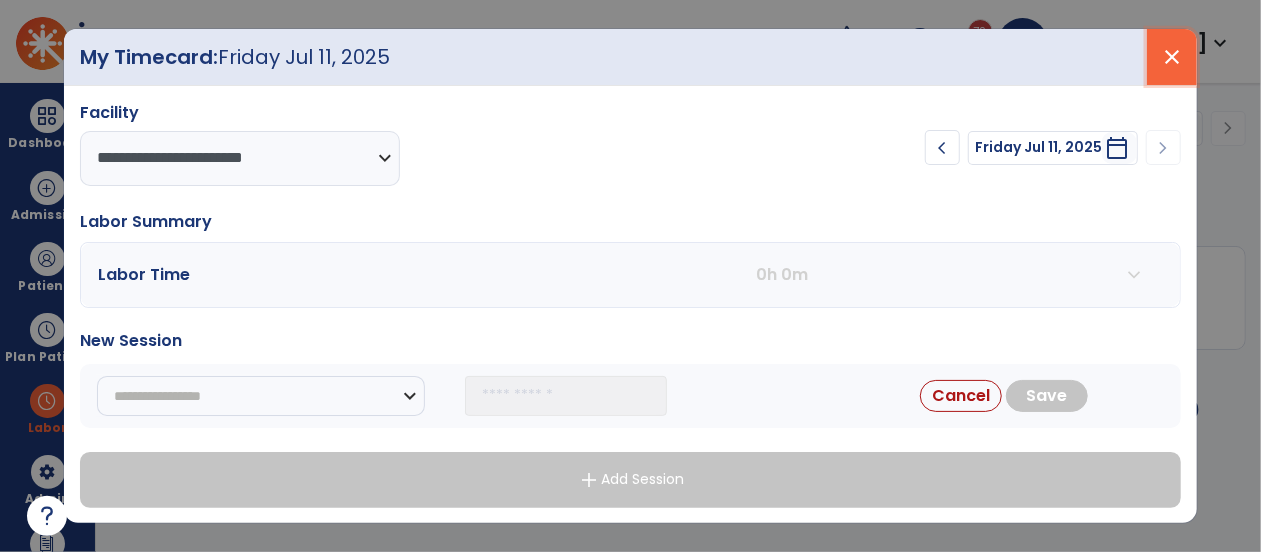 click on "close" at bounding box center (1172, 57) 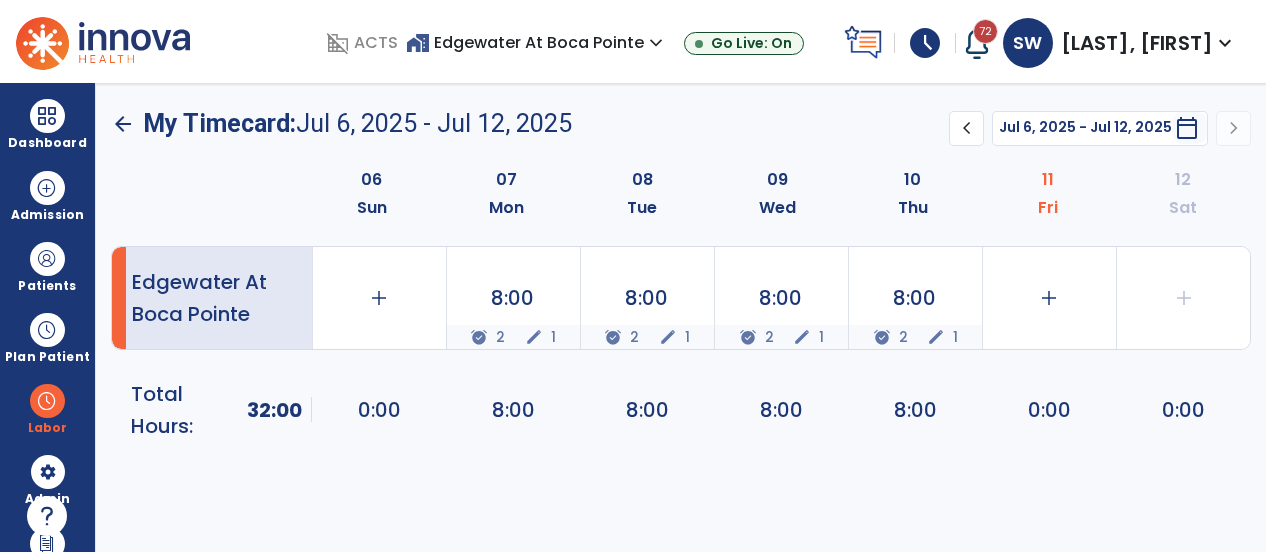 click on "schedule" at bounding box center [925, 43] 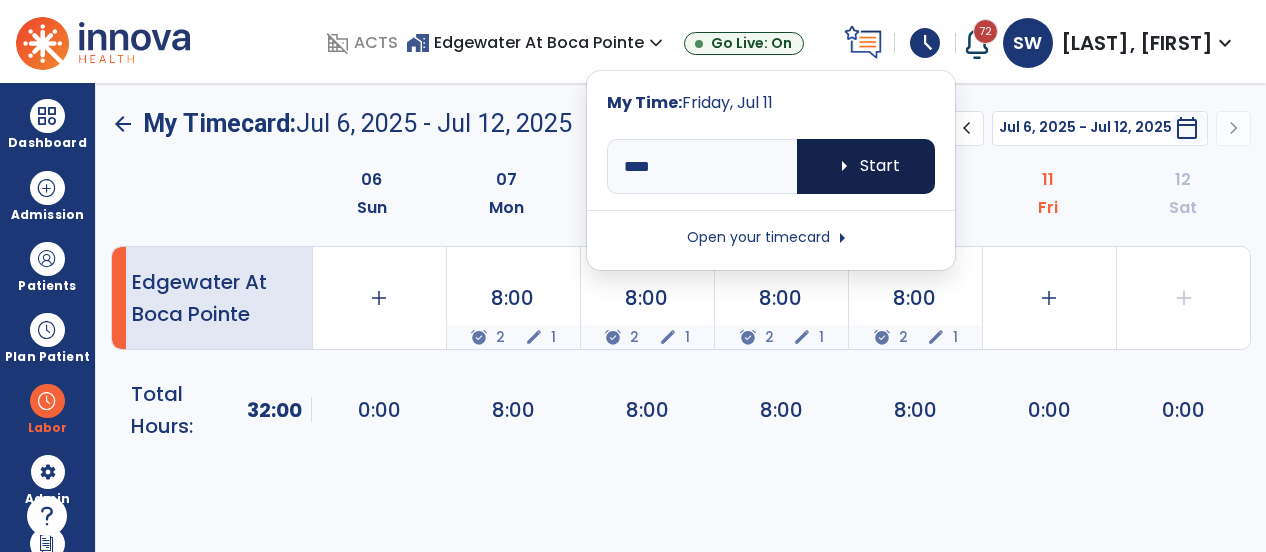 click on "arrow_right" at bounding box center (844, 166) 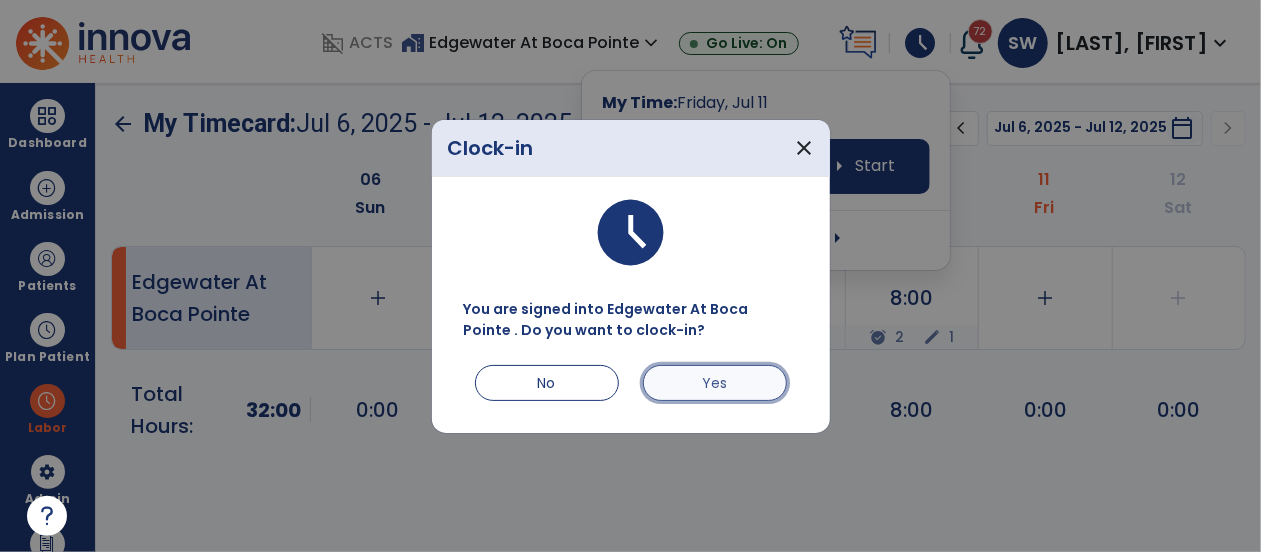 click on "Yes" at bounding box center (715, 383) 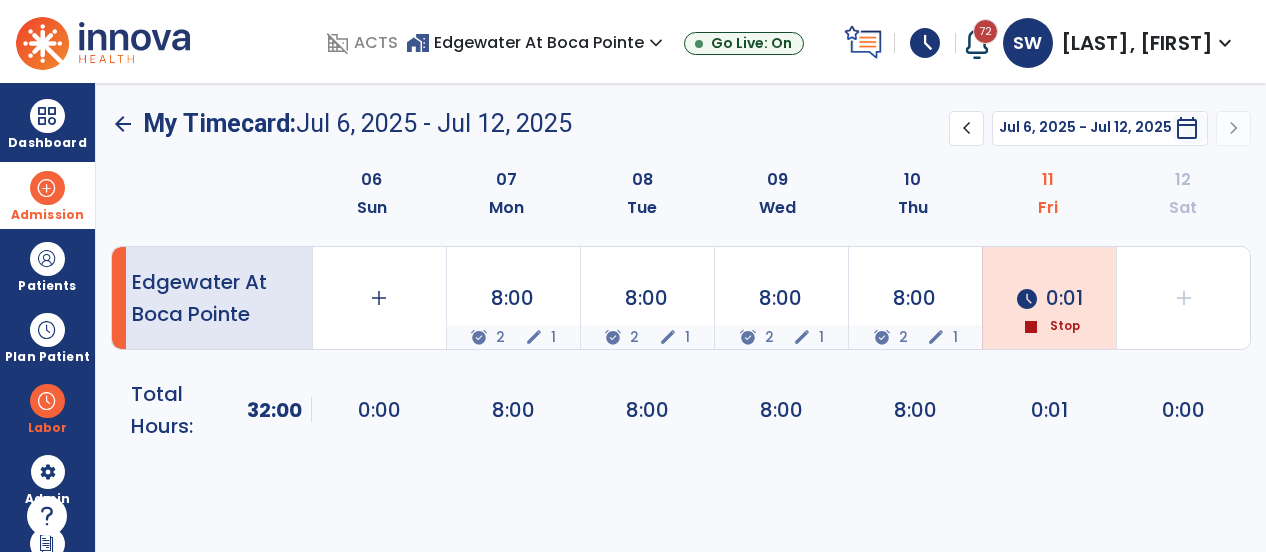click at bounding box center (47, 188) 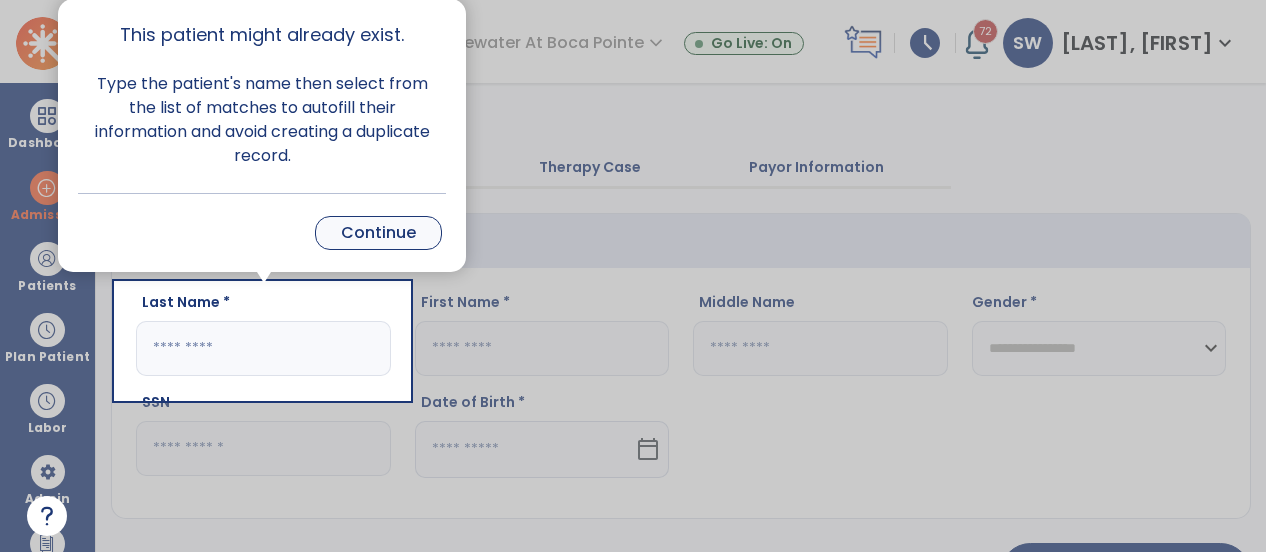 click on "Continue" at bounding box center (378, 233) 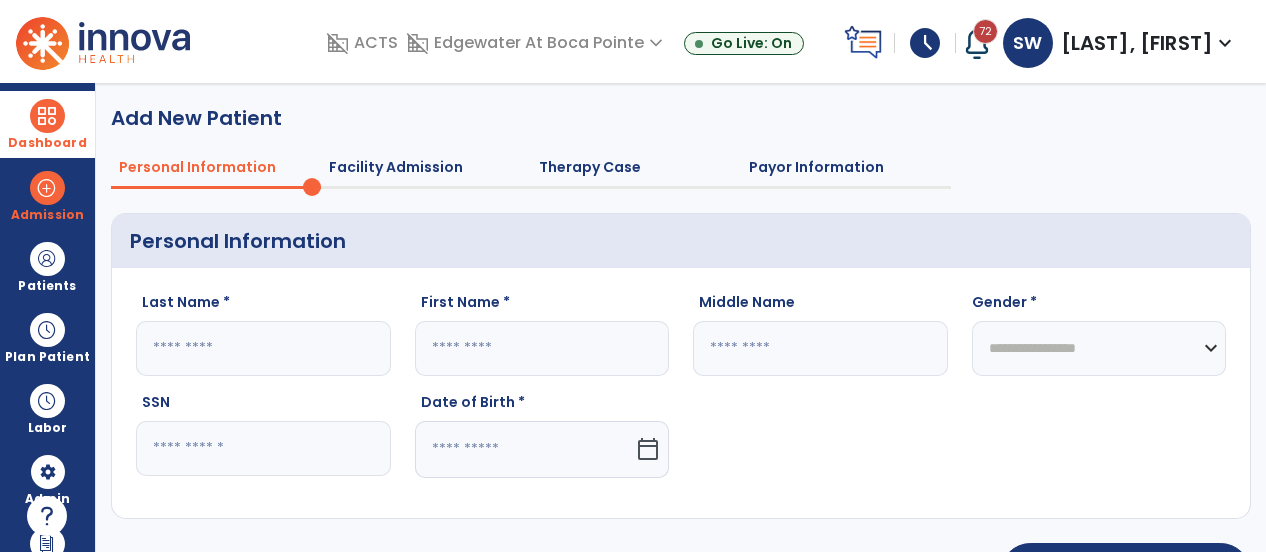 click at bounding box center (47, 116) 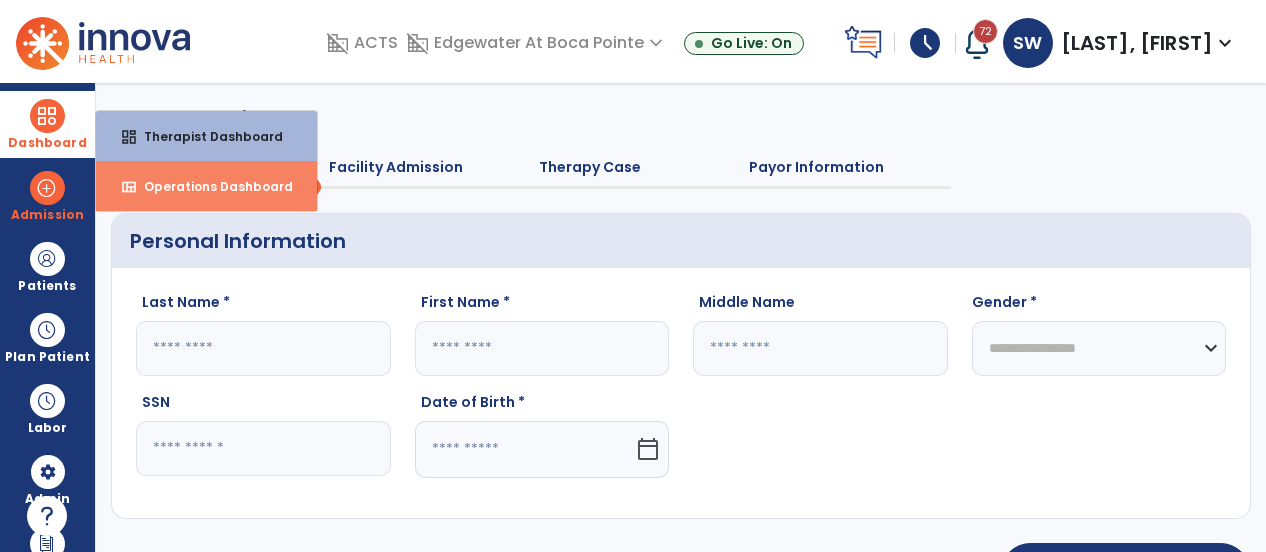 click on "Operations Dashboard" at bounding box center [210, 186] 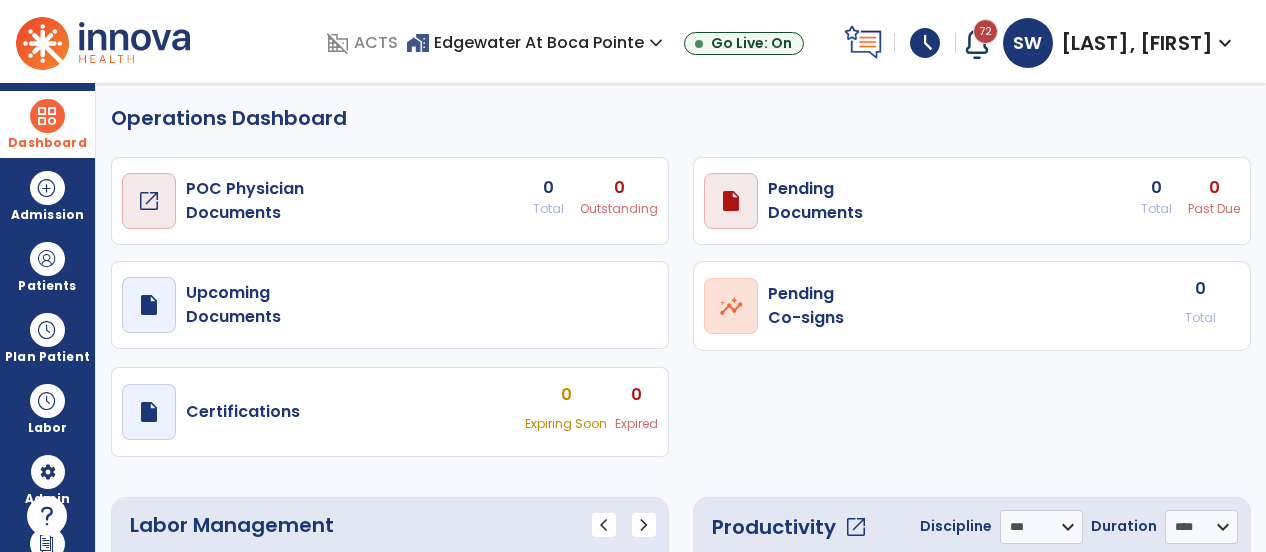 select on "***" 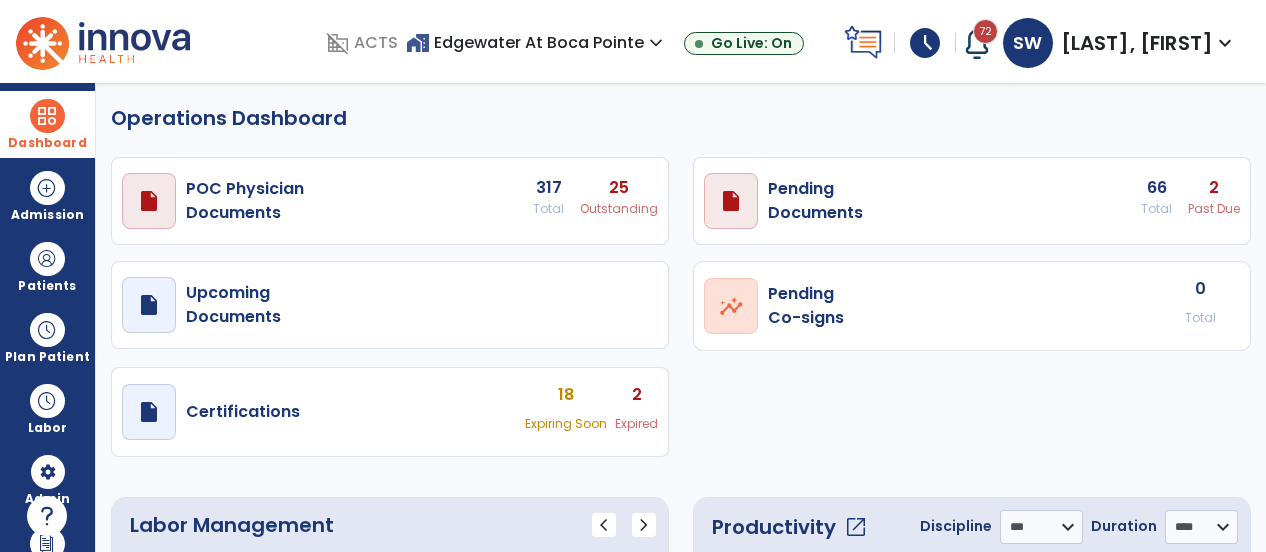 click on "Past Due" at bounding box center [619, 209] 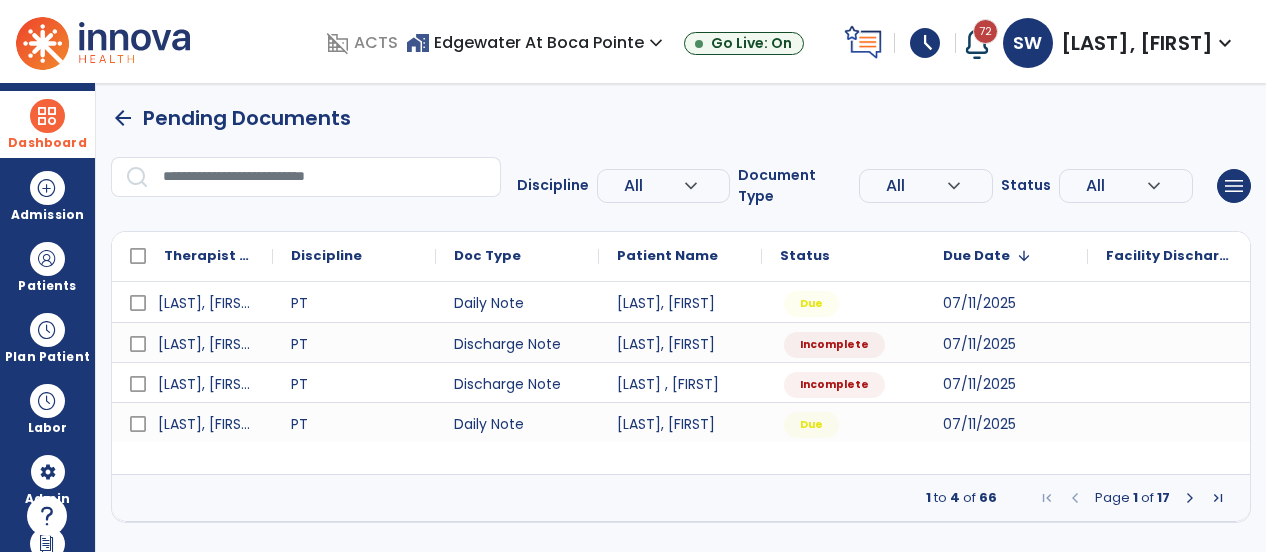 click on "expand_more" at bounding box center (691, 186) 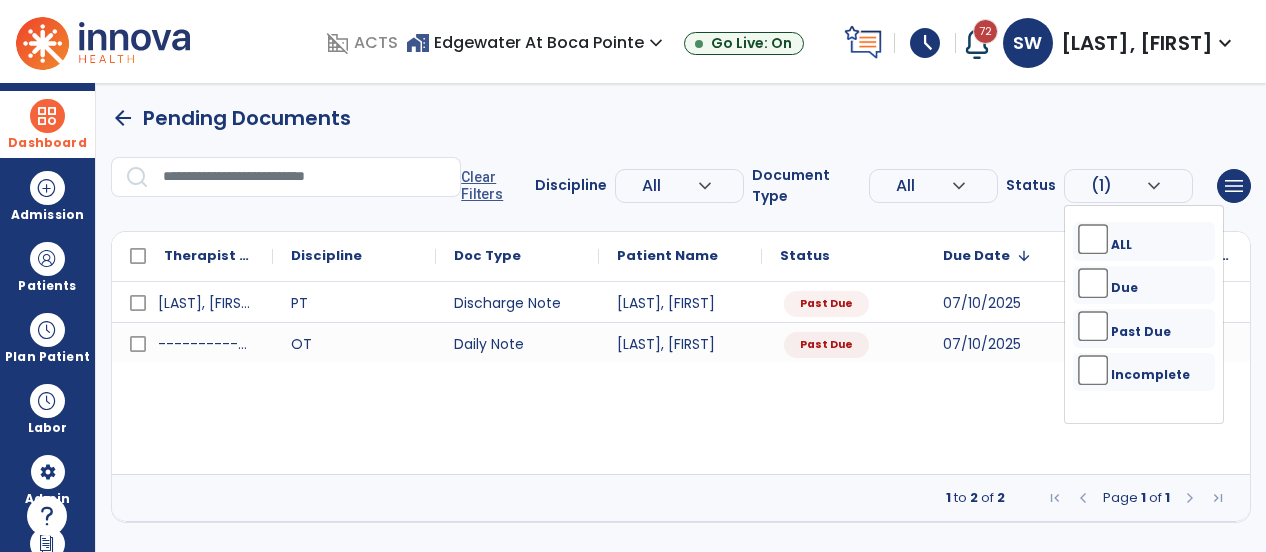 click on "Monroy, Marcela PT Discharge Note Hirsch, Zelda Past Due 07/10/2025
------------- OT Daily Note Lerner, Linda Past Due 07/10/2025" at bounding box center (681, 378) 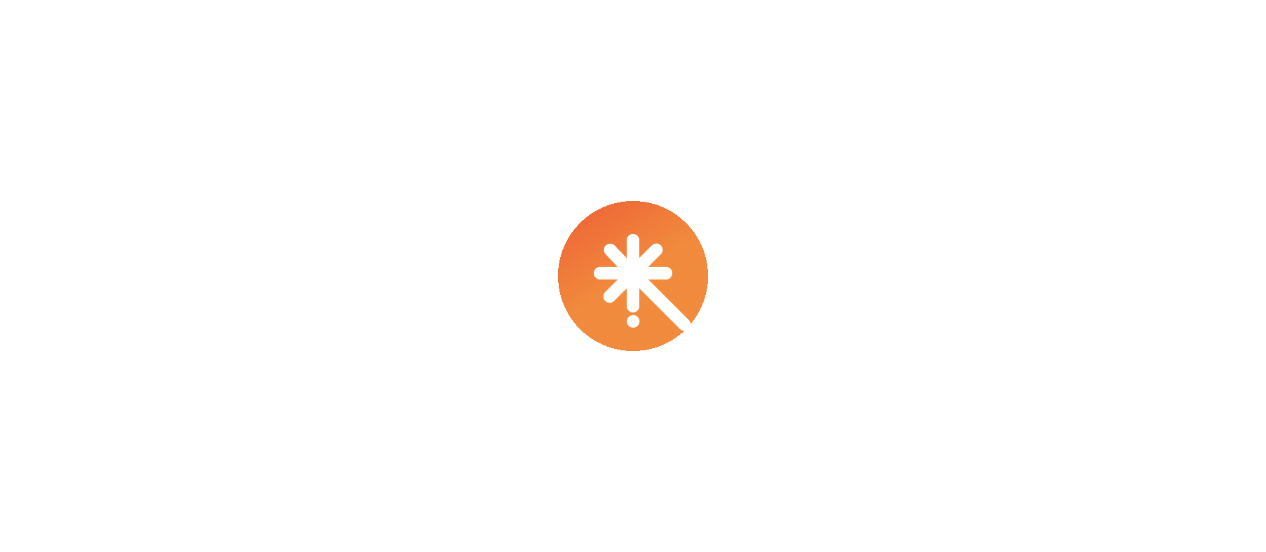 scroll, scrollTop: 0, scrollLeft: 0, axis: both 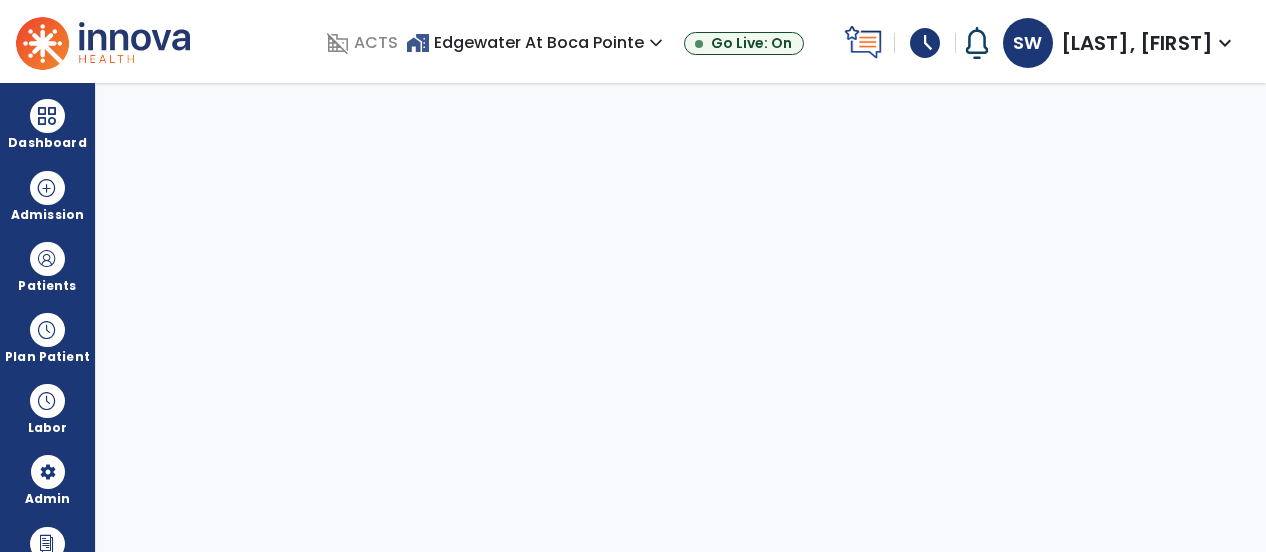 select on "***" 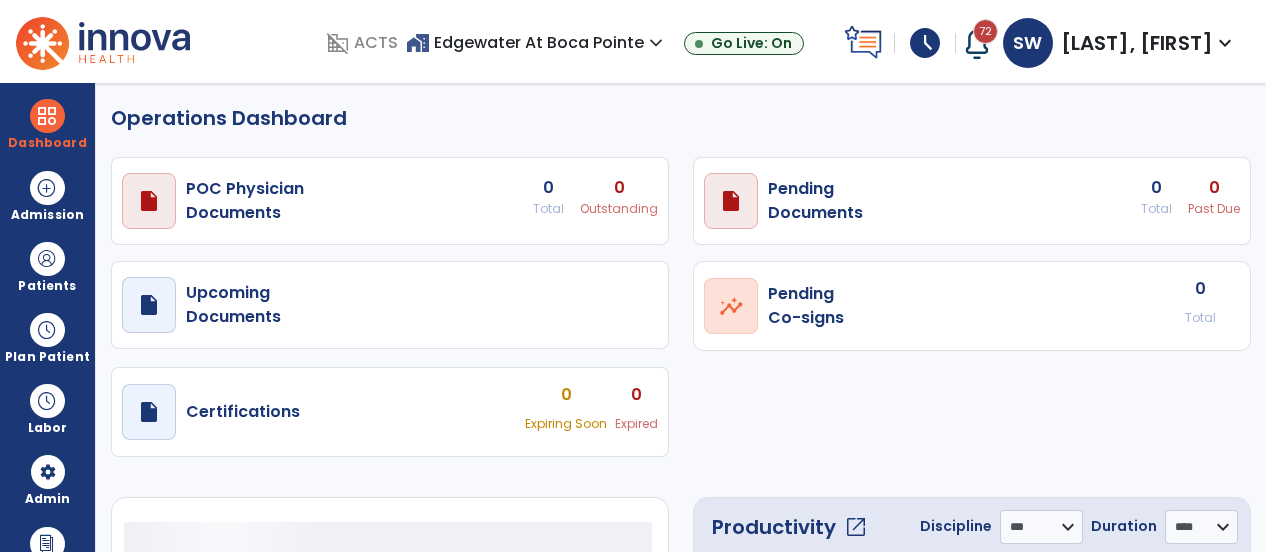 select on "***" 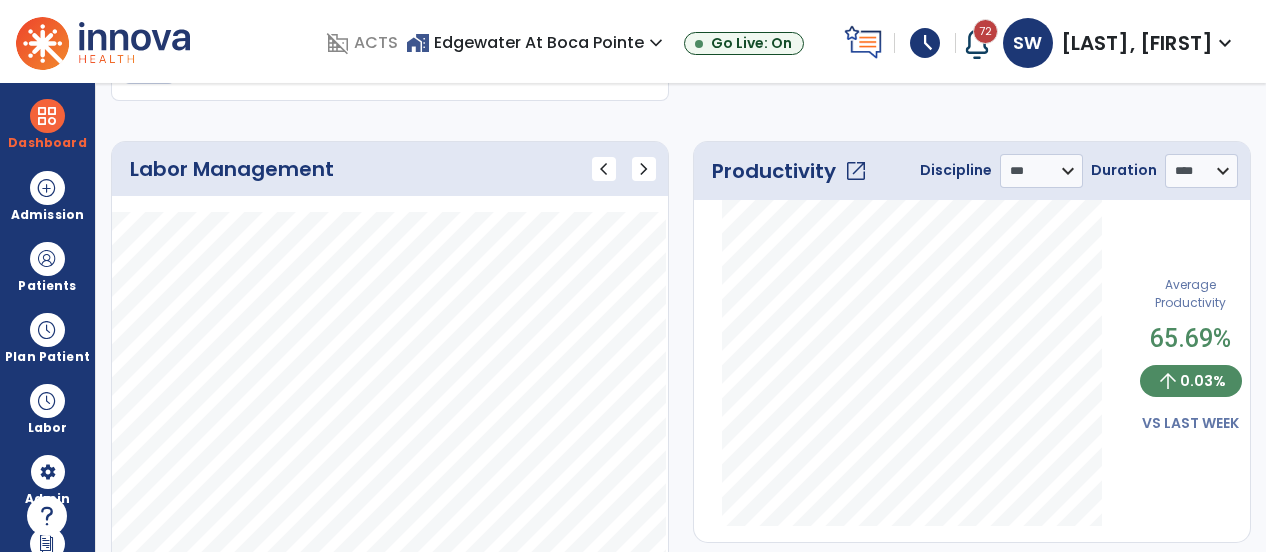 scroll, scrollTop: 360, scrollLeft: 0, axis: vertical 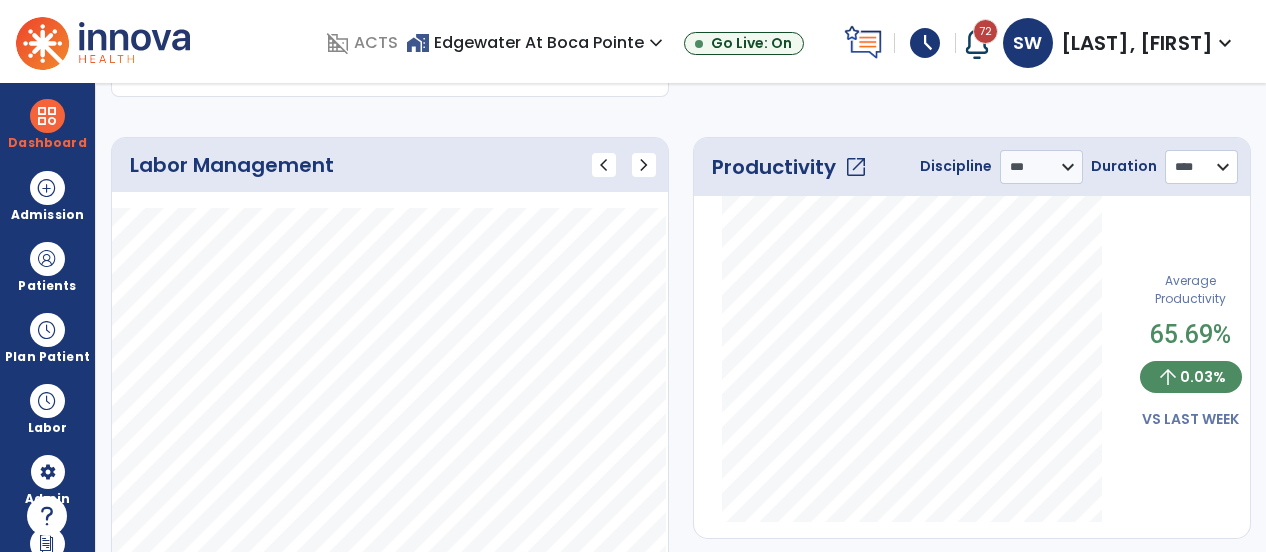 click on "******** *** **** *****" 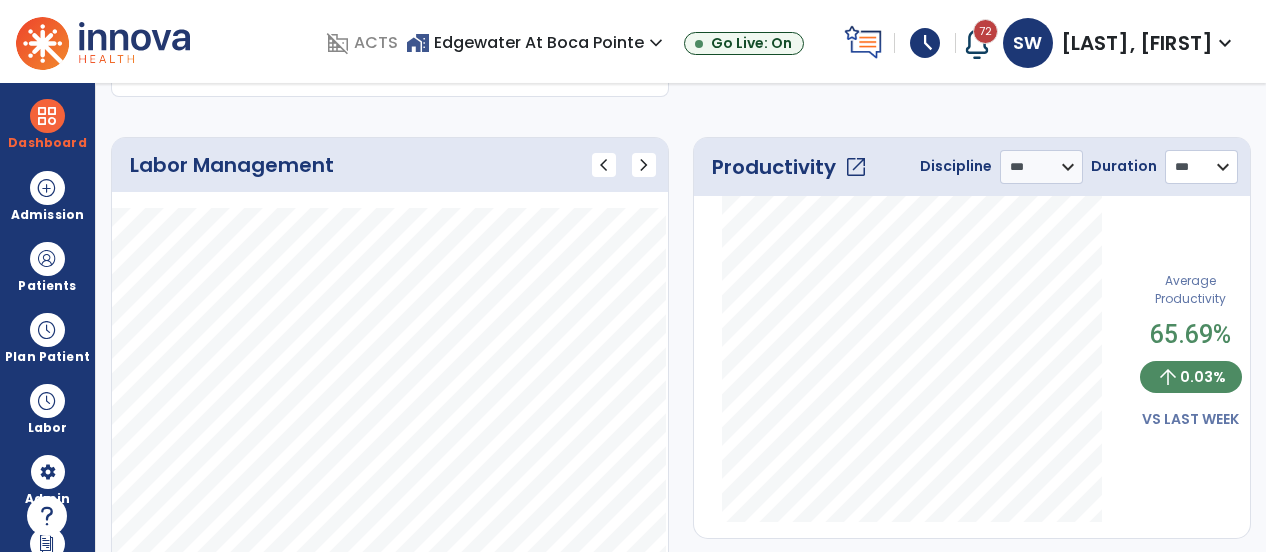 click on "******** *** **** *****" 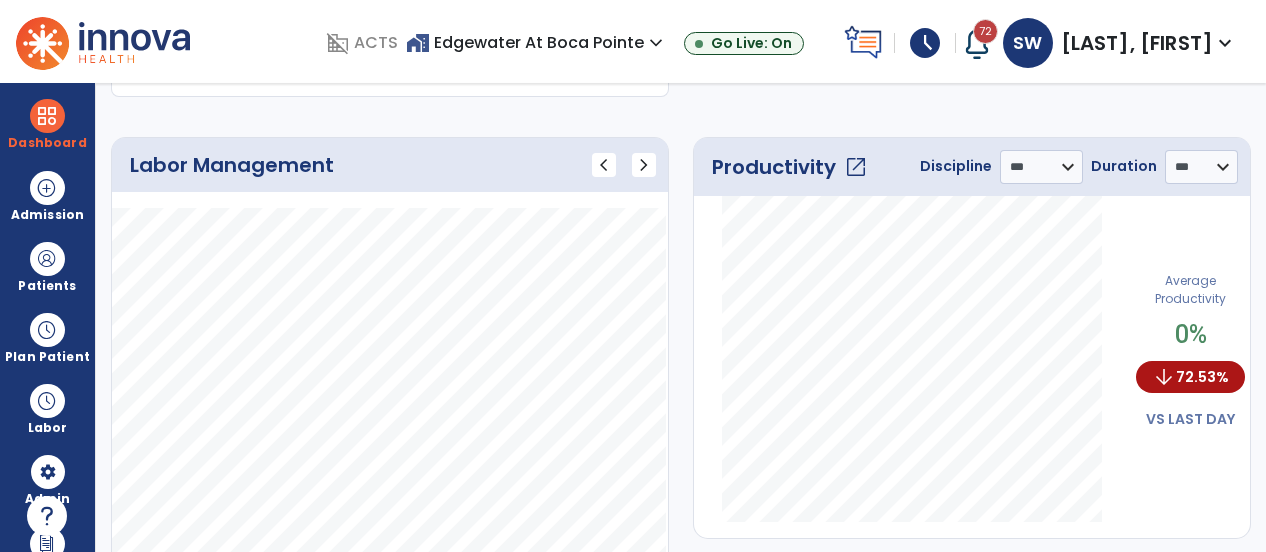 click on "open_in_new" 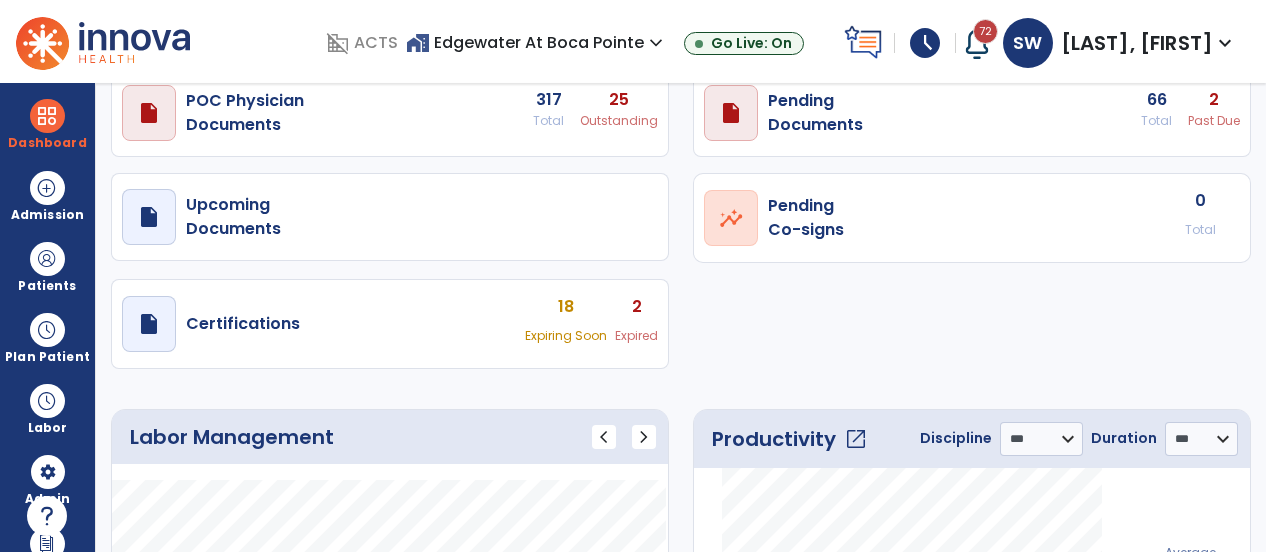 select on "****" 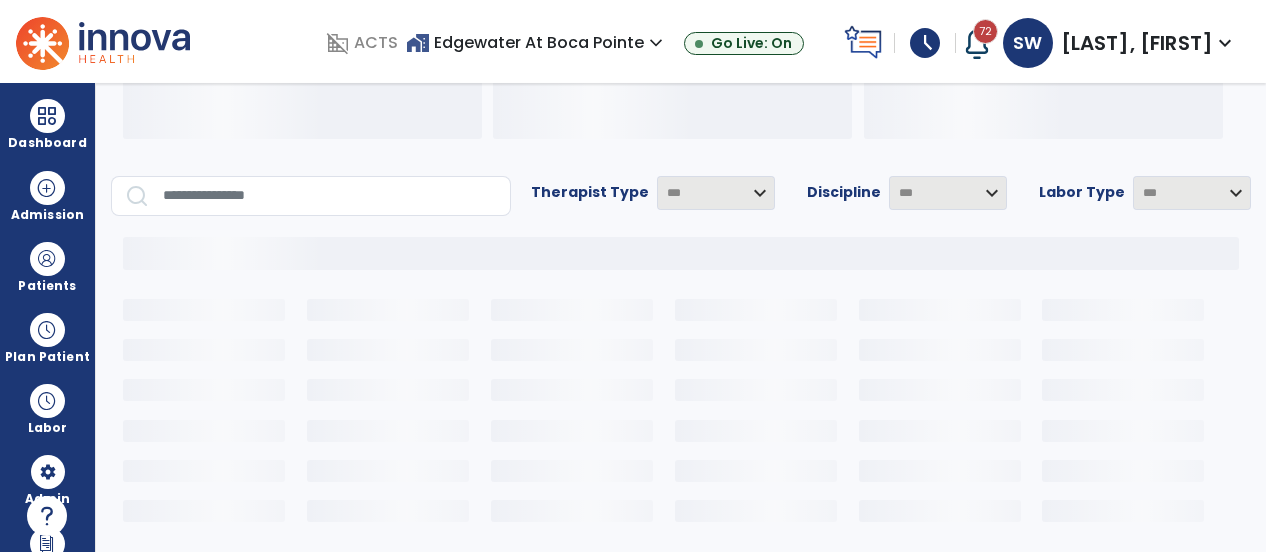 scroll, scrollTop: 0, scrollLeft: 0, axis: both 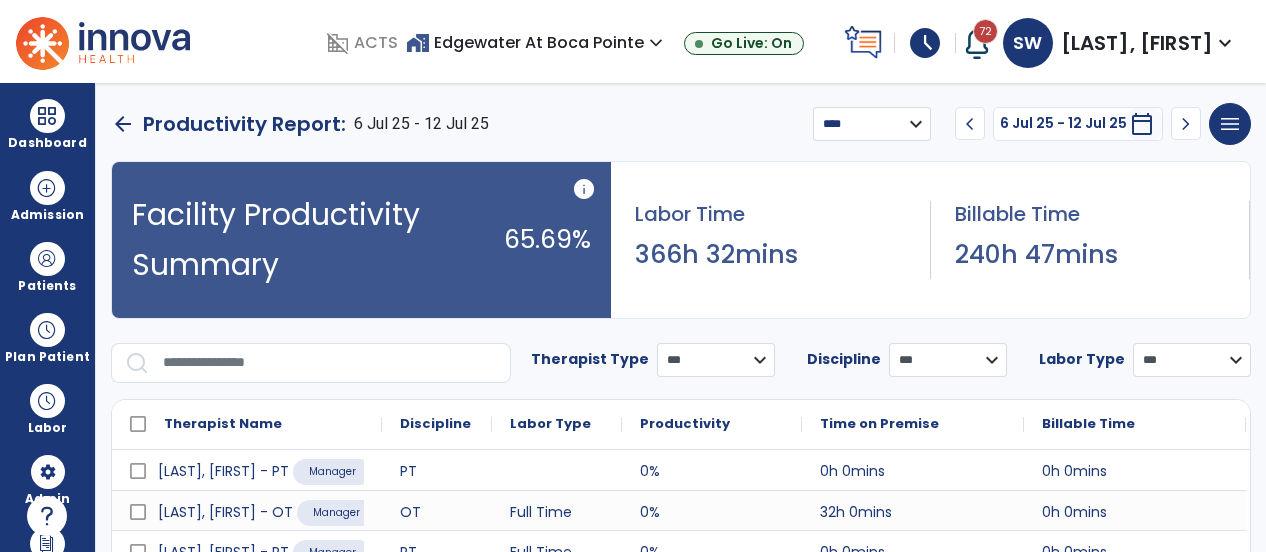 click on "Billable Time" at bounding box center [1088, 424] 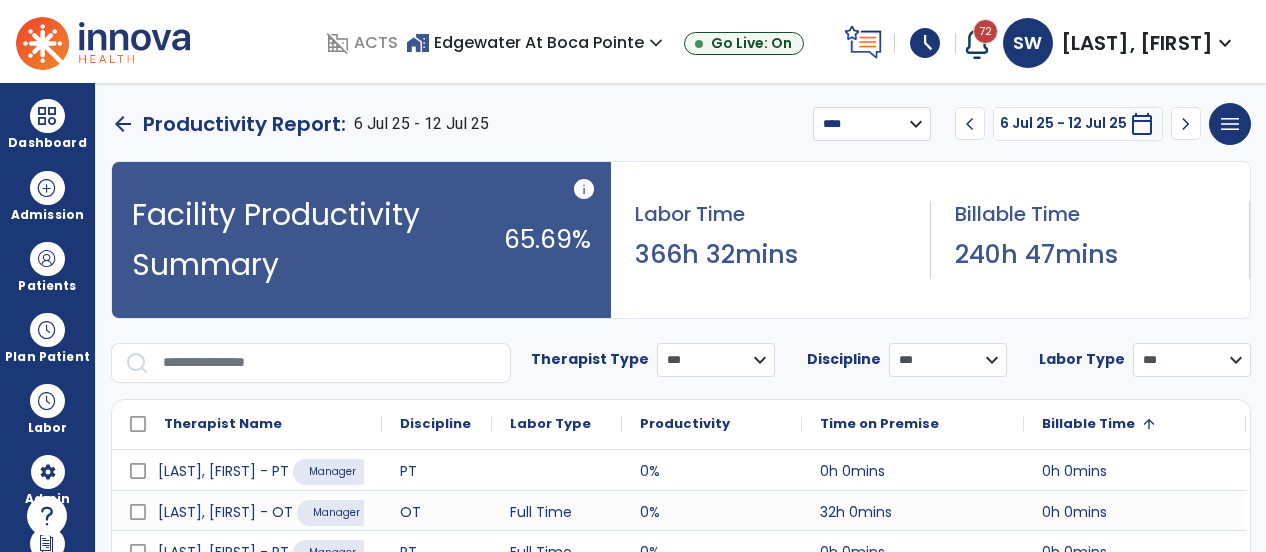 click on "Billable Time" at bounding box center [1088, 424] 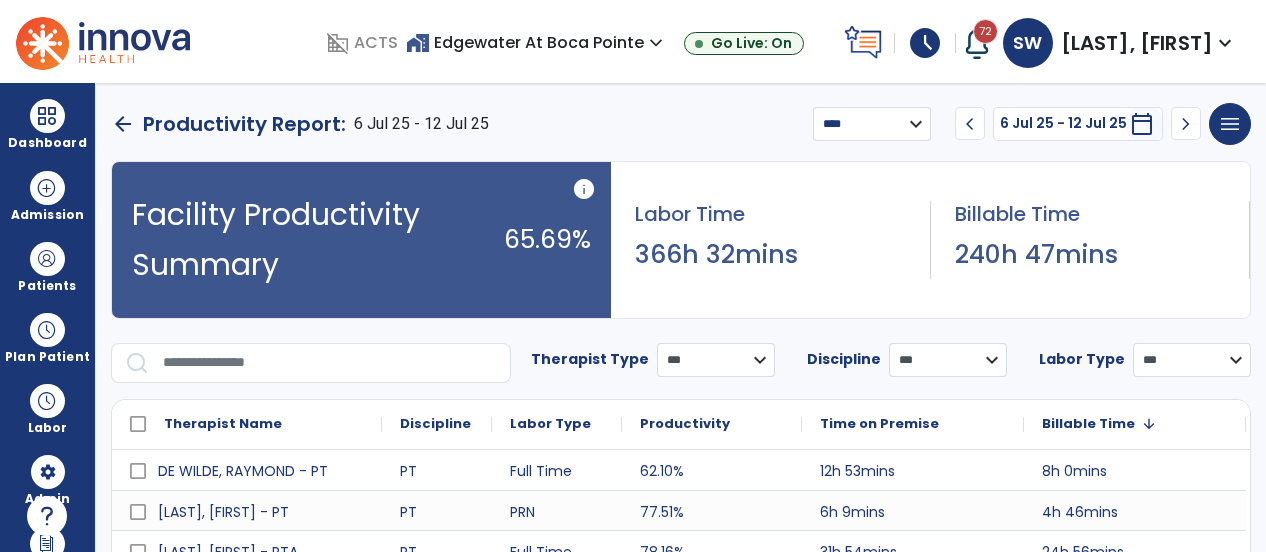 click on "Billable Time" at bounding box center [1088, 424] 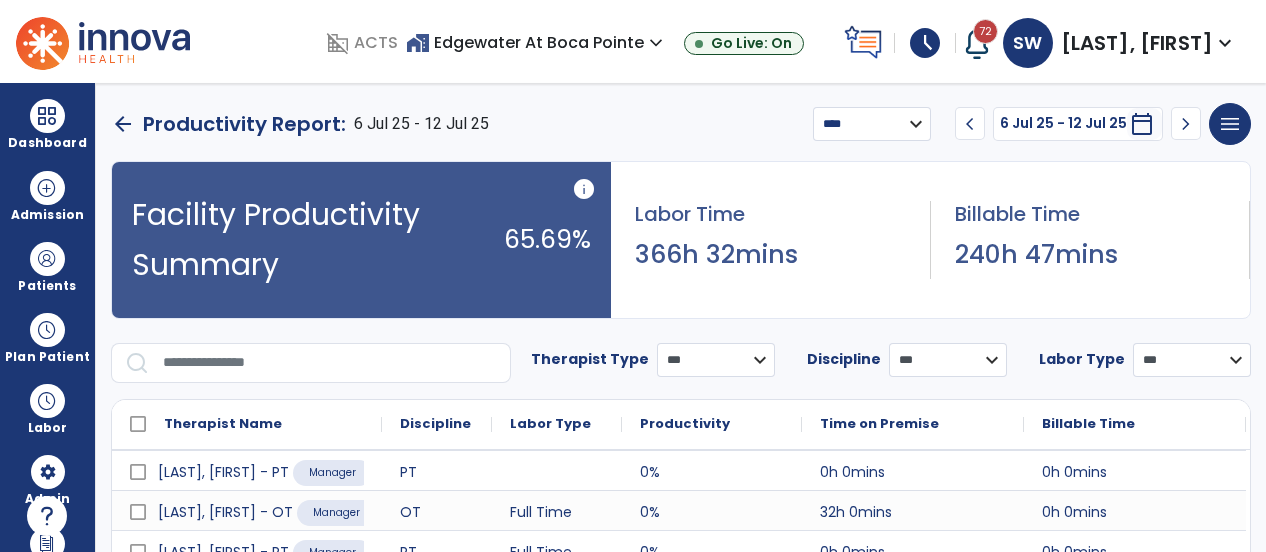click on "Billable Time" at bounding box center (1088, 424) 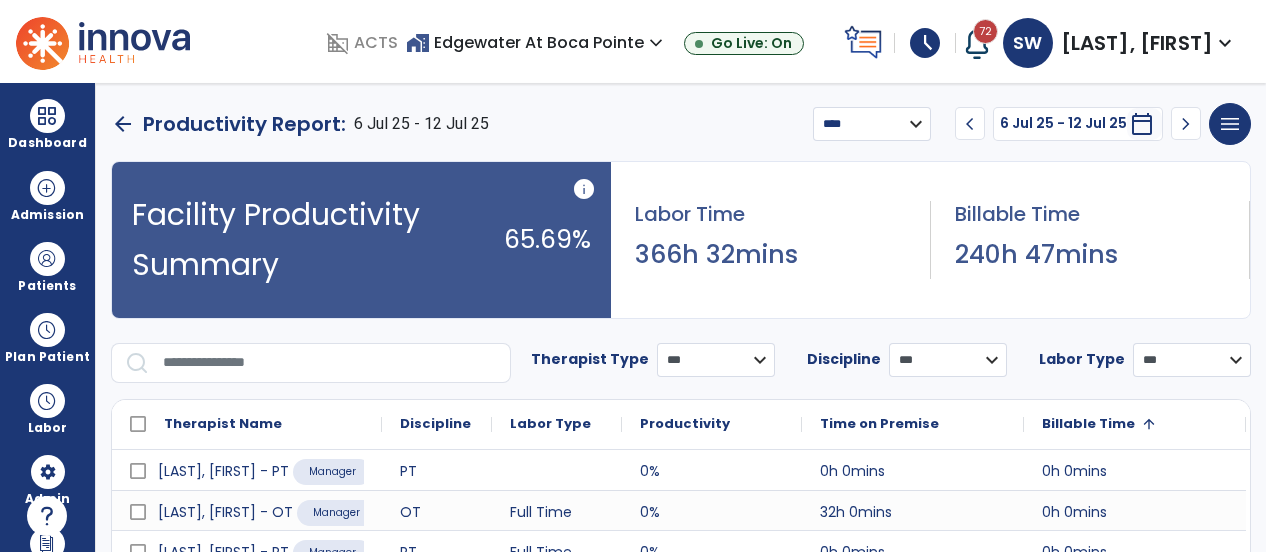 click on "Billable Time" at bounding box center [1088, 424] 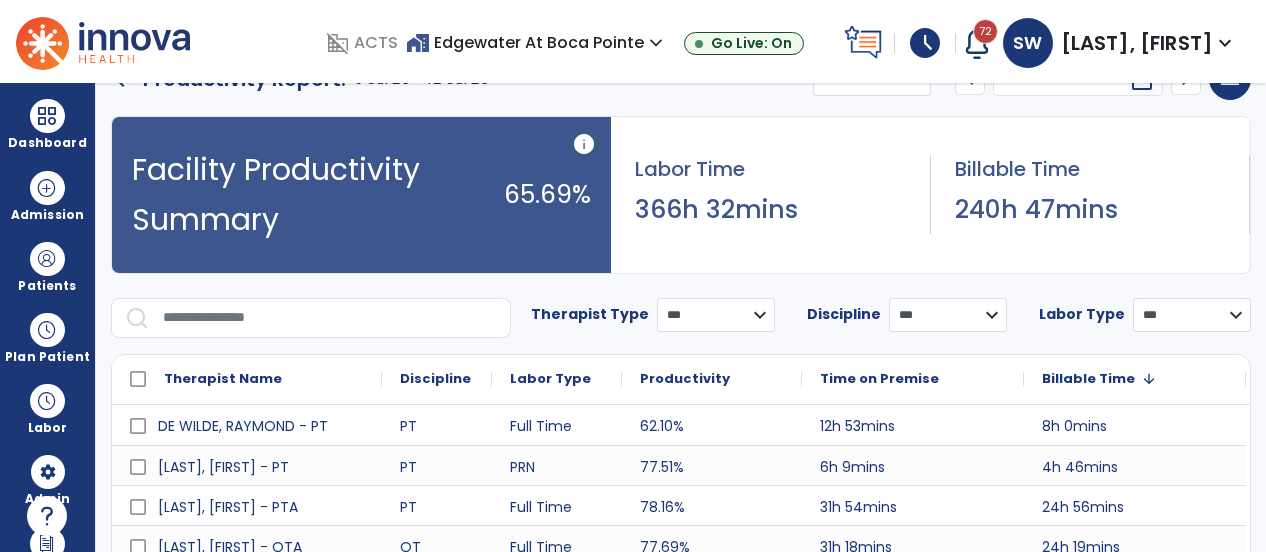 scroll, scrollTop: 41, scrollLeft: 0, axis: vertical 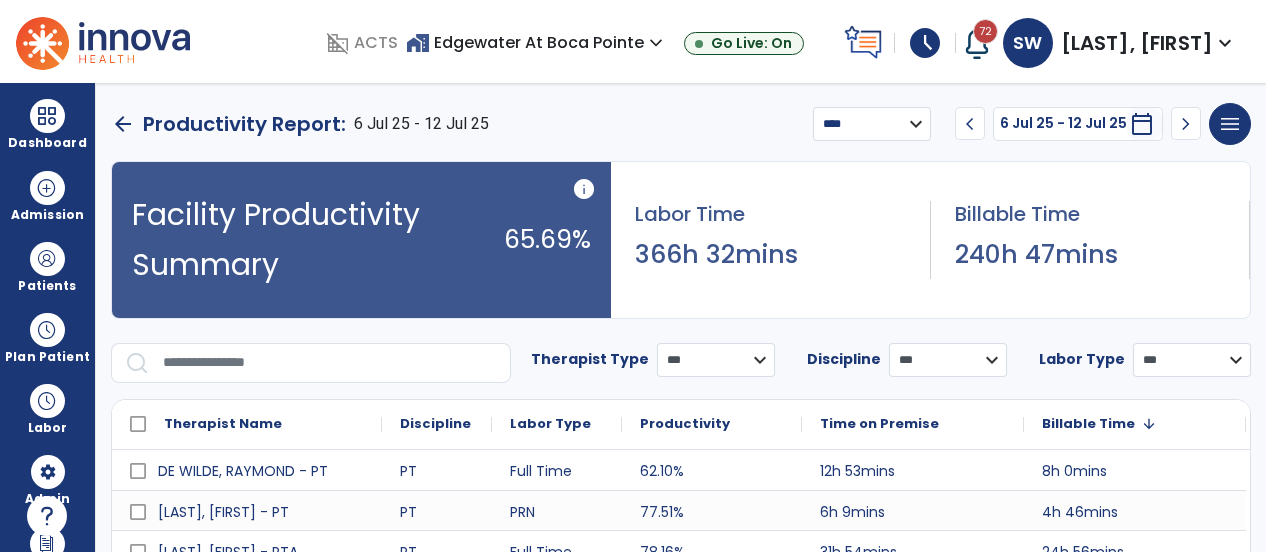 click on "**********" at bounding box center [872, 124] 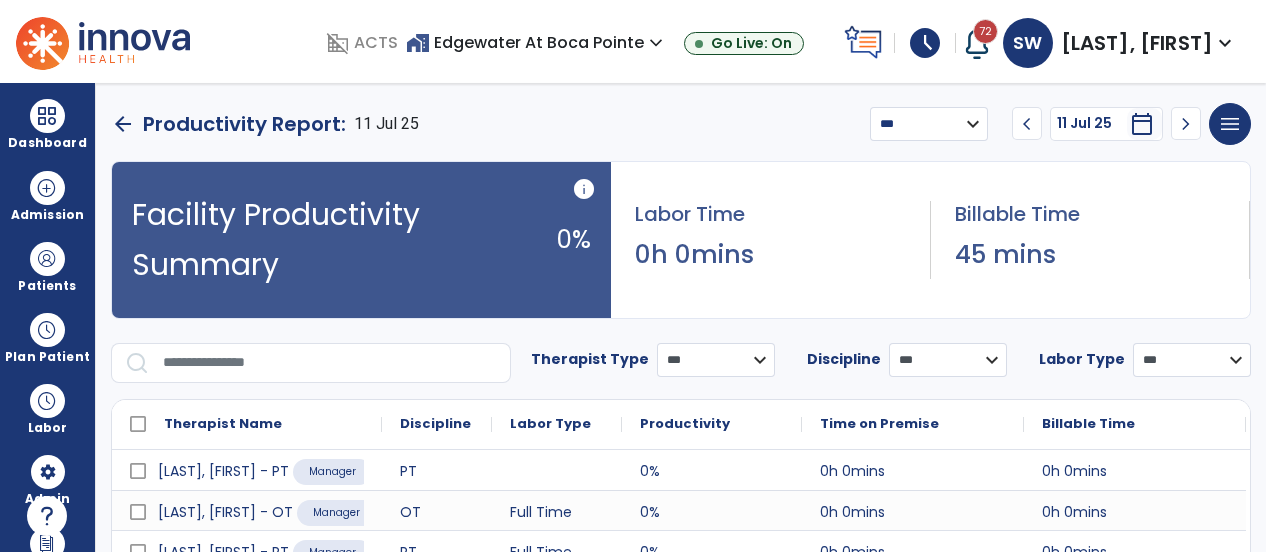 click on "chevron_left" at bounding box center (1027, 124) 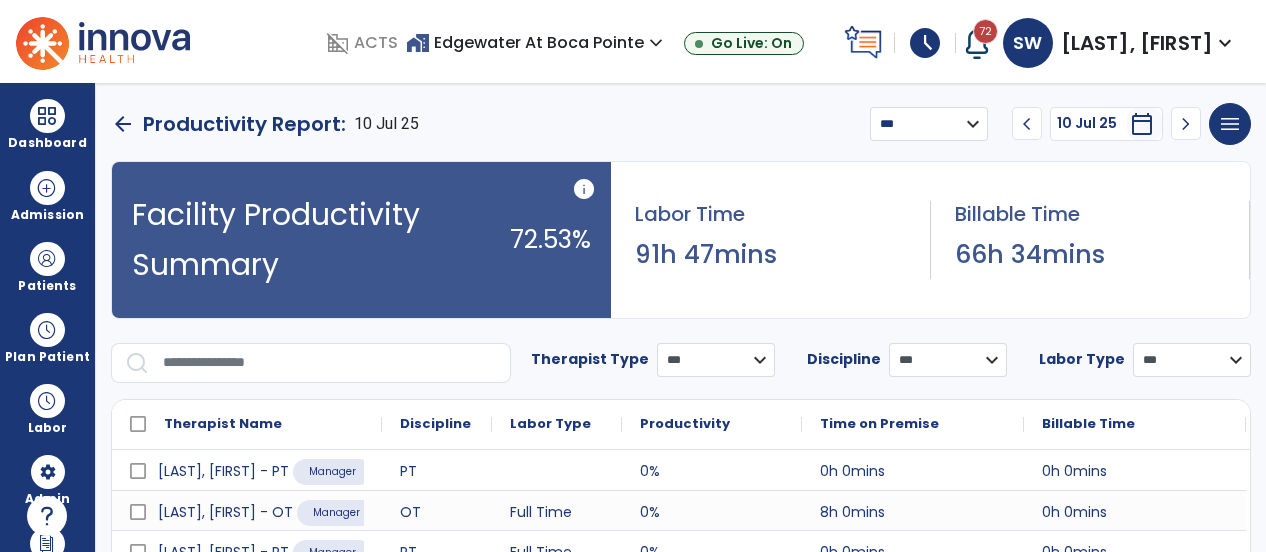 click on "Billable Time" at bounding box center (1088, 424) 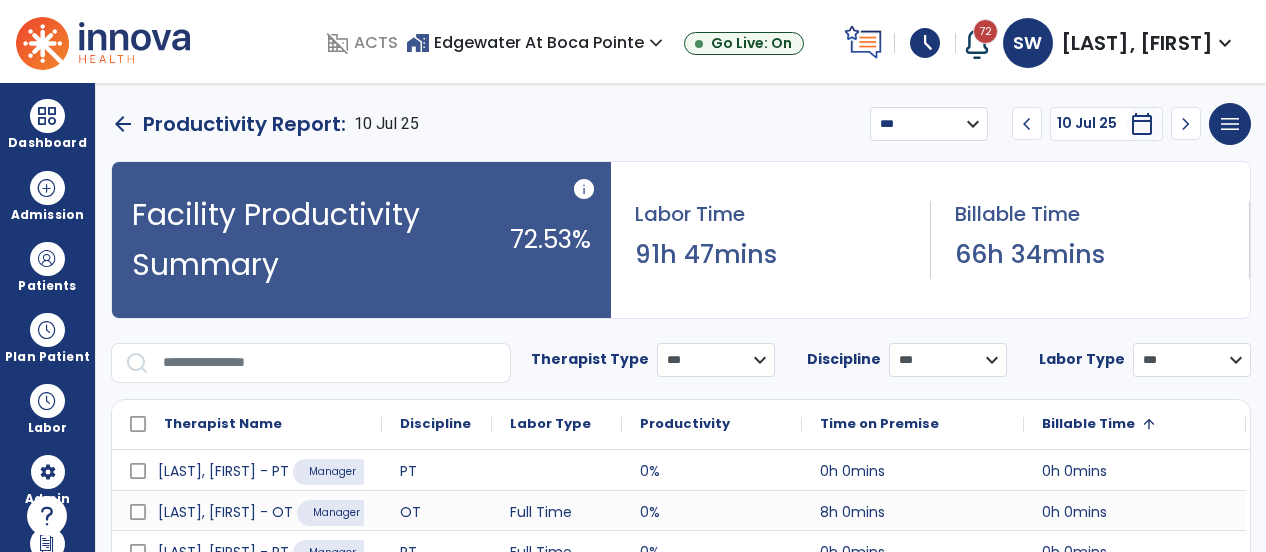 click on "Billable Time" at bounding box center [1088, 424] 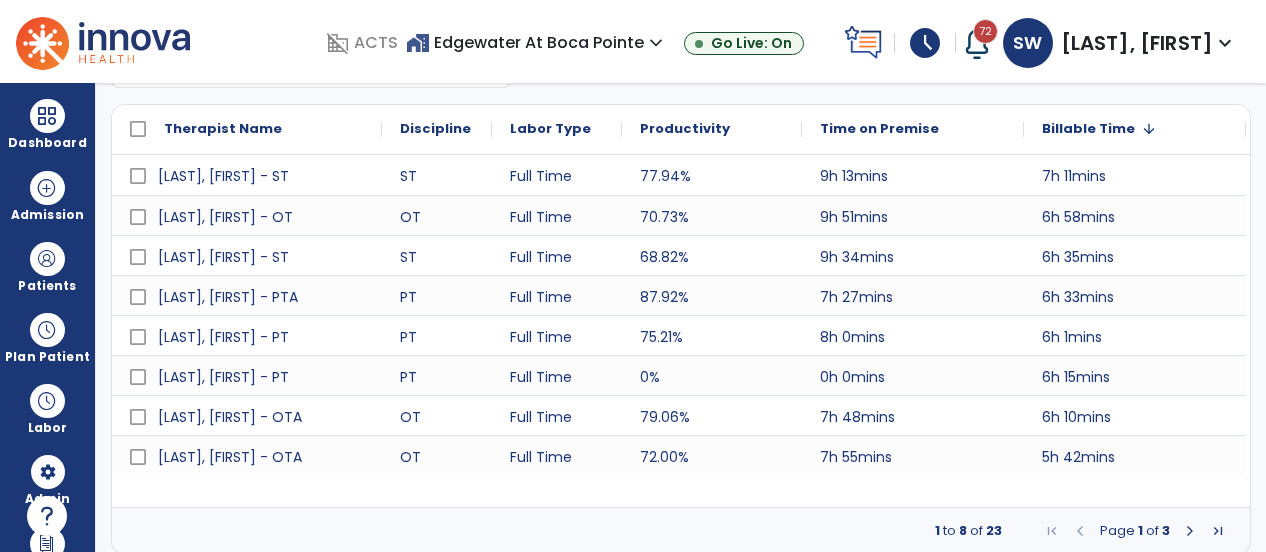 scroll, scrollTop: 298, scrollLeft: 0, axis: vertical 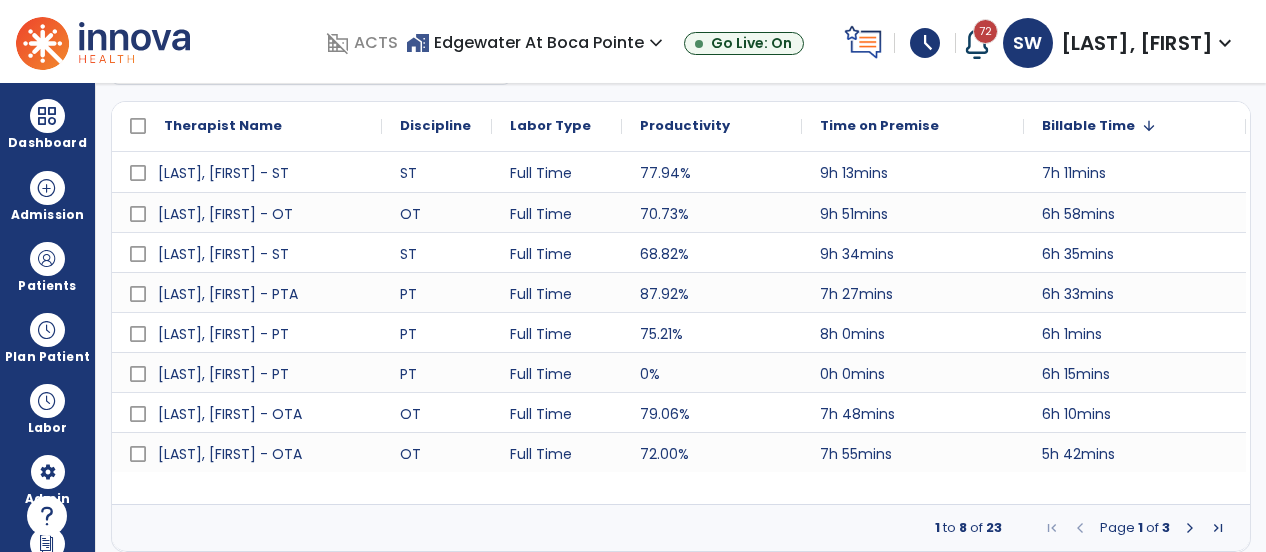click at bounding box center [1190, 528] 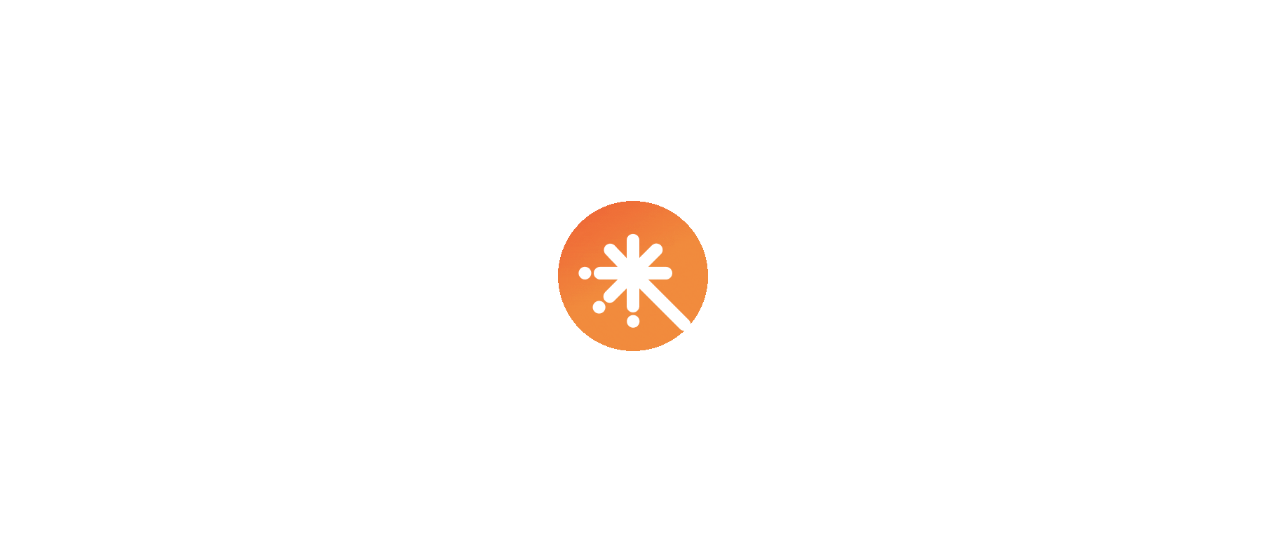 scroll, scrollTop: 0, scrollLeft: 0, axis: both 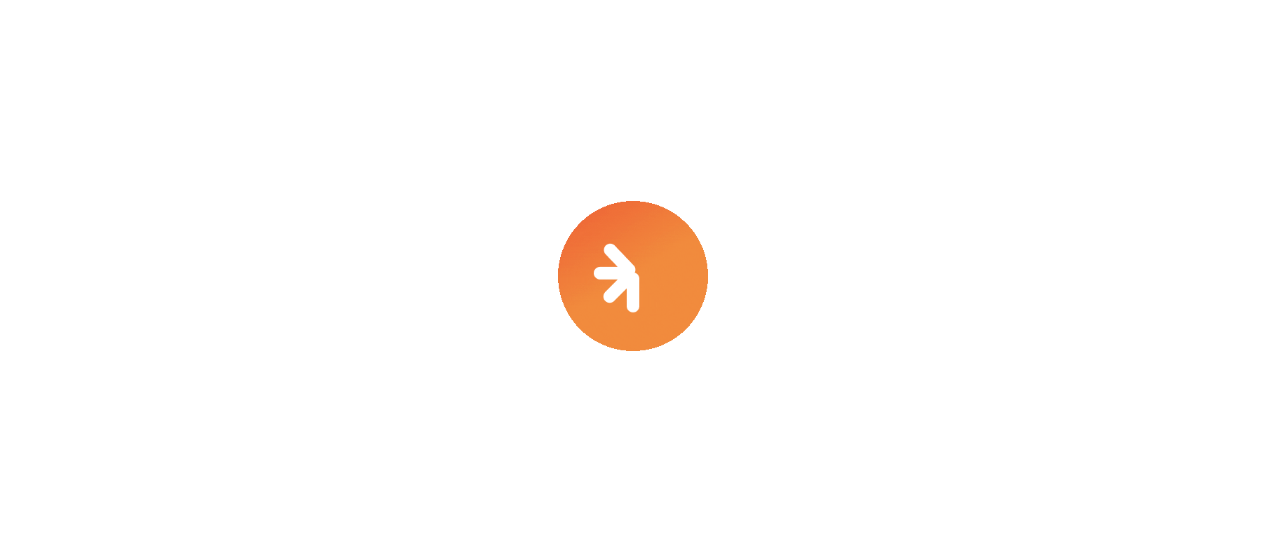 select on "***" 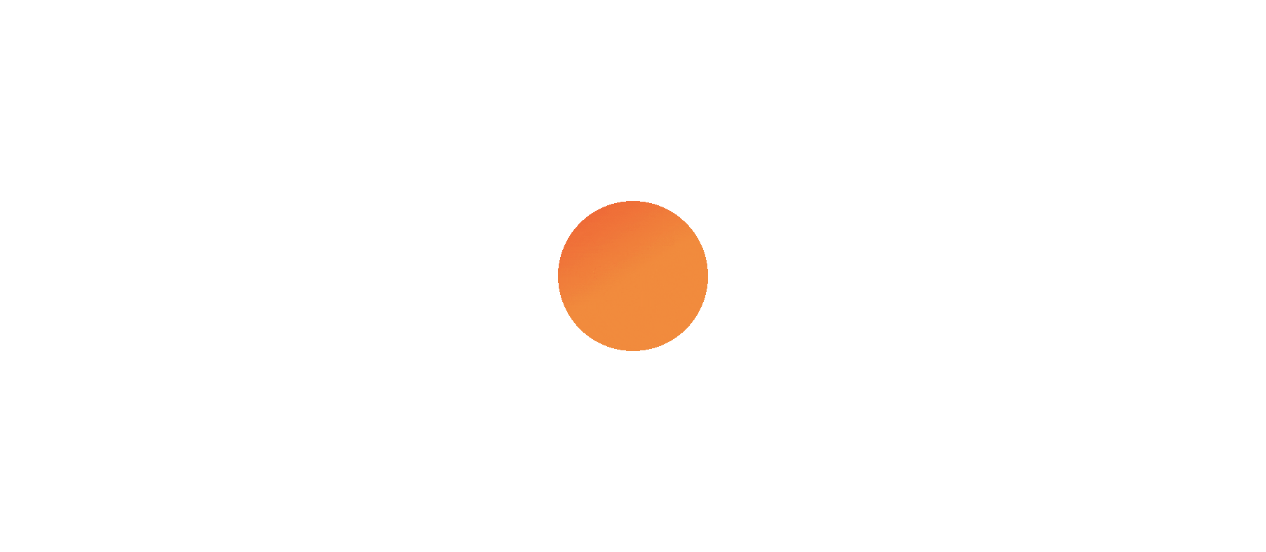 select on "****" 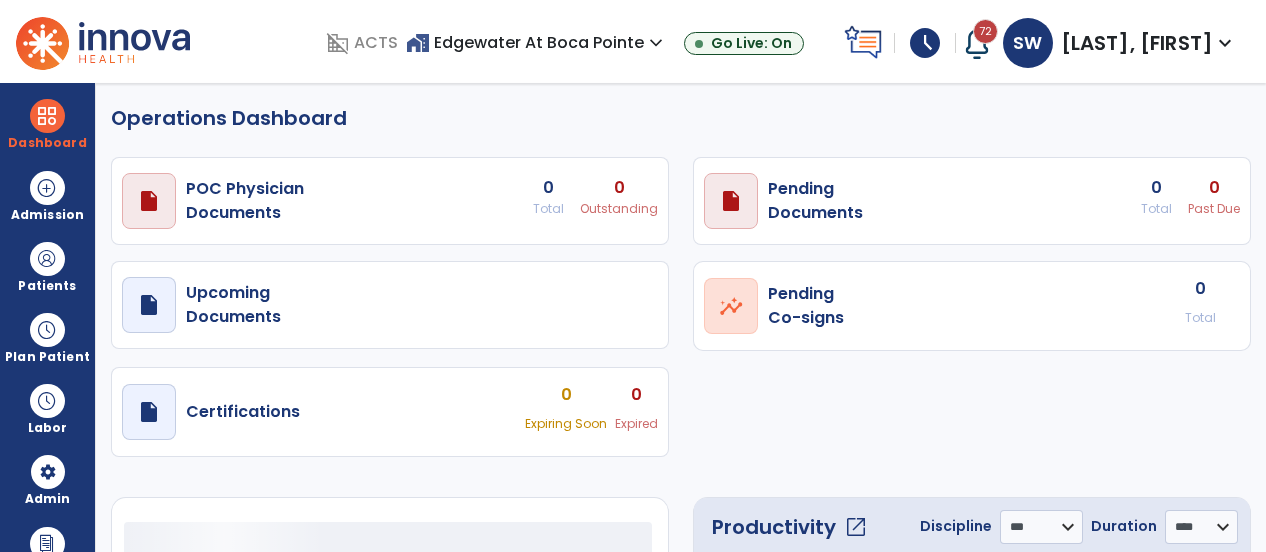 select on "***" 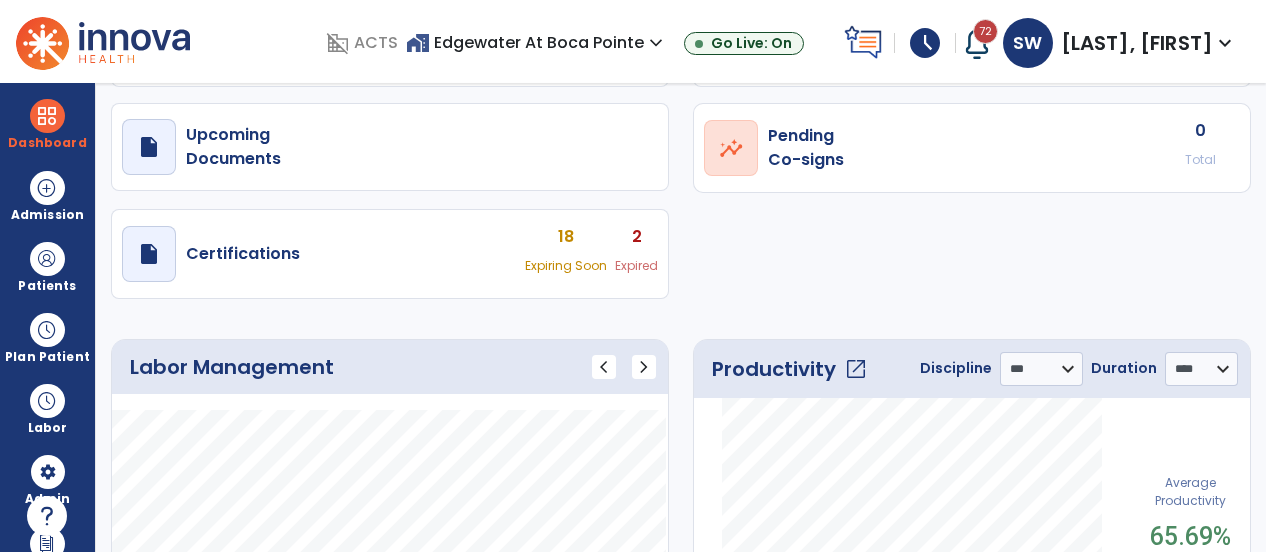 scroll, scrollTop: 160, scrollLeft: 0, axis: vertical 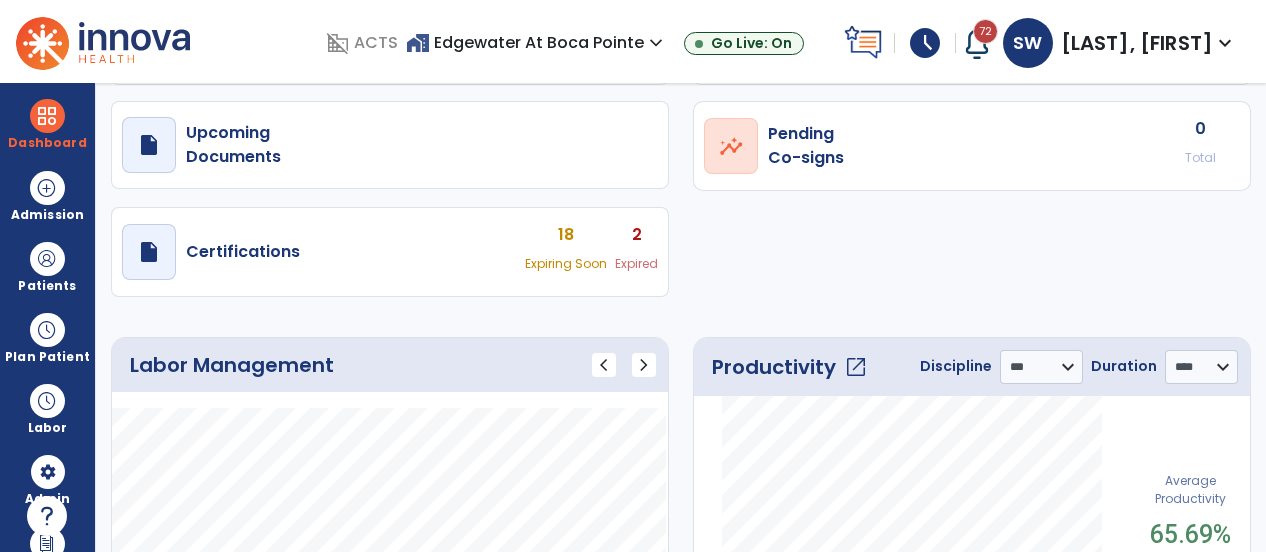 click on "open_in_new" 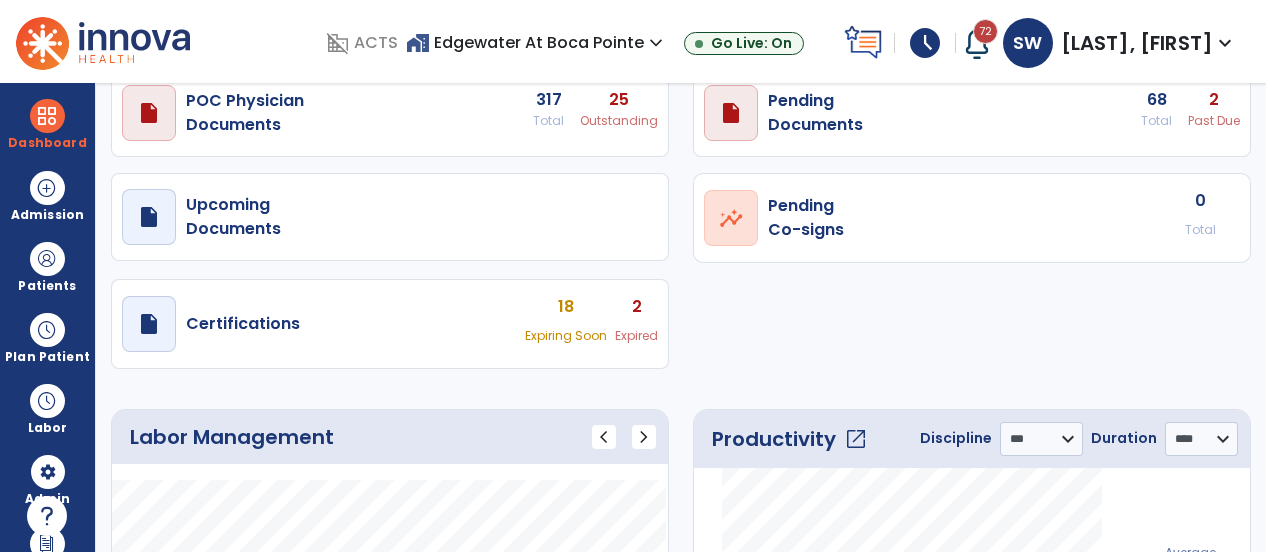 select on "****" 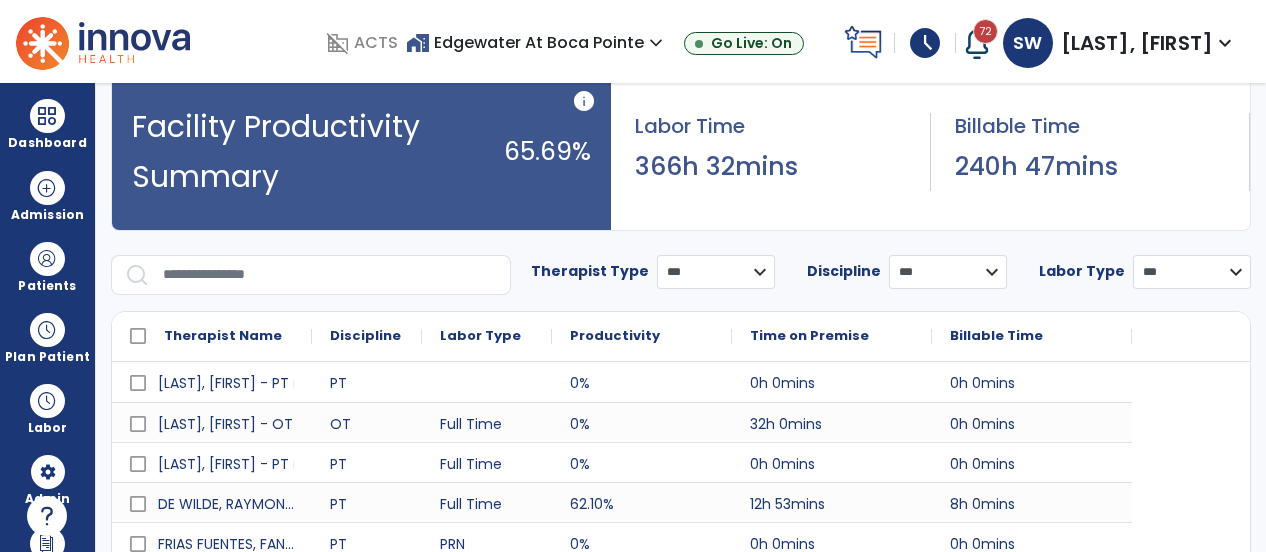 scroll, scrollTop: 0, scrollLeft: 0, axis: both 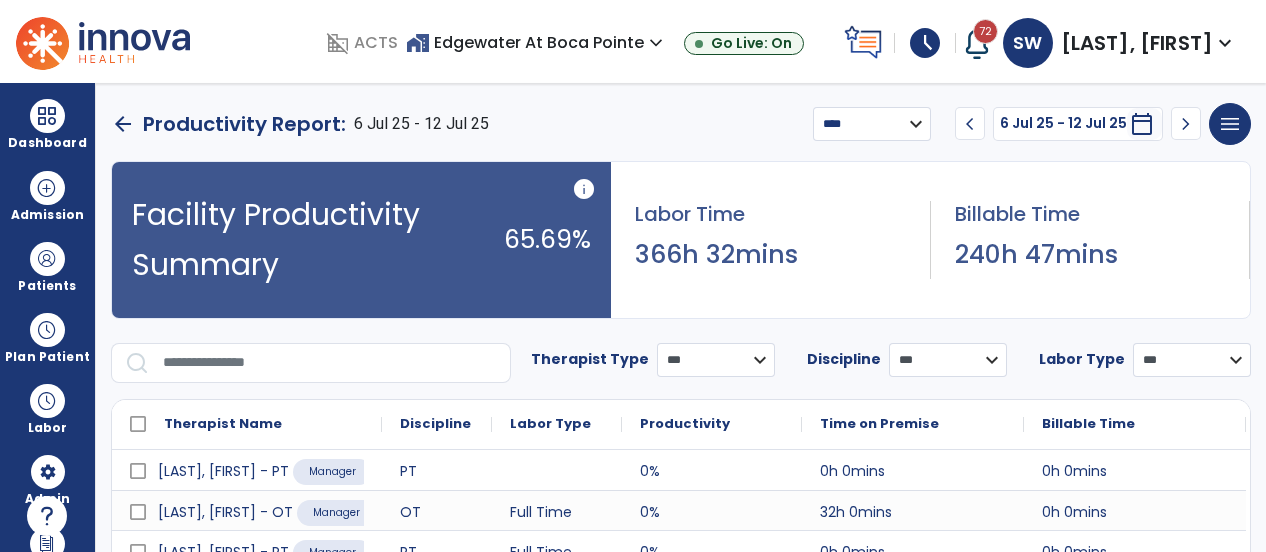 click on "chevron_left" at bounding box center (970, 124) 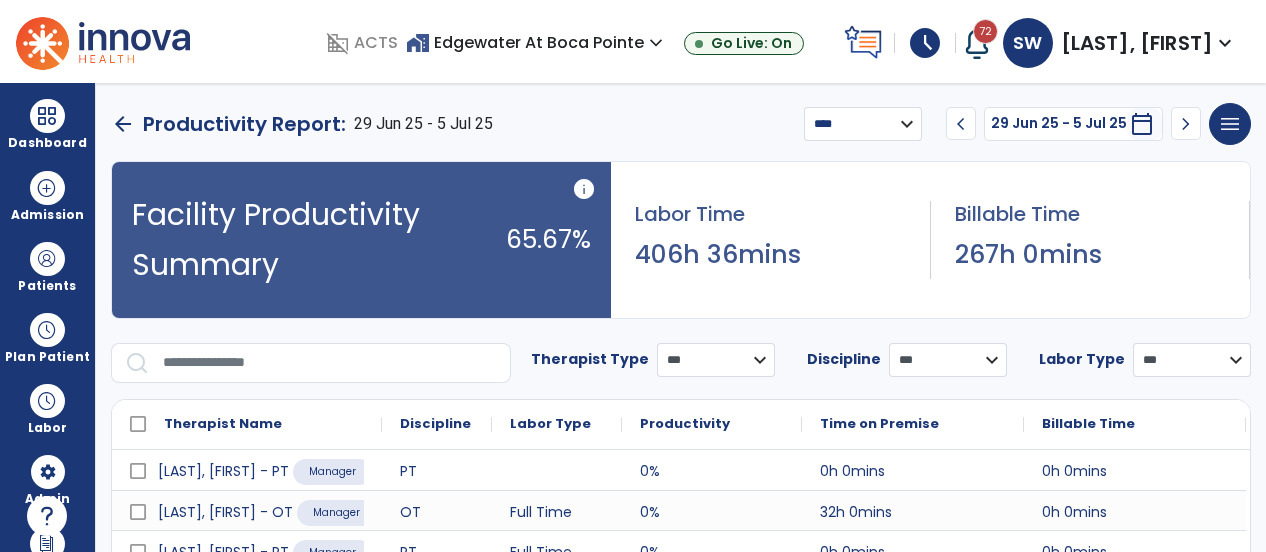 click on "chevron_right" at bounding box center (1186, 124) 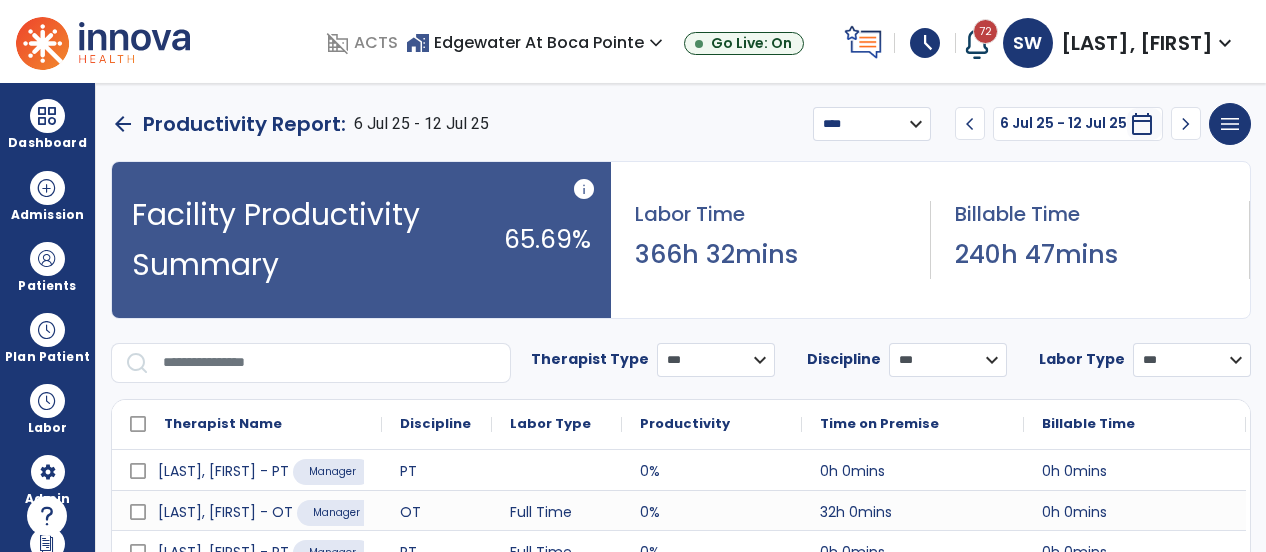 click on "**********" at bounding box center (872, 124) 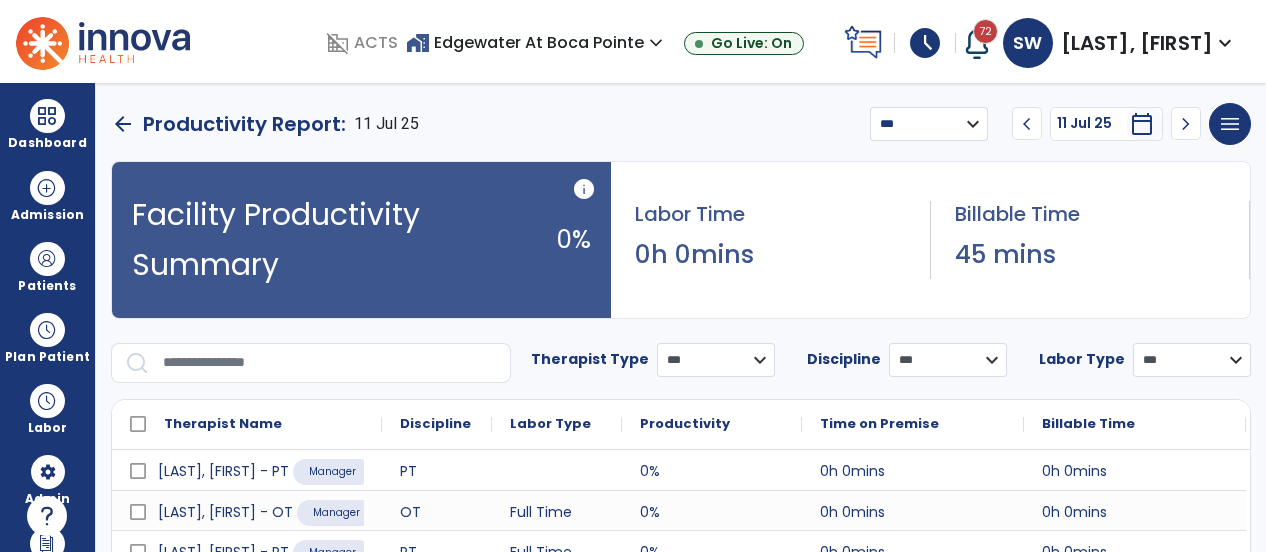 click on "chevron_left" at bounding box center (1027, 124) 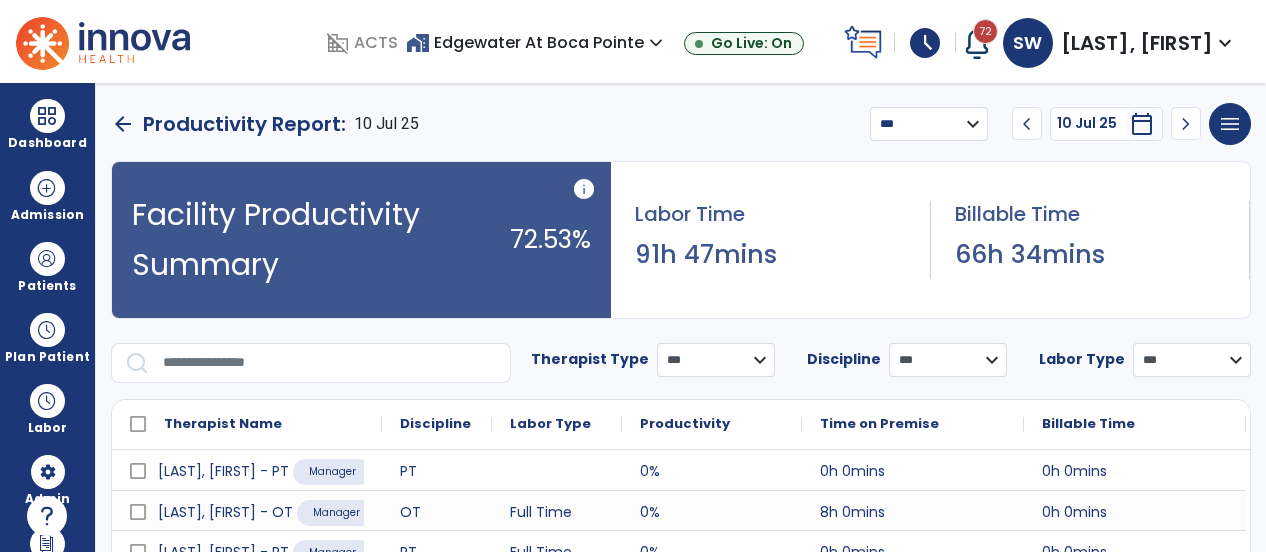 click on "Billable Time" at bounding box center (1088, 424) 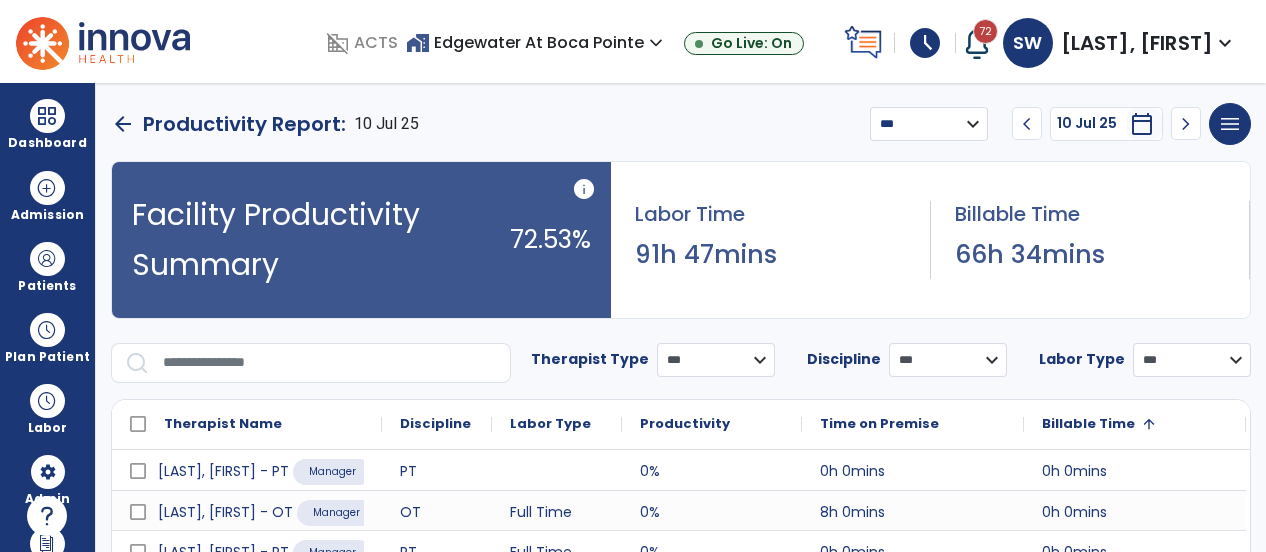 click on "Billable Time" at bounding box center (1088, 424) 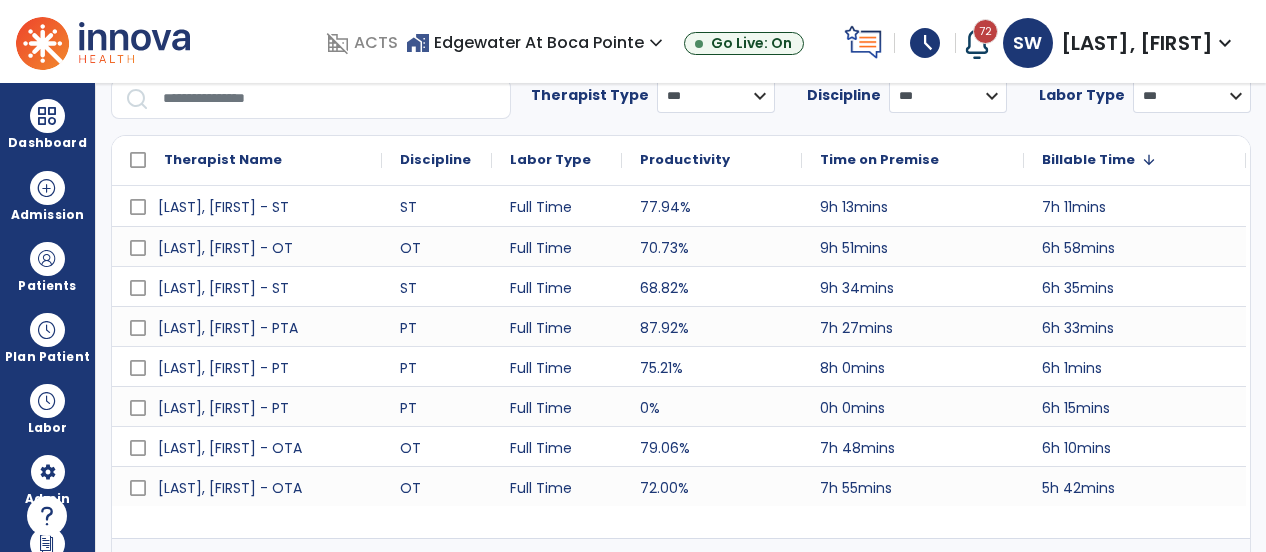 scroll, scrollTop: 266, scrollLeft: 0, axis: vertical 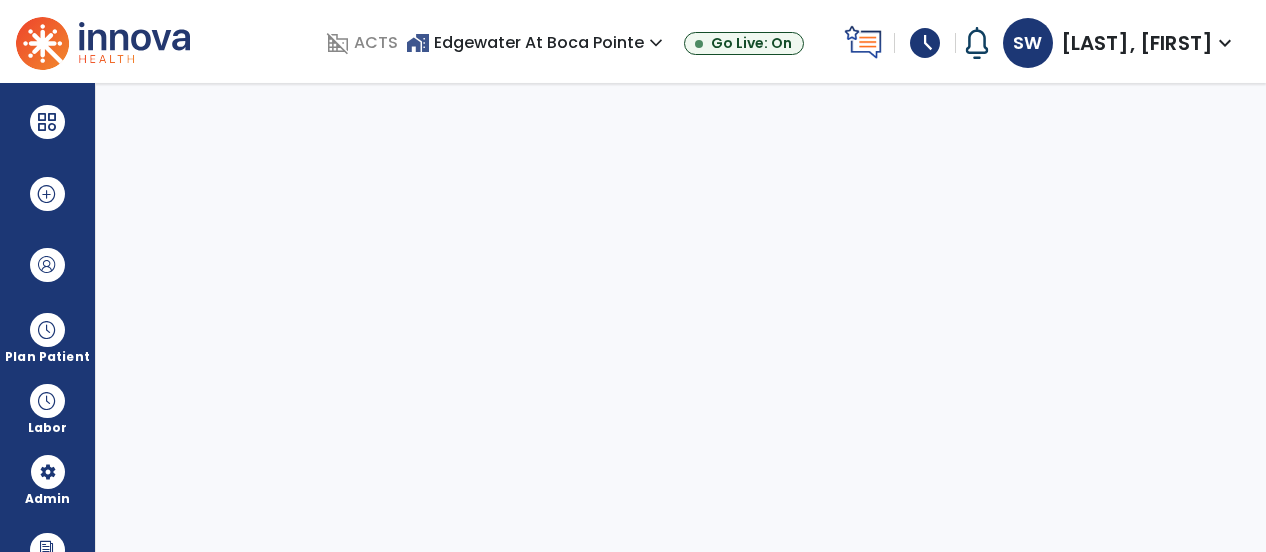 select on "***" 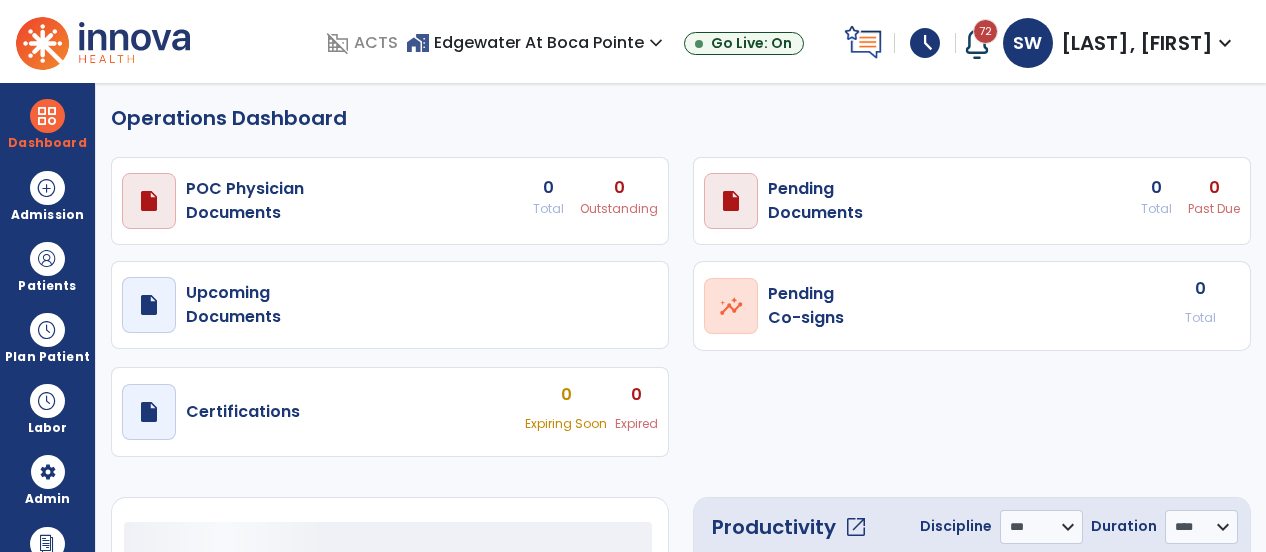 select on "***" 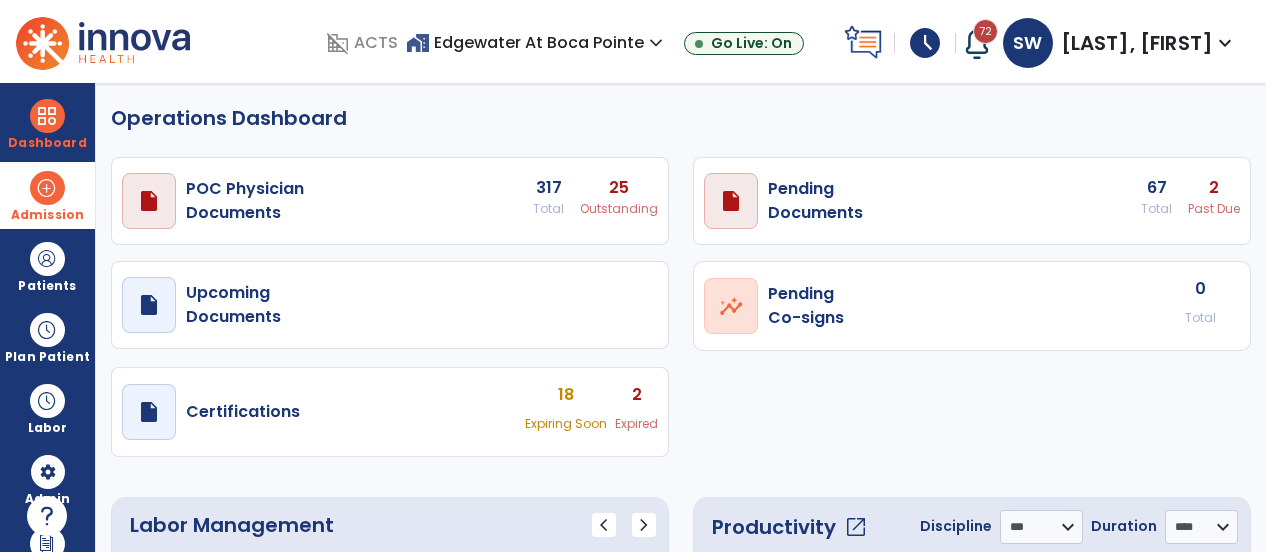 click at bounding box center (47, 188) 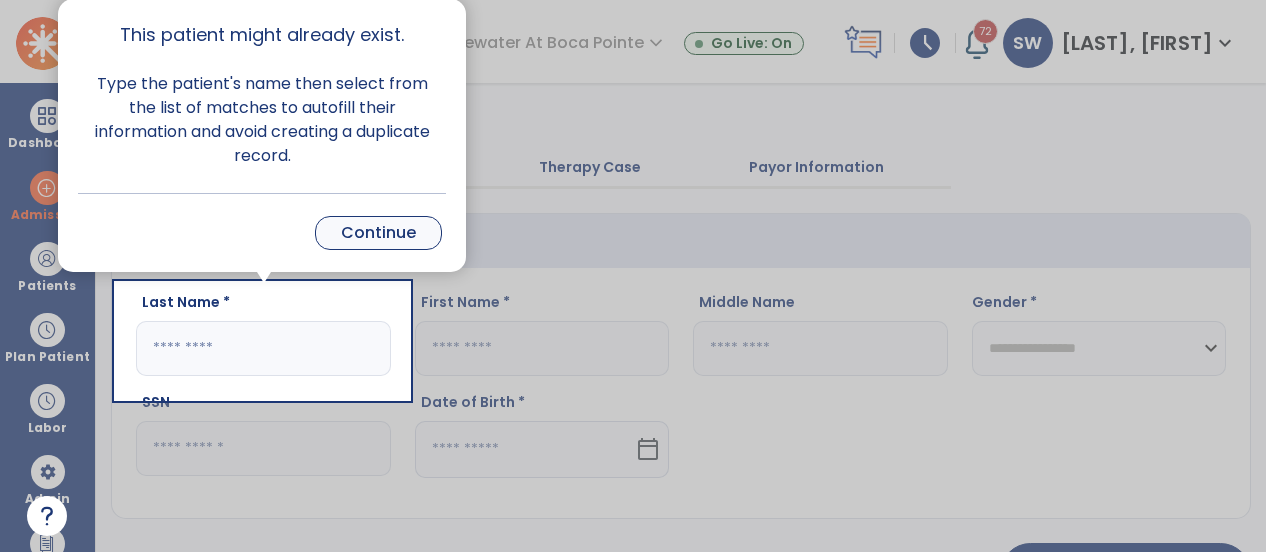 click on "Continue" at bounding box center [378, 233] 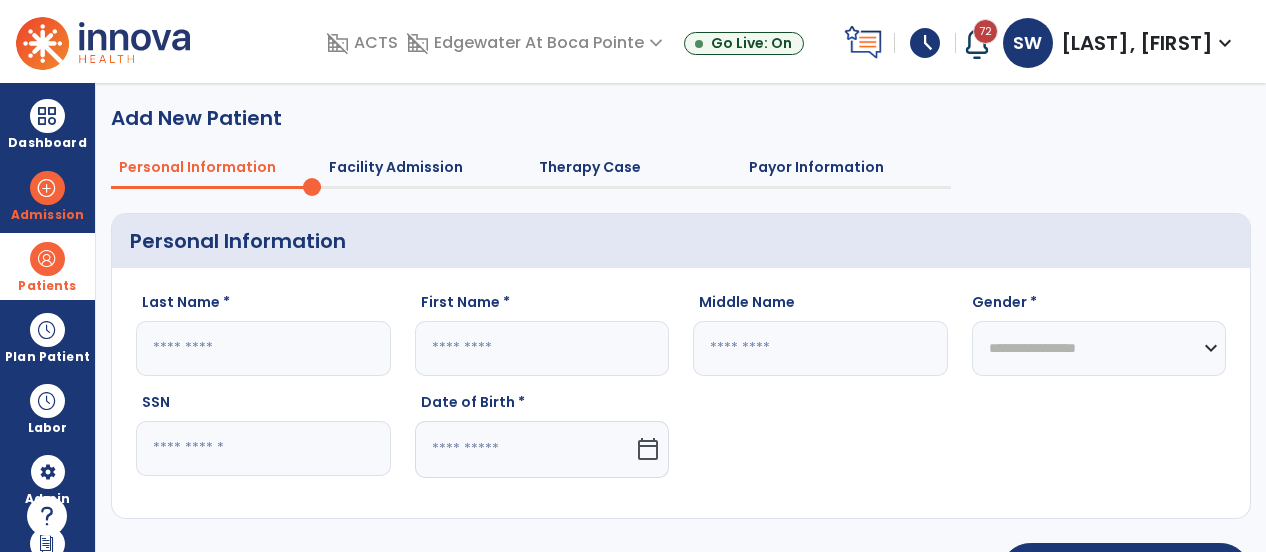 click at bounding box center [47, 259] 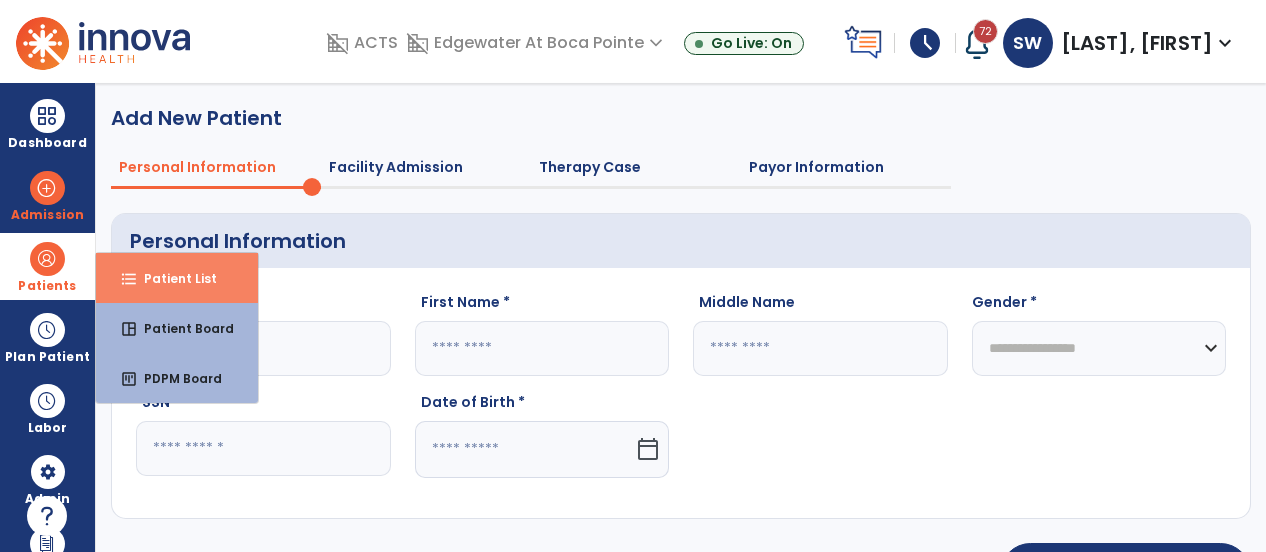 click on "format_list_bulleted" at bounding box center (129, 279) 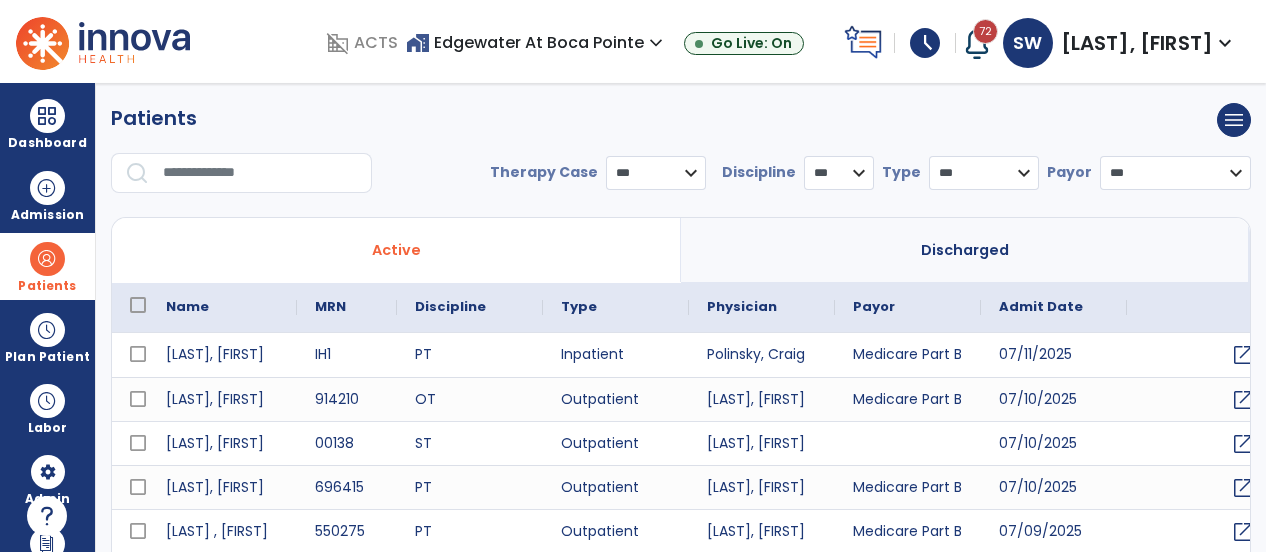 select on "***" 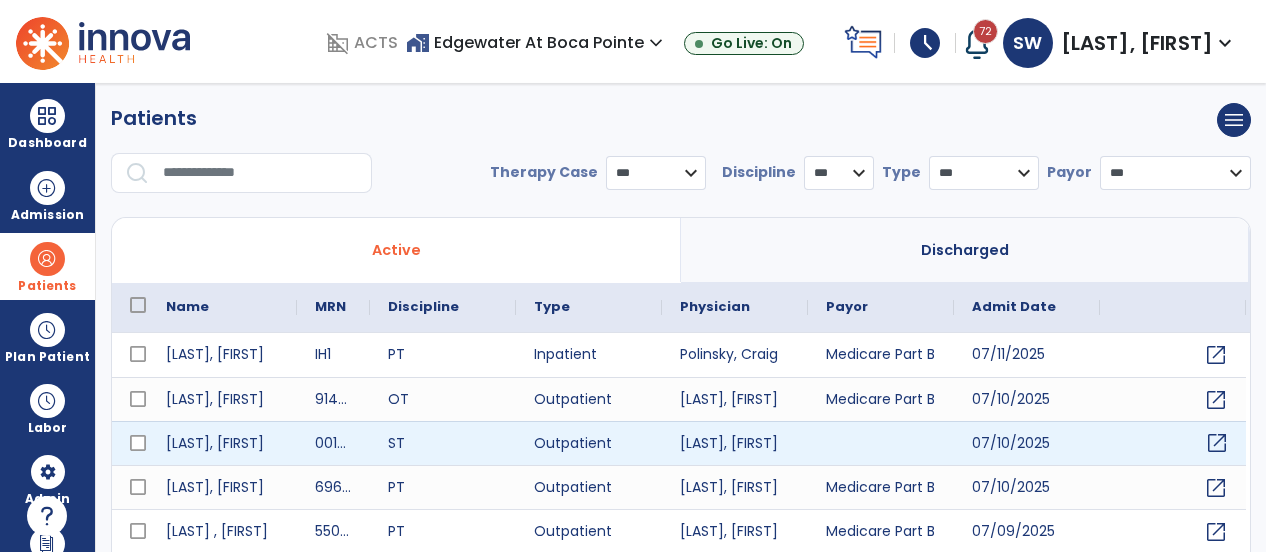 click on "open_in_new" at bounding box center [1217, 443] 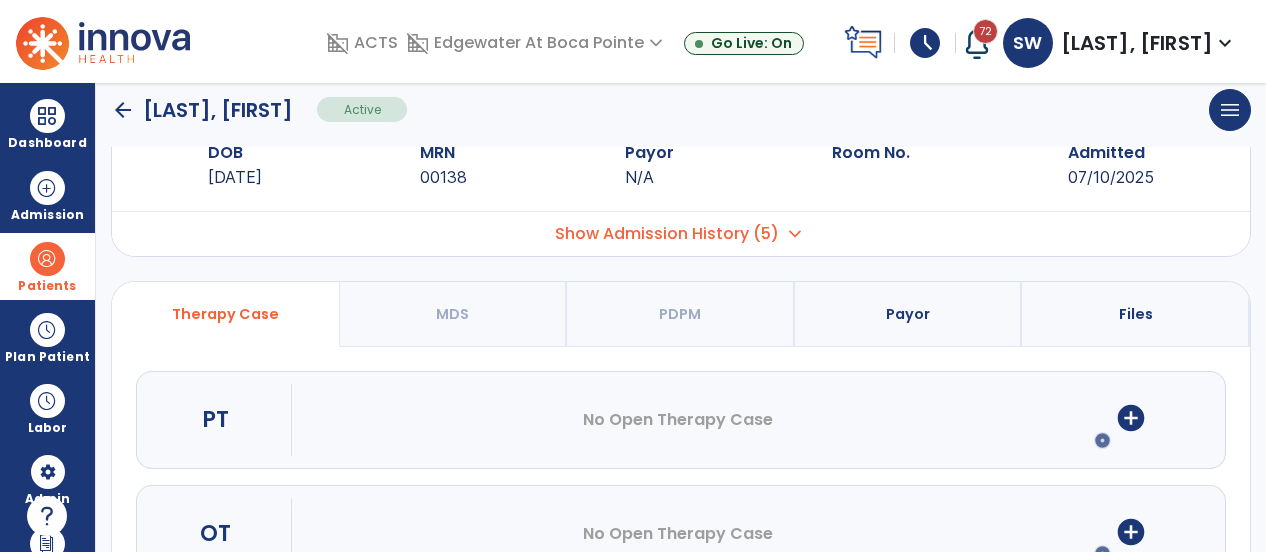 scroll, scrollTop: 34, scrollLeft: 0, axis: vertical 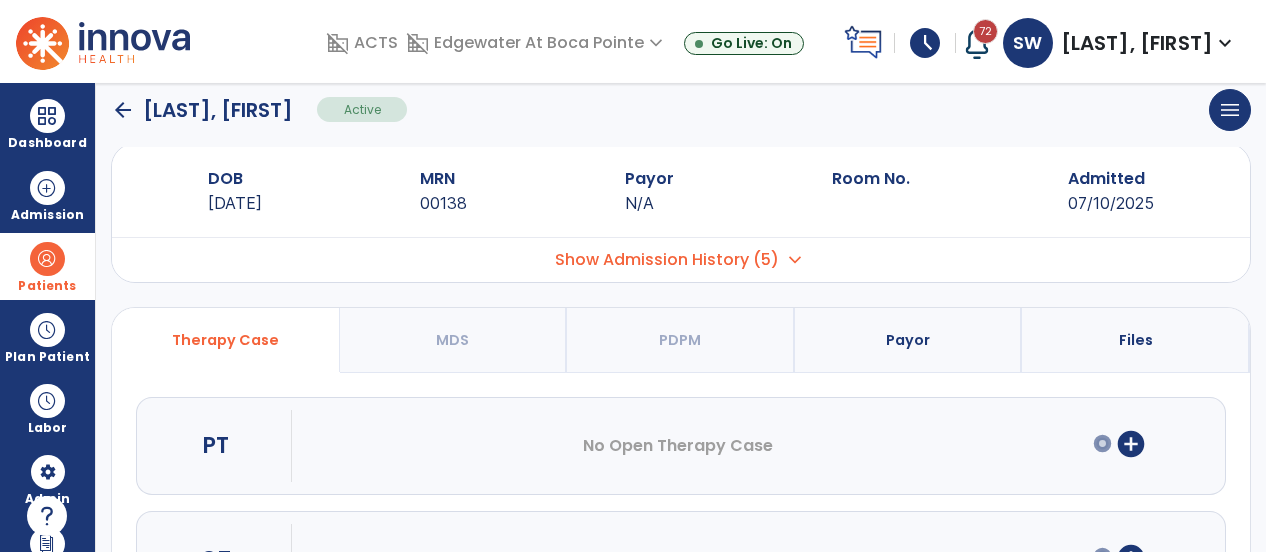 click on "expand_more" at bounding box center [795, 260] 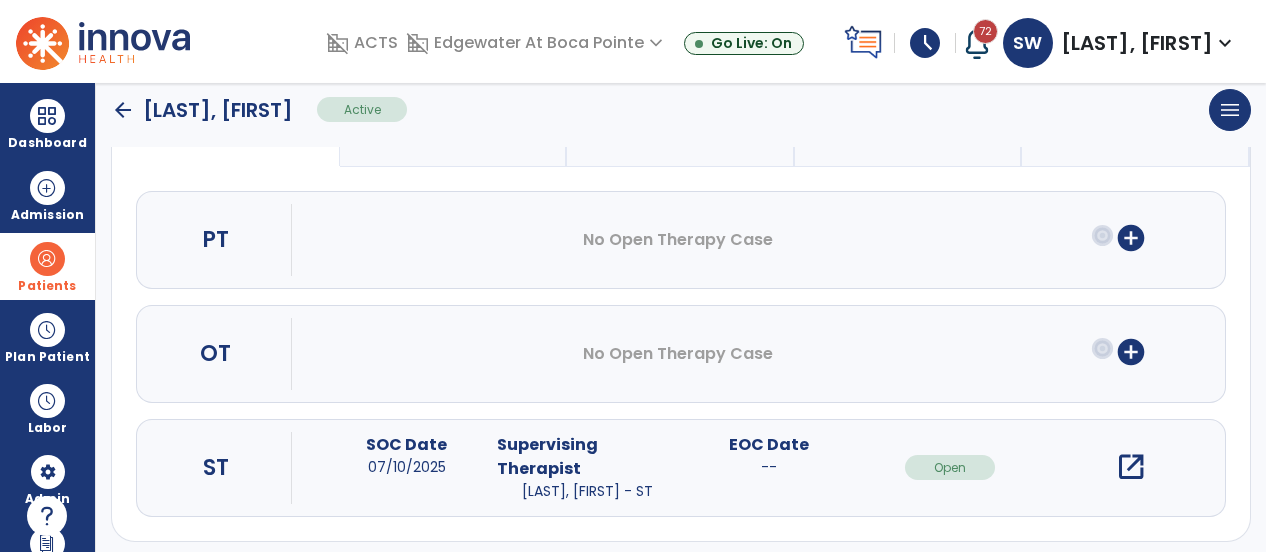 scroll, scrollTop: 609, scrollLeft: 0, axis: vertical 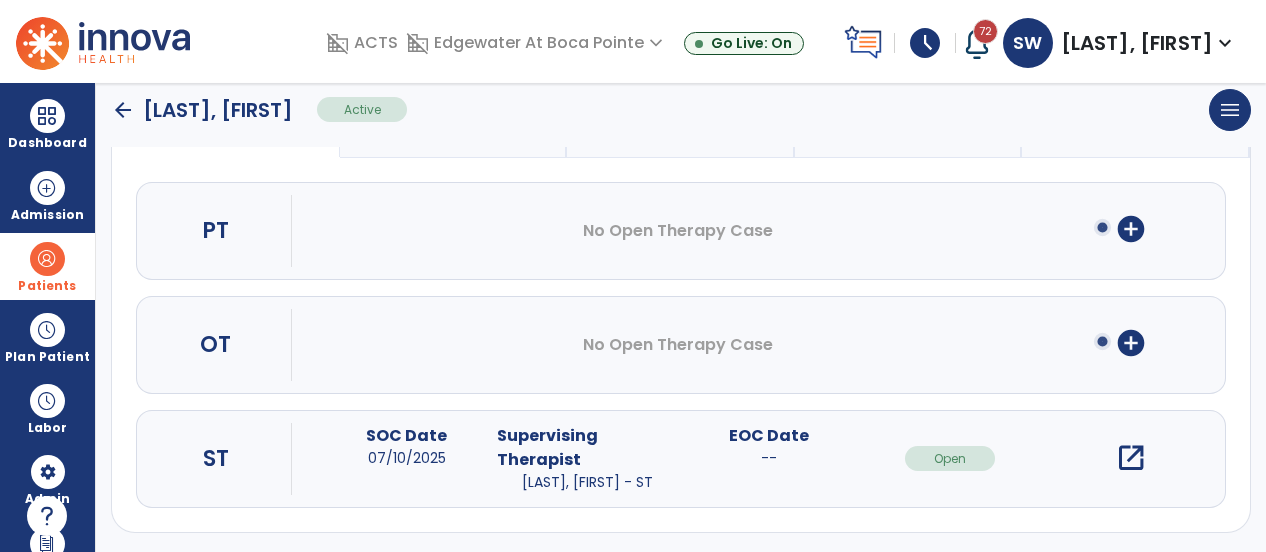 click on "open_in_new" at bounding box center [1131, 458] 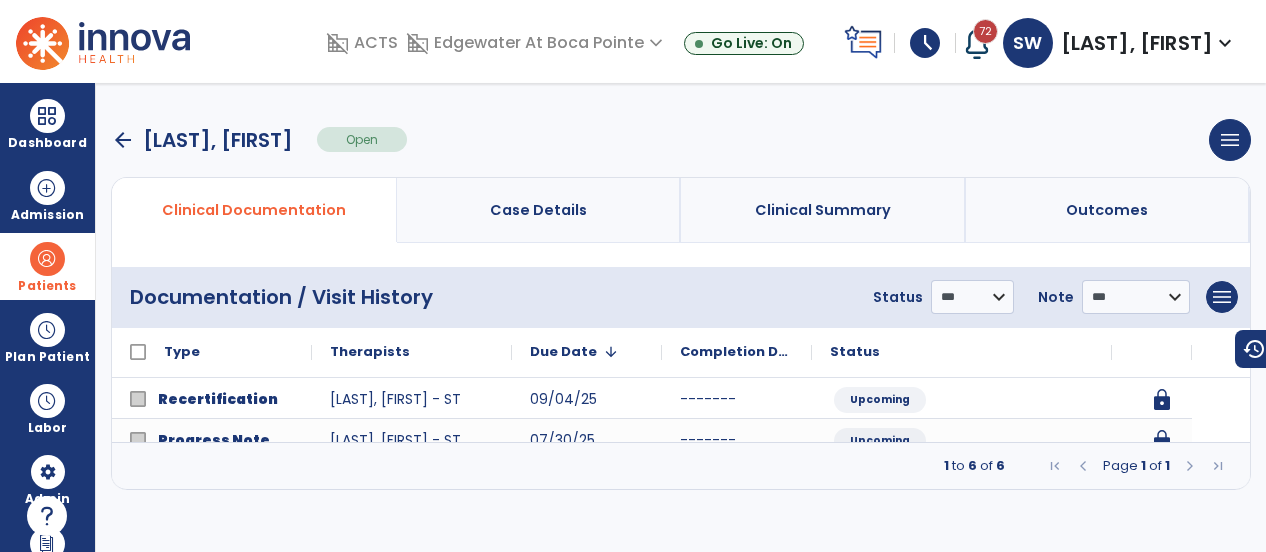 scroll, scrollTop: 0, scrollLeft: 0, axis: both 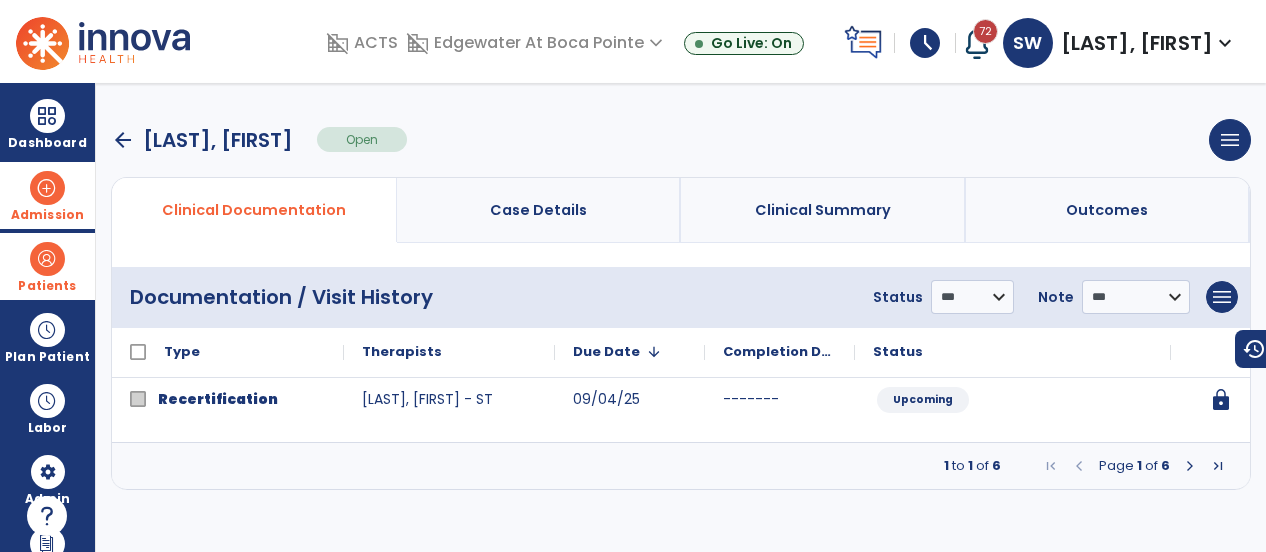 click at bounding box center (47, 188) 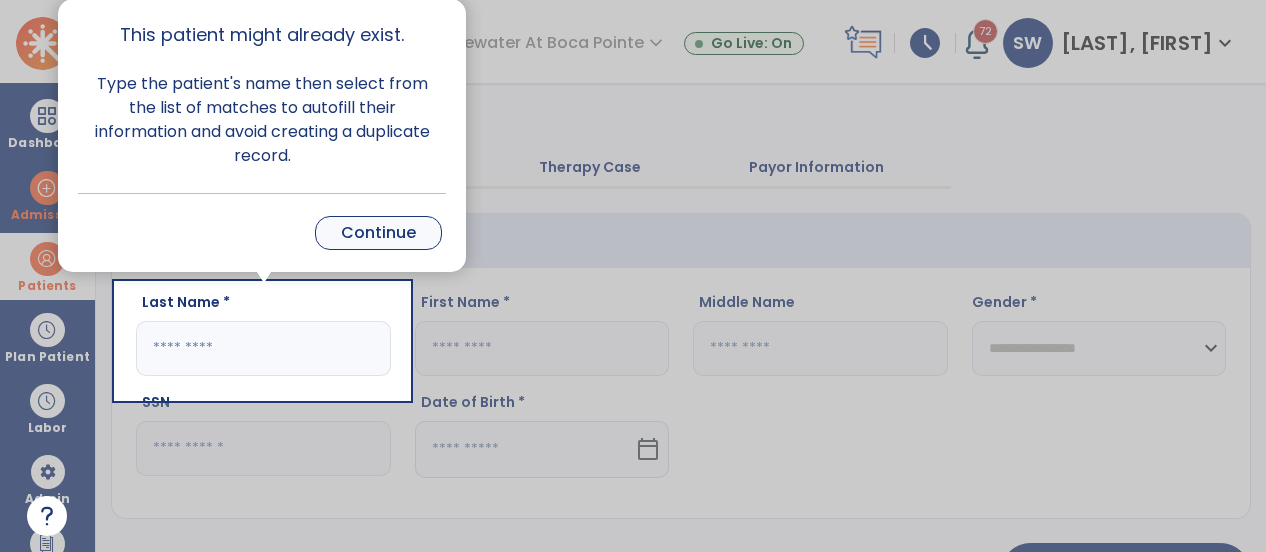 click on "Continue" at bounding box center [378, 233] 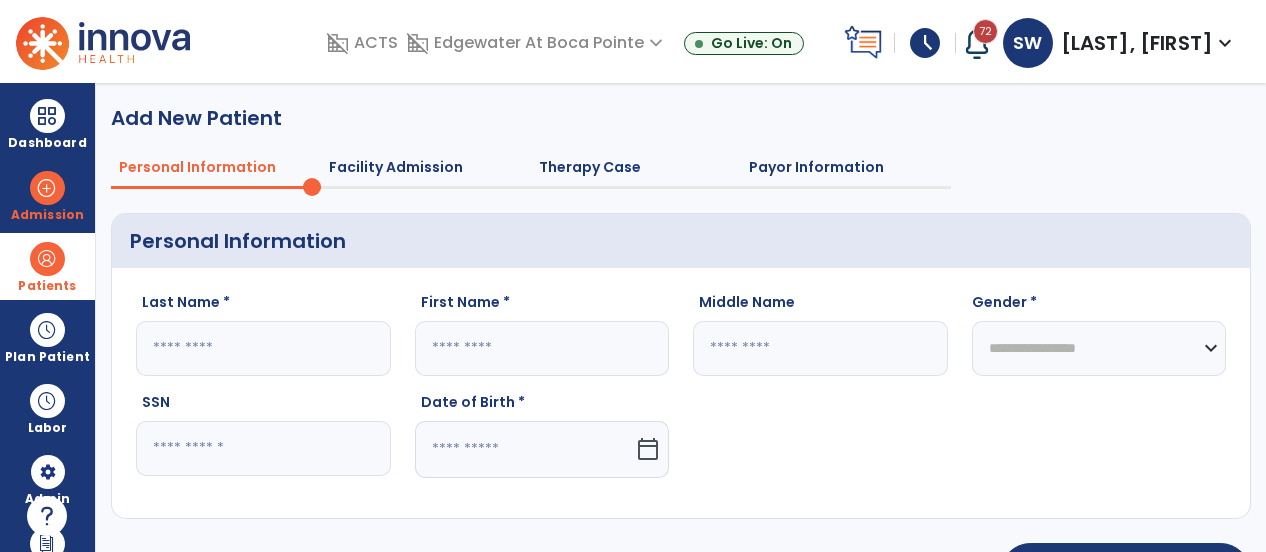 click at bounding box center (47, 259) 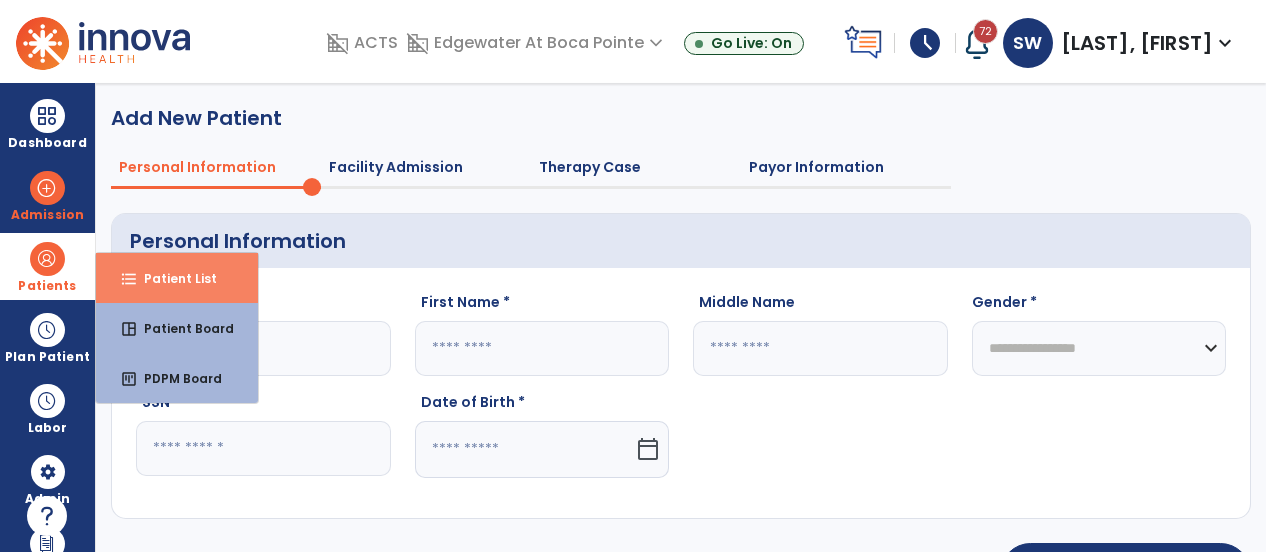 click on "format_list_bulleted  Patient List" at bounding box center [177, 278] 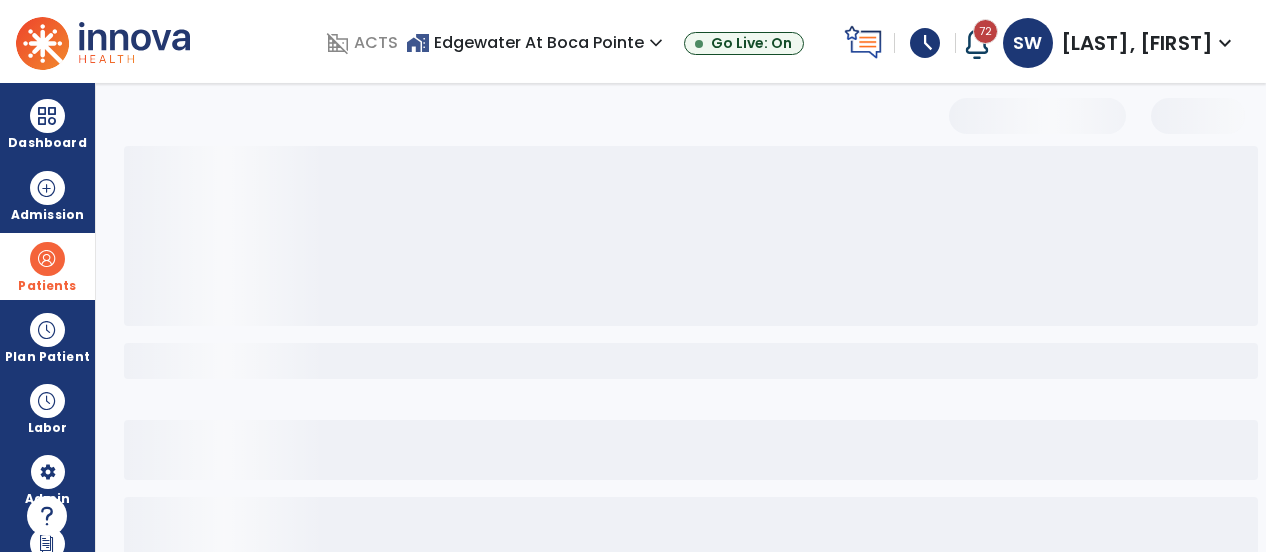 select on "***" 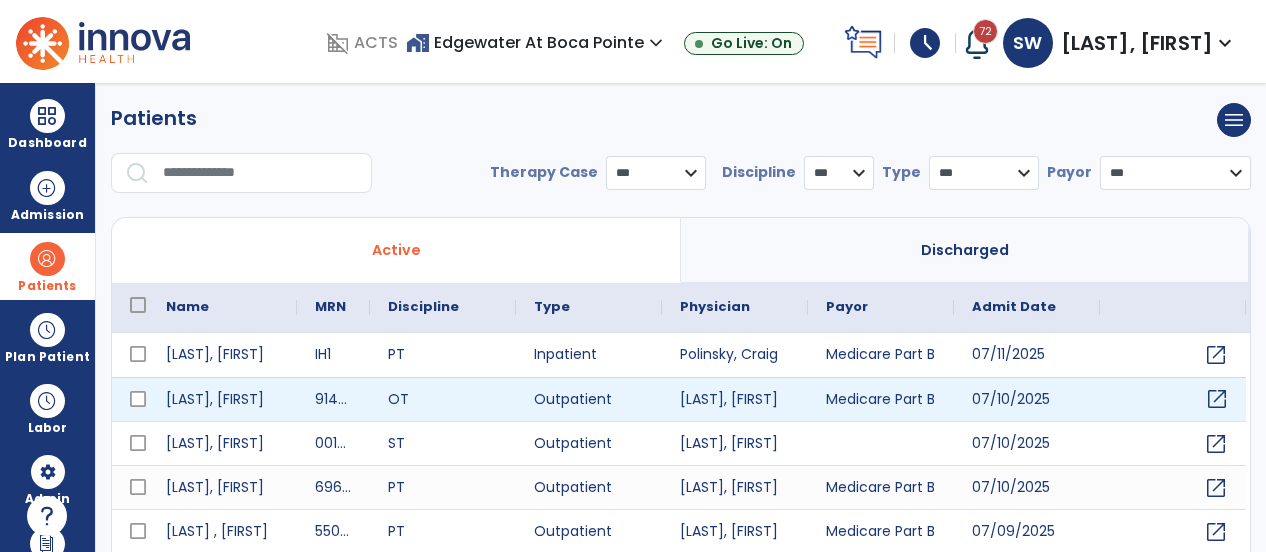 click on "open_in_new" at bounding box center [1217, 399] 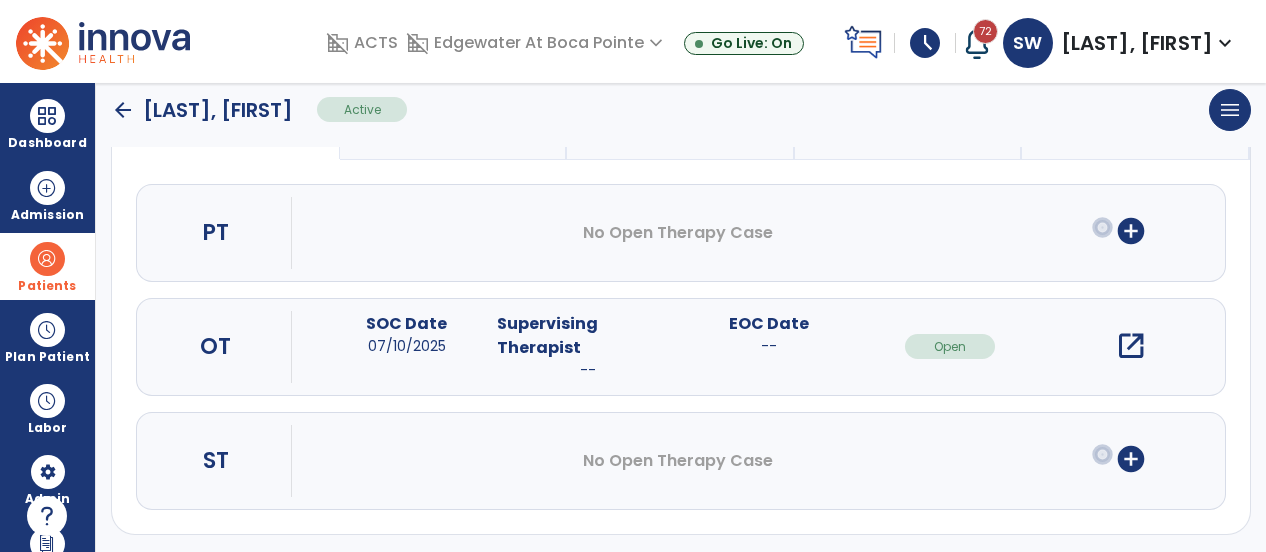 scroll, scrollTop: 249, scrollLeft: 0, axis: vertical 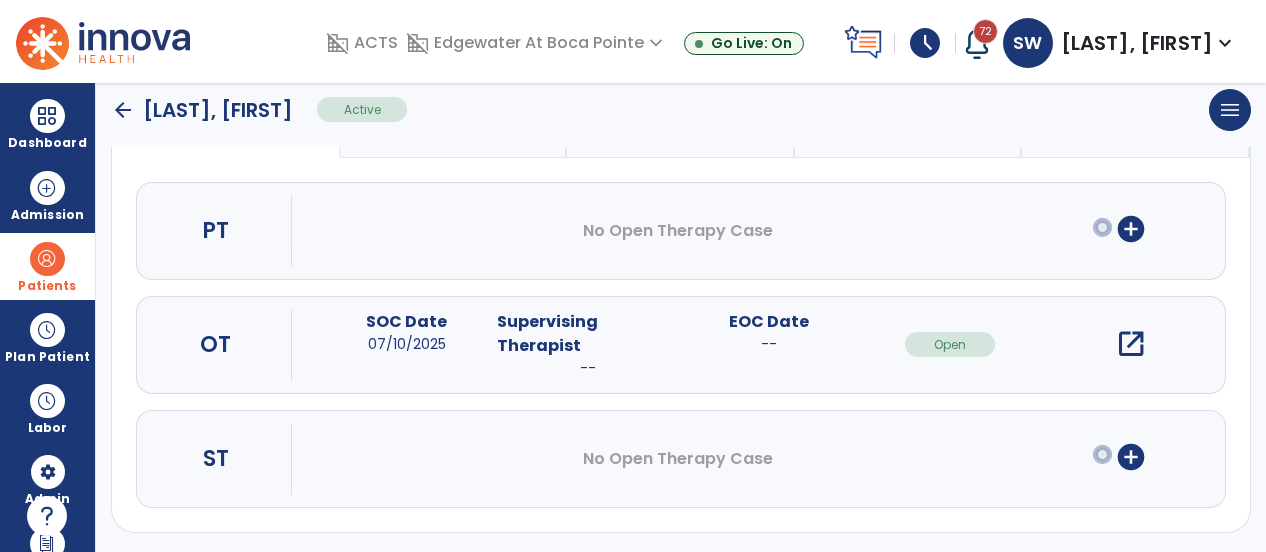 click on "open_in_new" at bounding box center [1131, 344] 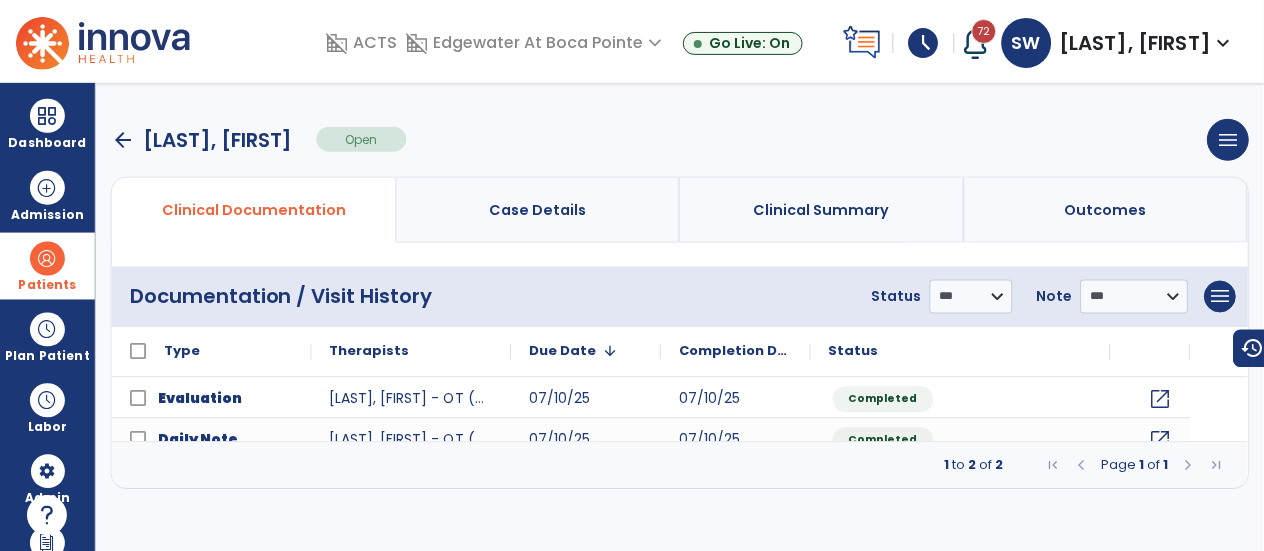 scroll, scrollTop: 0, scrollLeft: 0, axis: both 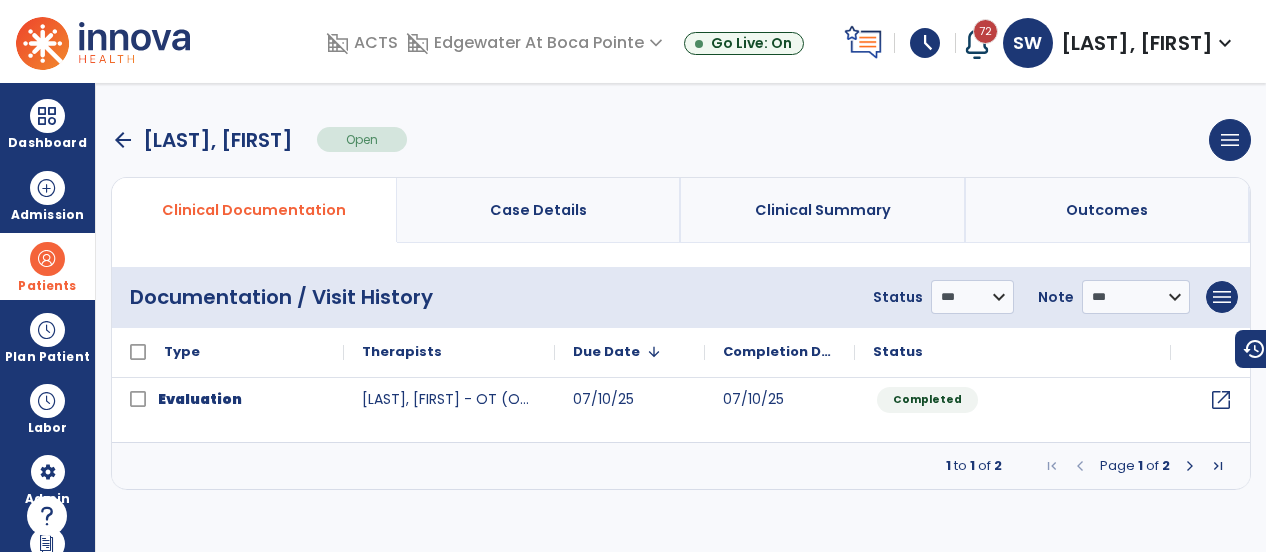 click on "arrow_back" at bounding box center [123, 140] 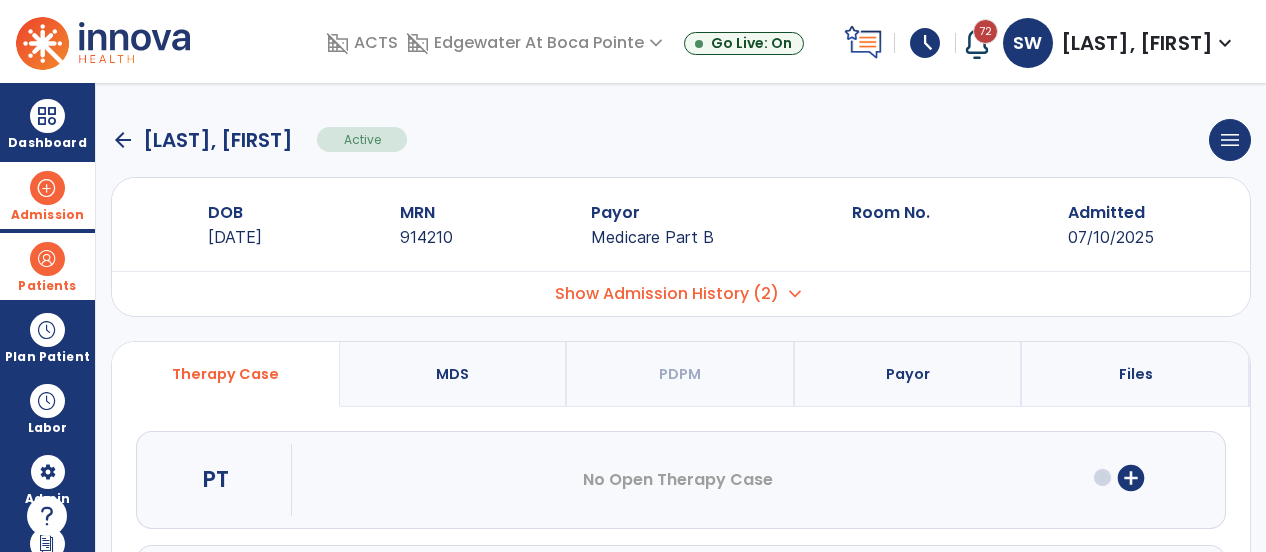 click at bounding box center (47, 188) 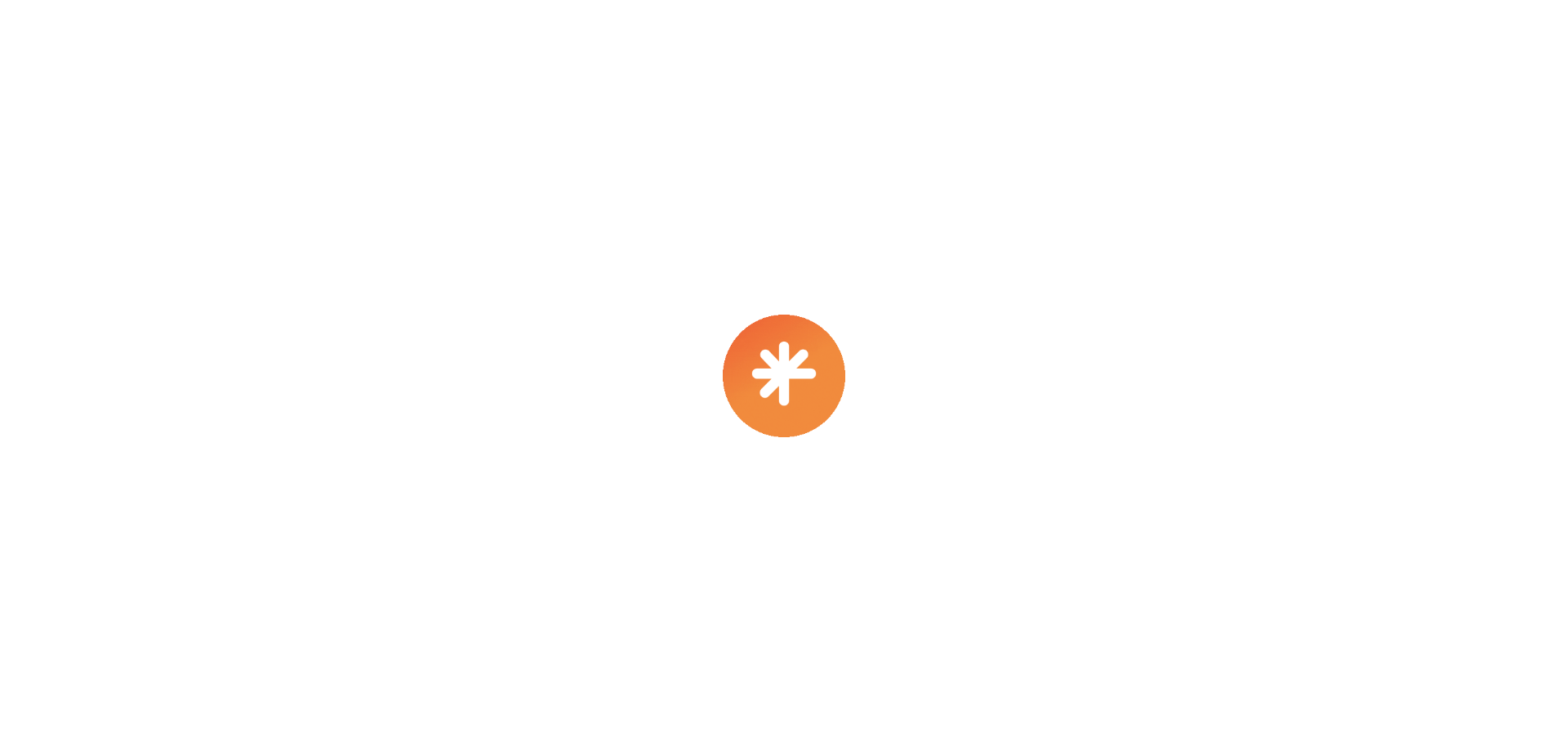 scroll, scrollTop: 0, scrollLeft: 0, axis: both 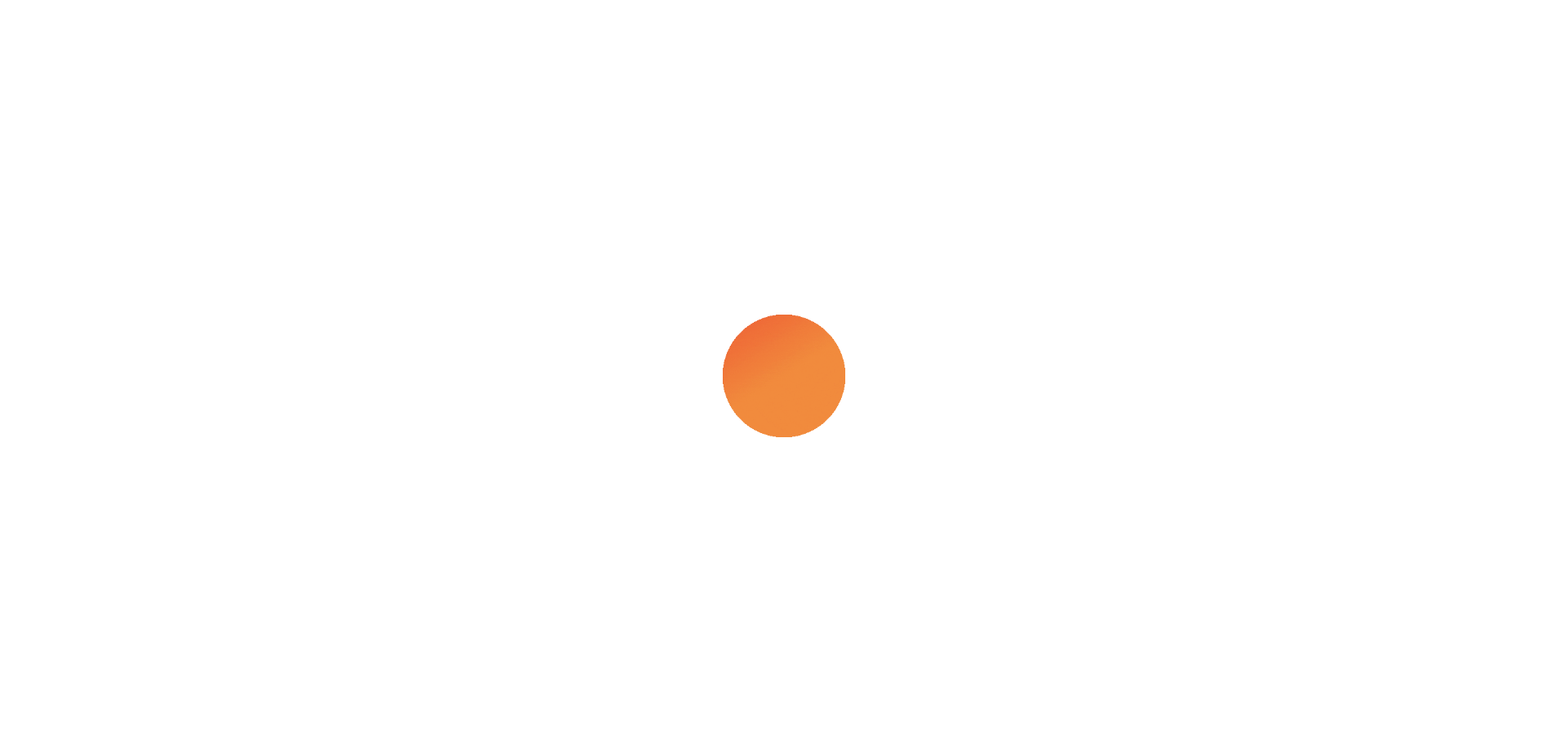 select on "***" 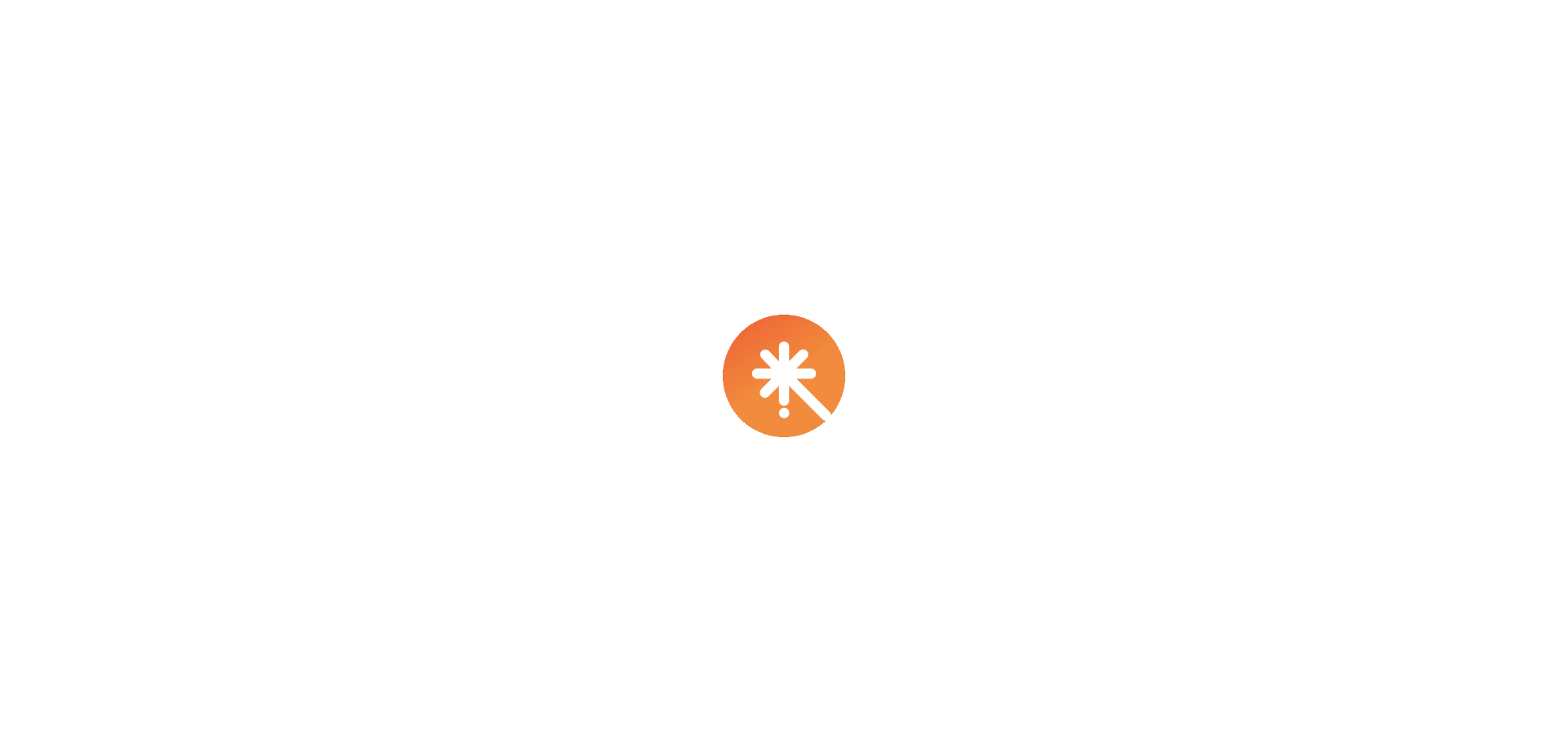 select on "****" 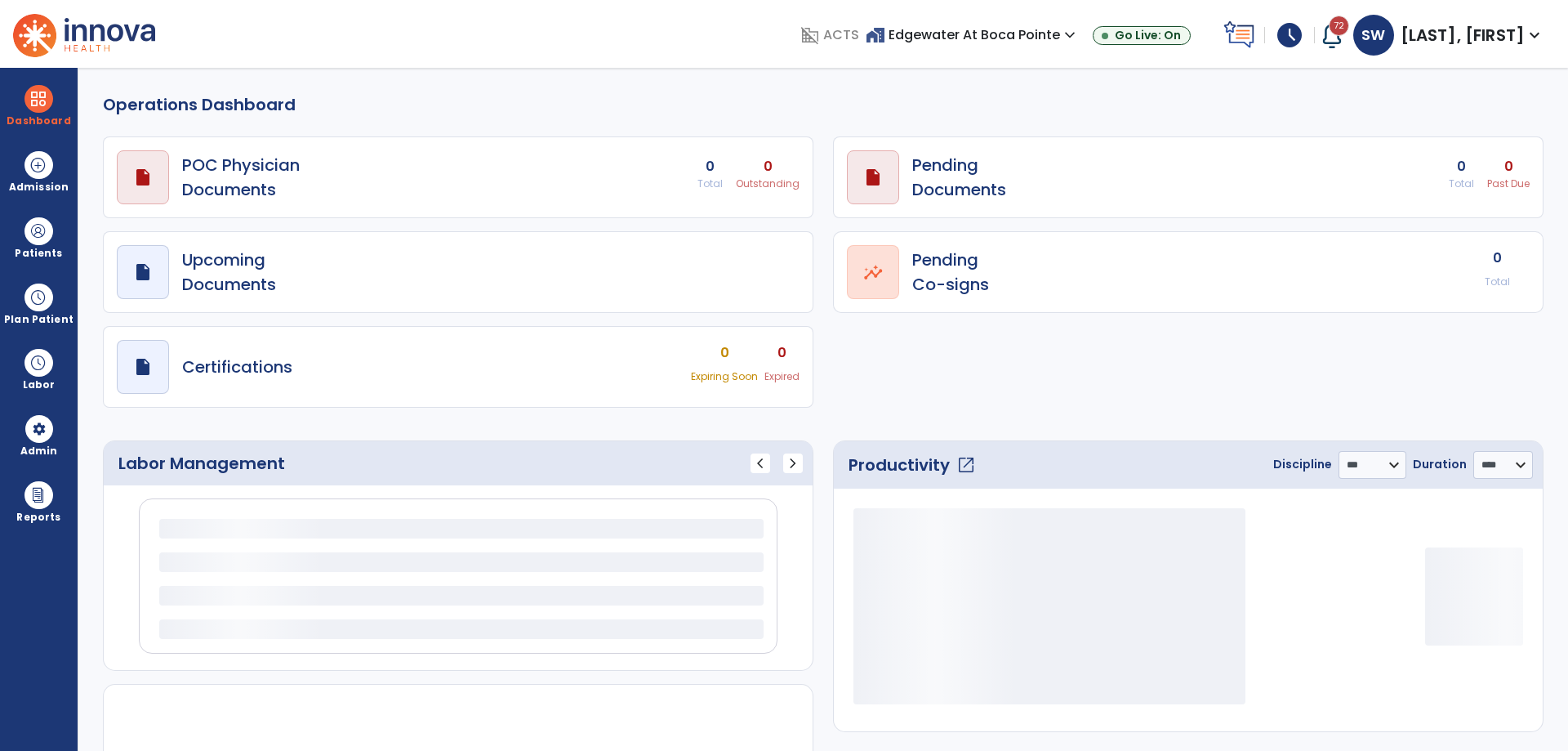 select on "***" 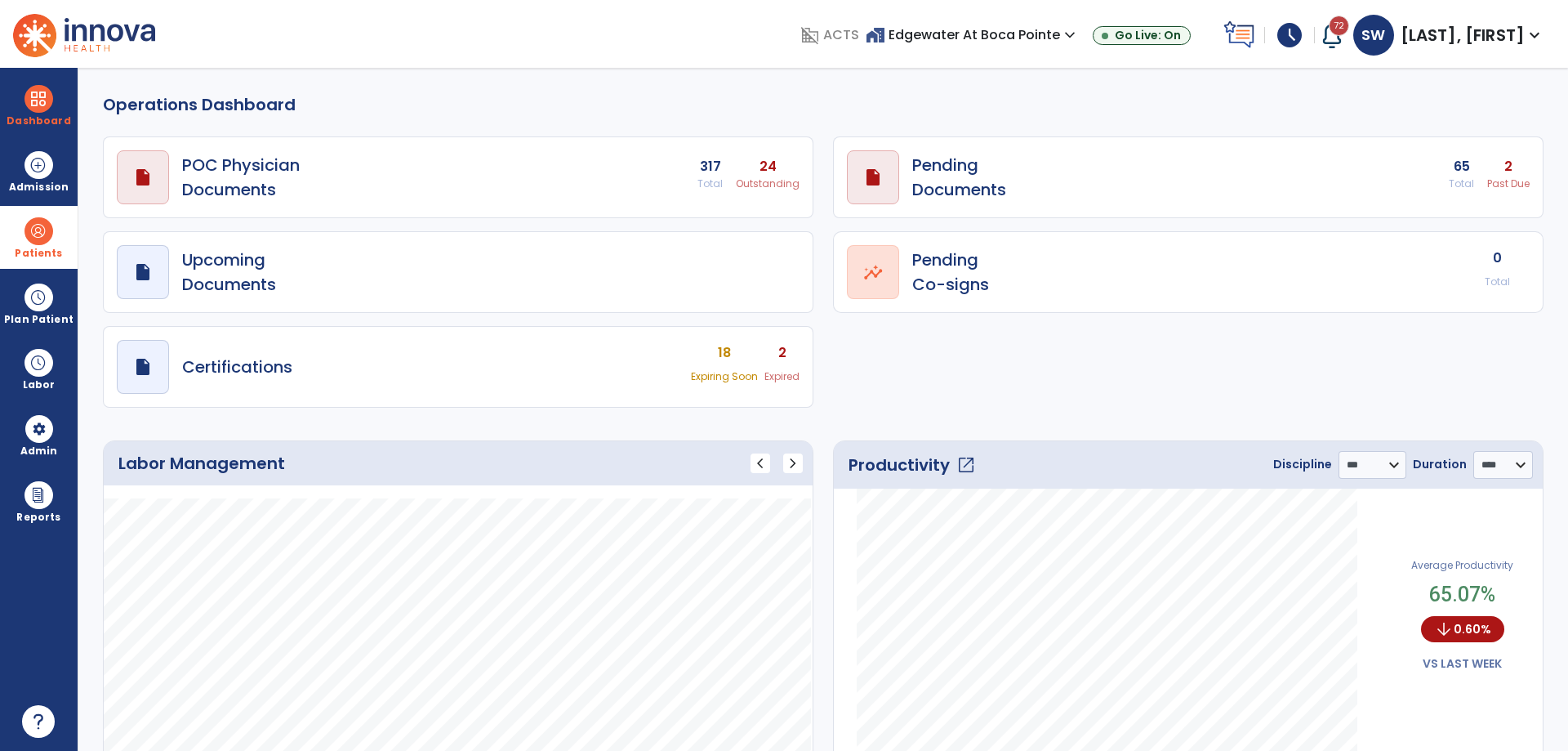 click at bounding box center [38, 231] 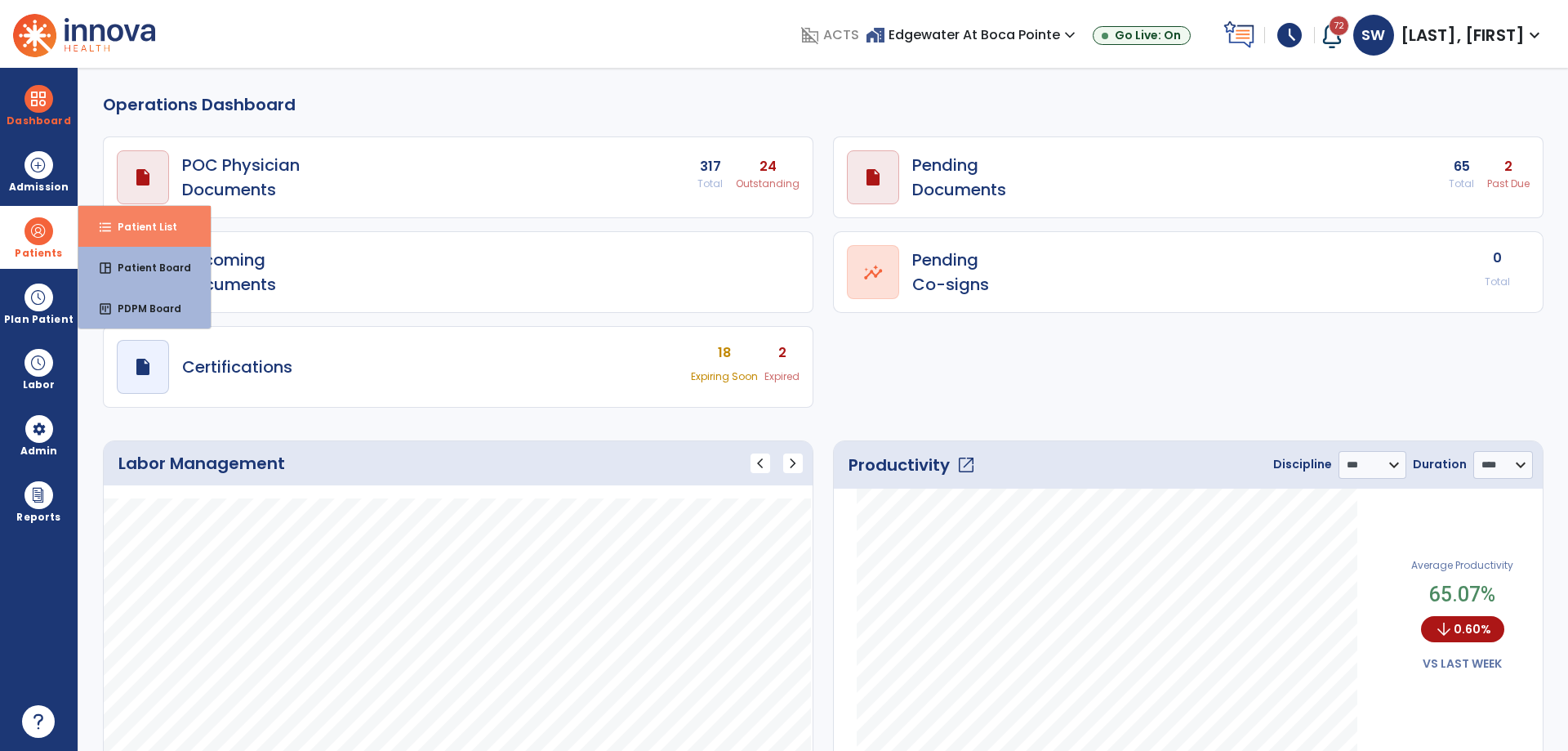 click on "Patient List" at bounding box center [140, 226] 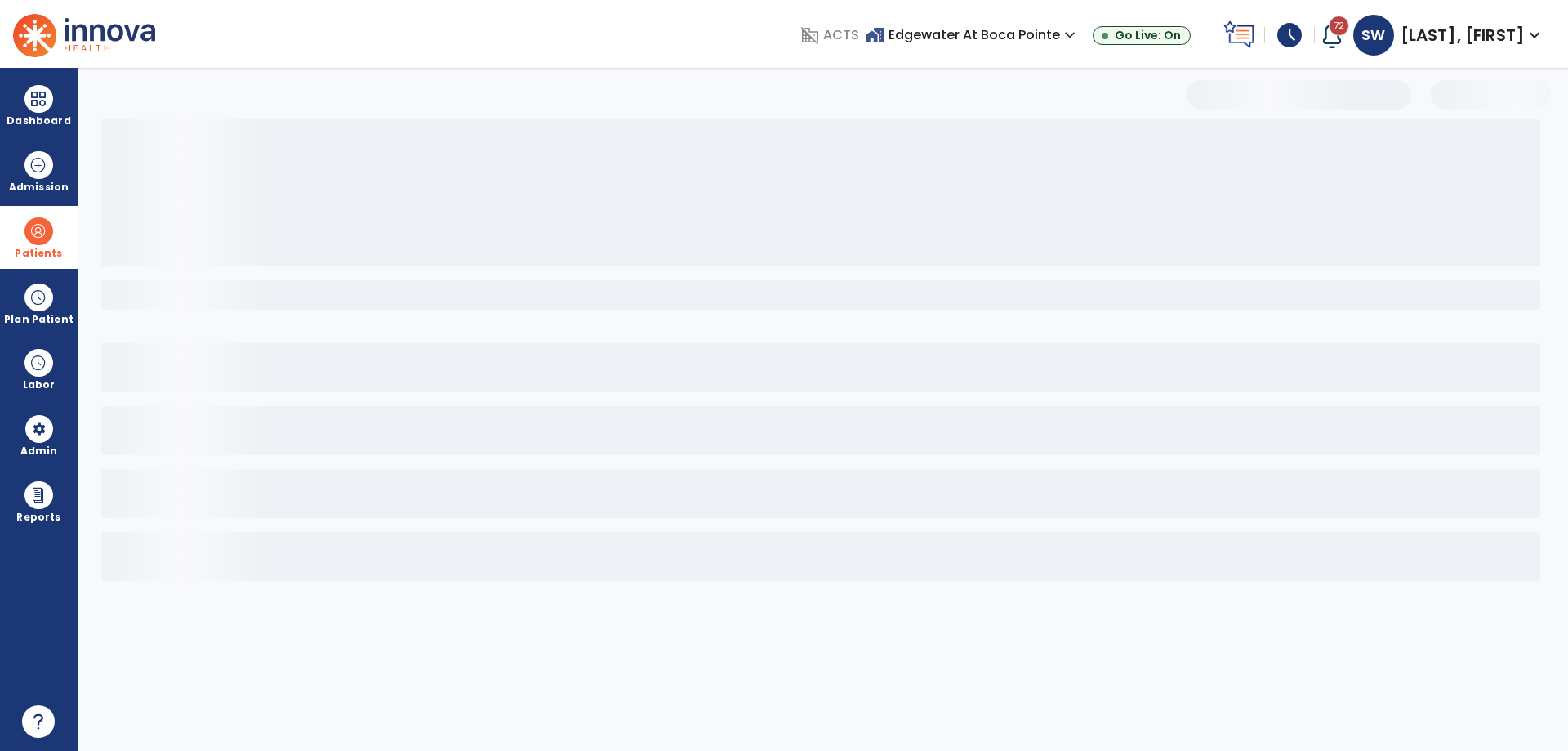 select on "***" 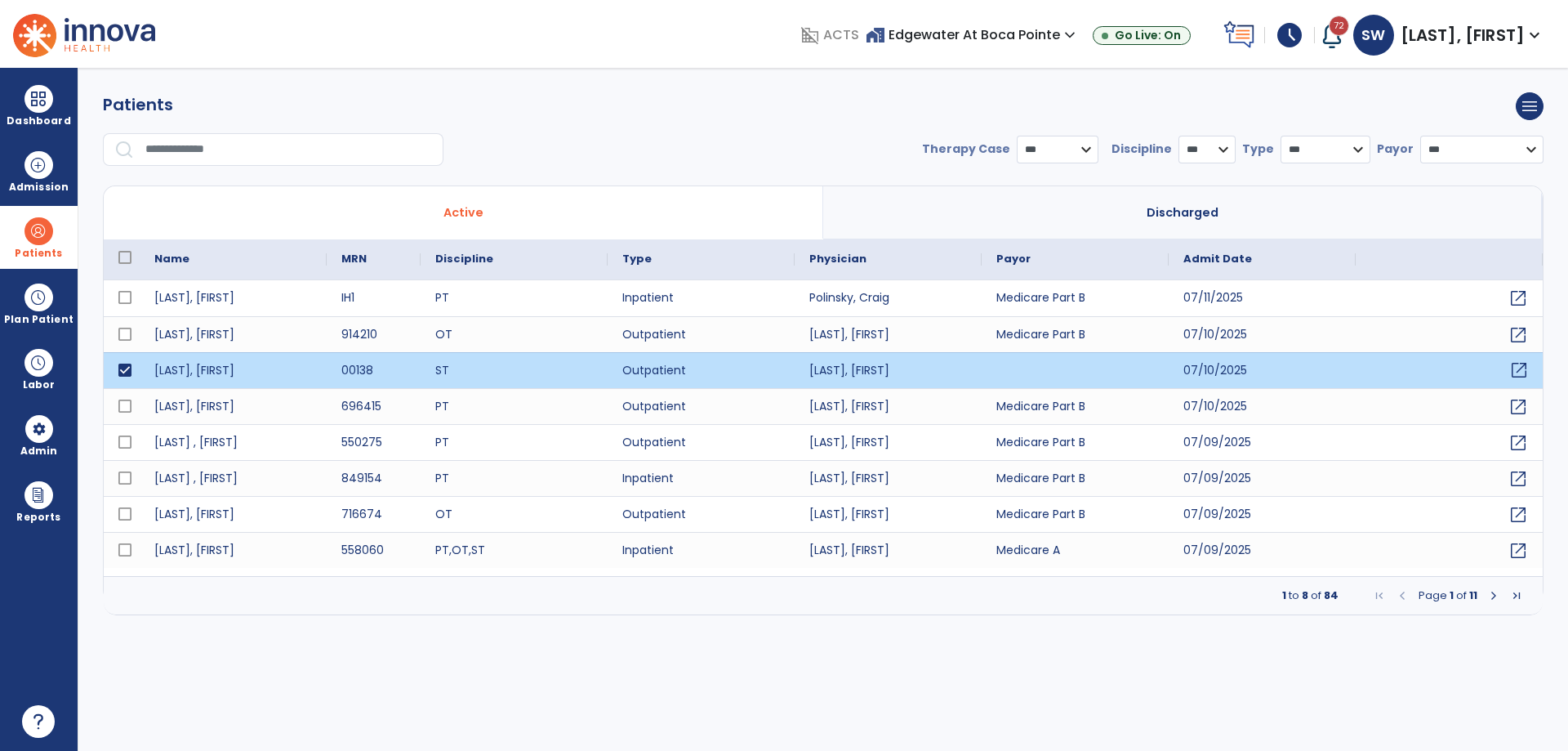 click on "open_in_new" at bounding box center (1519, 370) 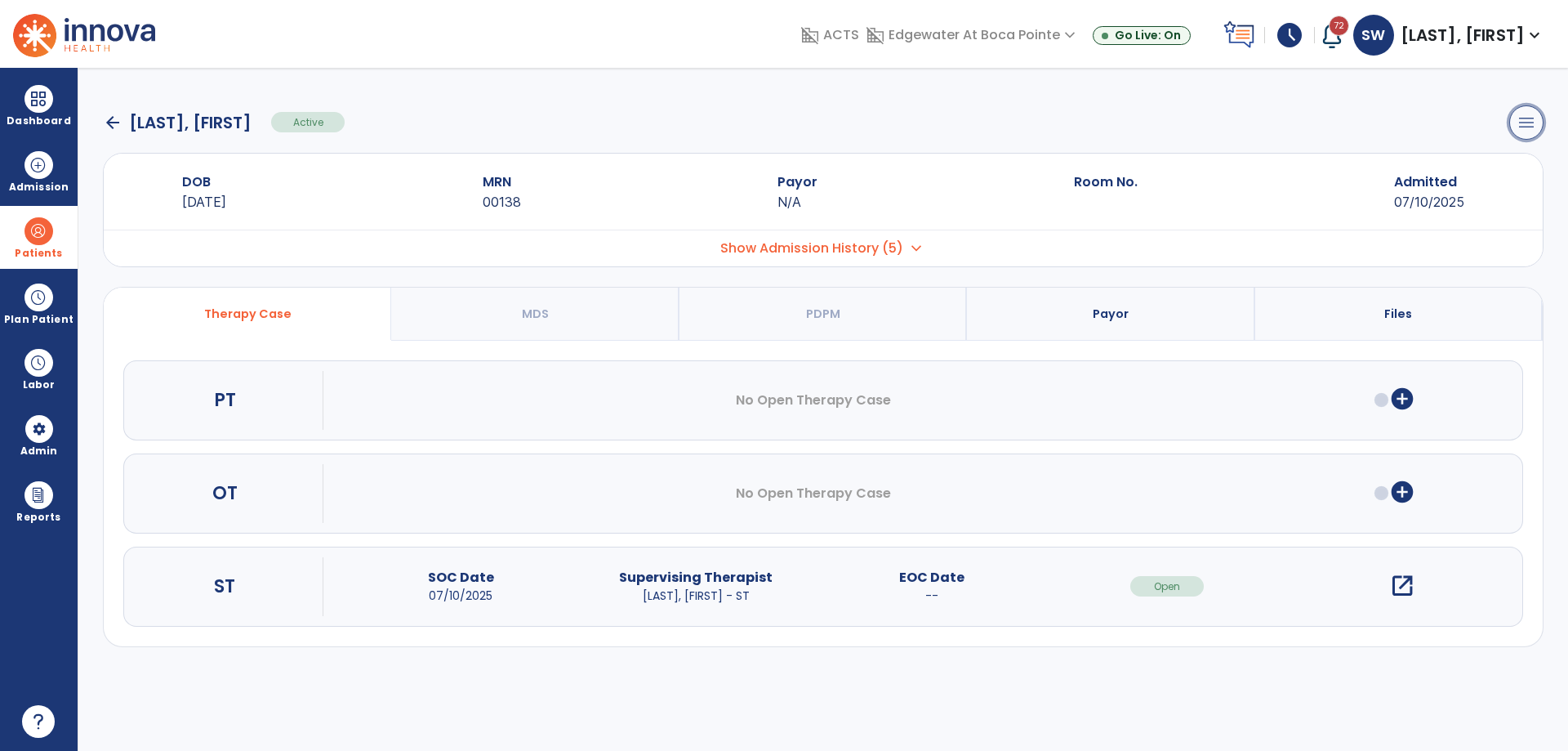 click on "menu" at bounding box center (1526, 123) 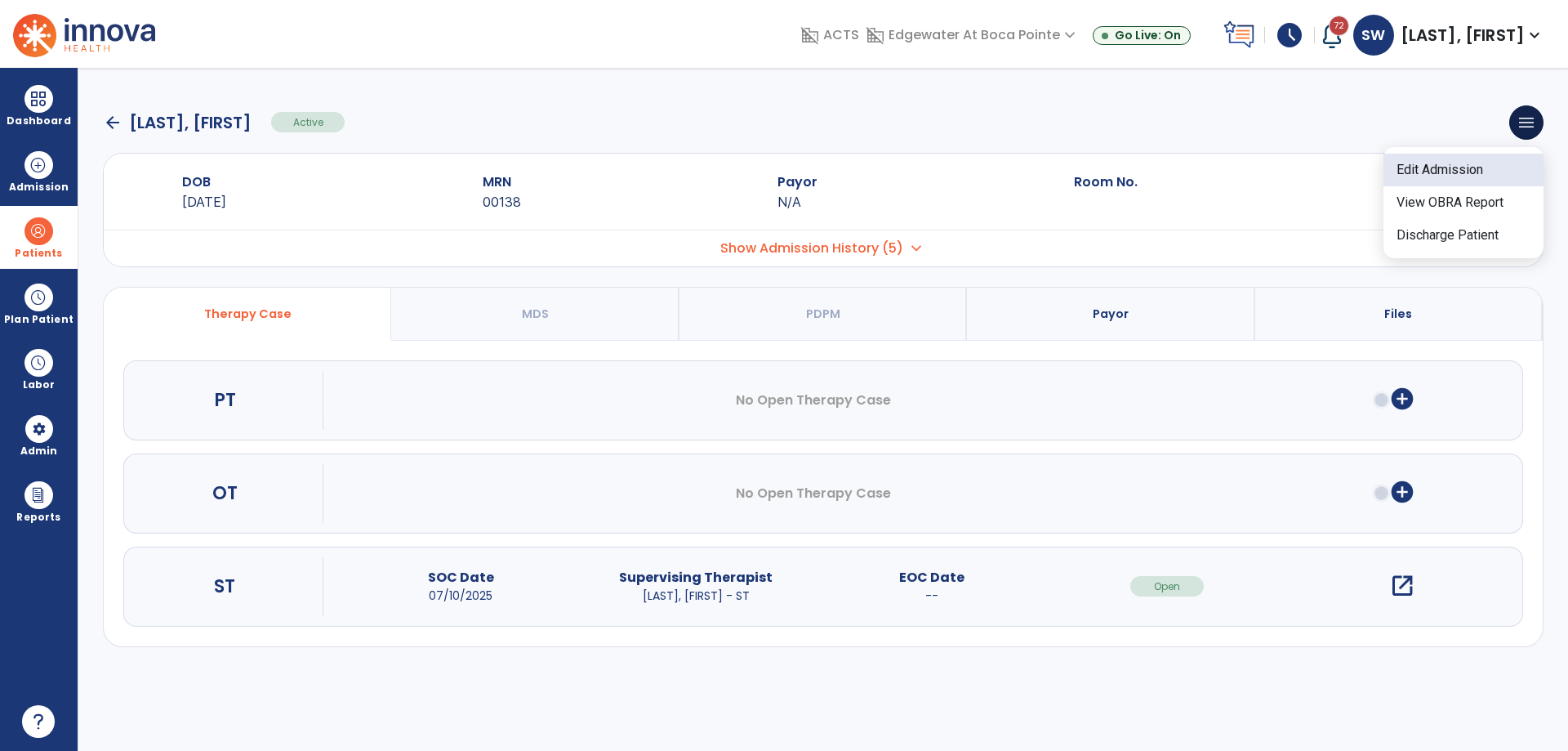 click on "Edit Admission" 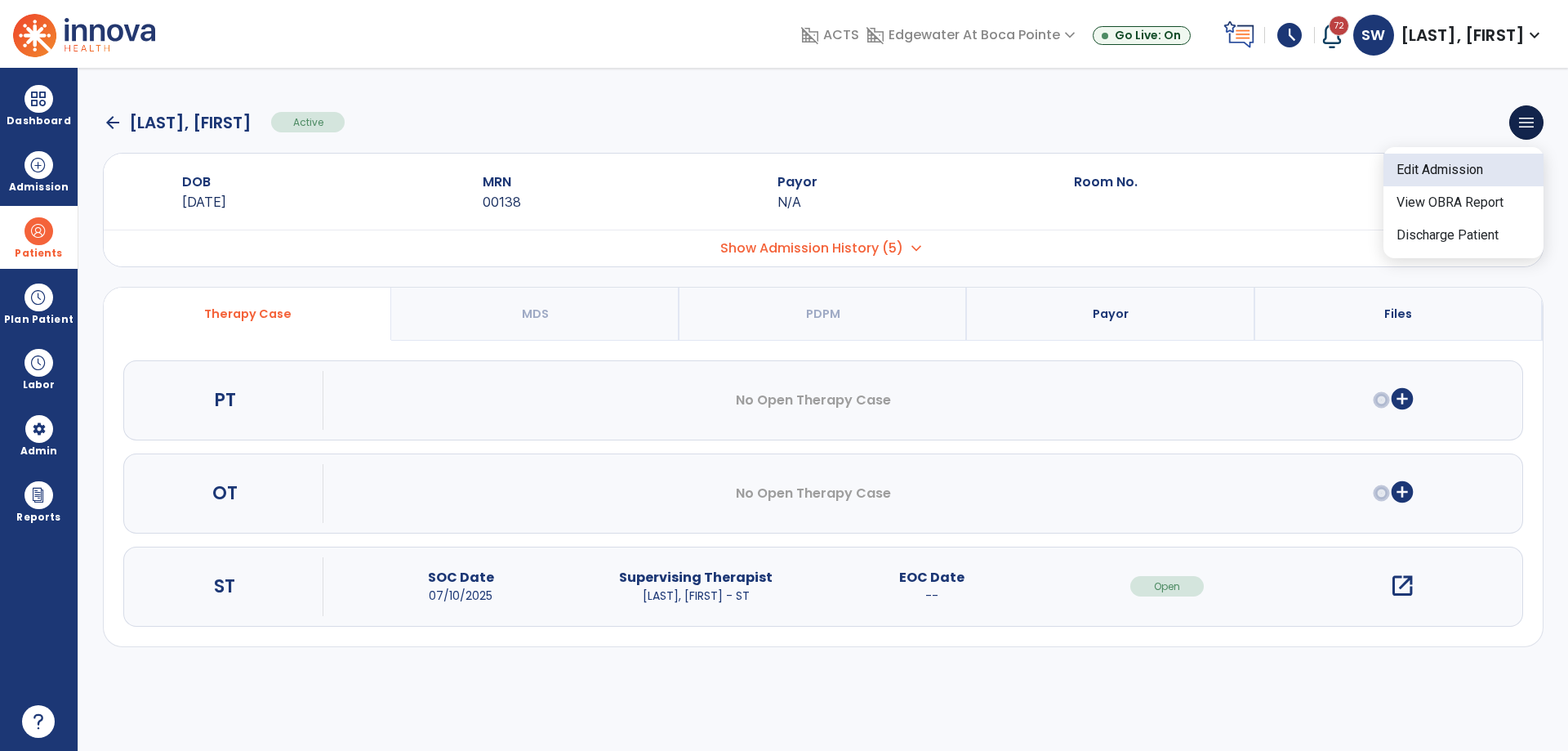 select on "******" 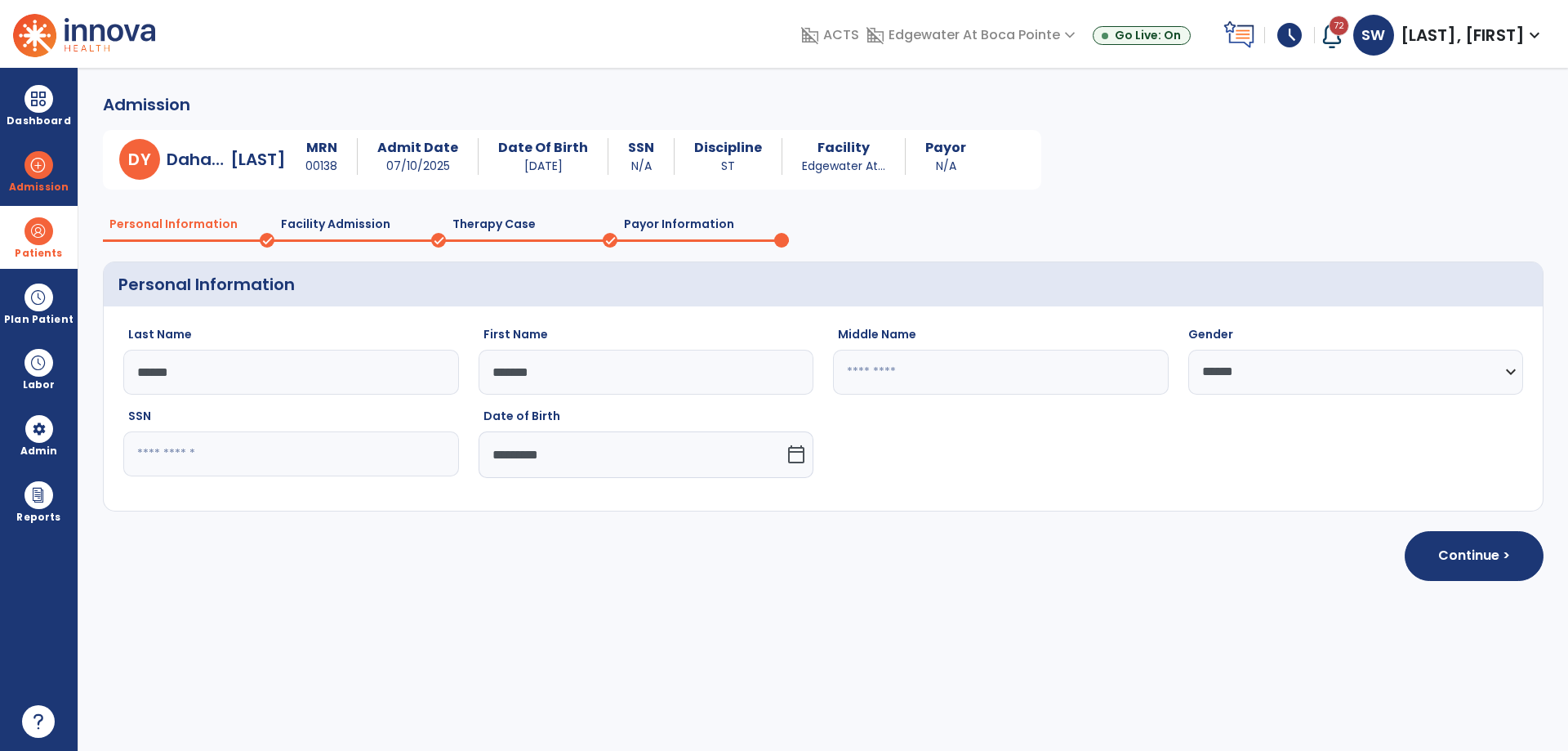 click 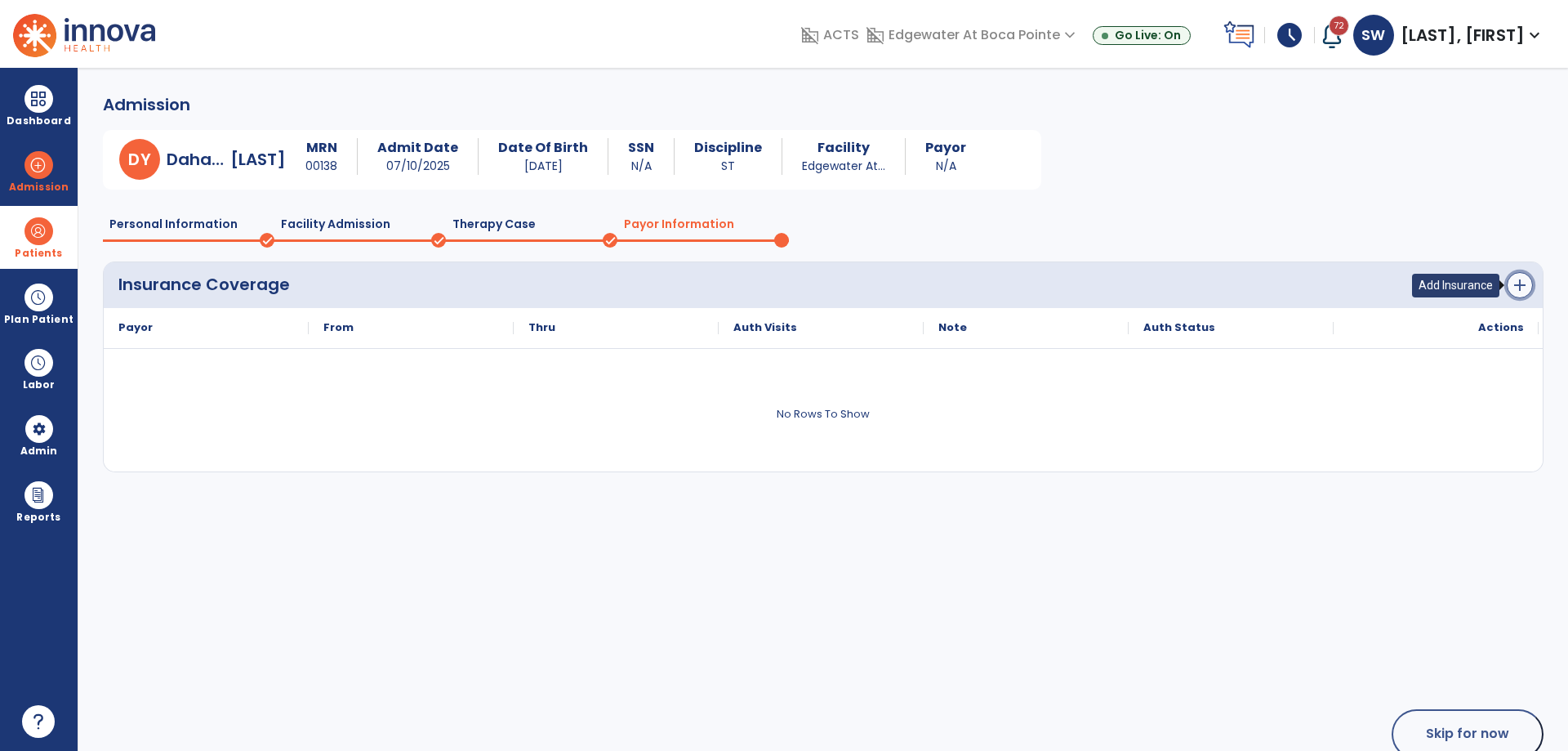 click on "add" 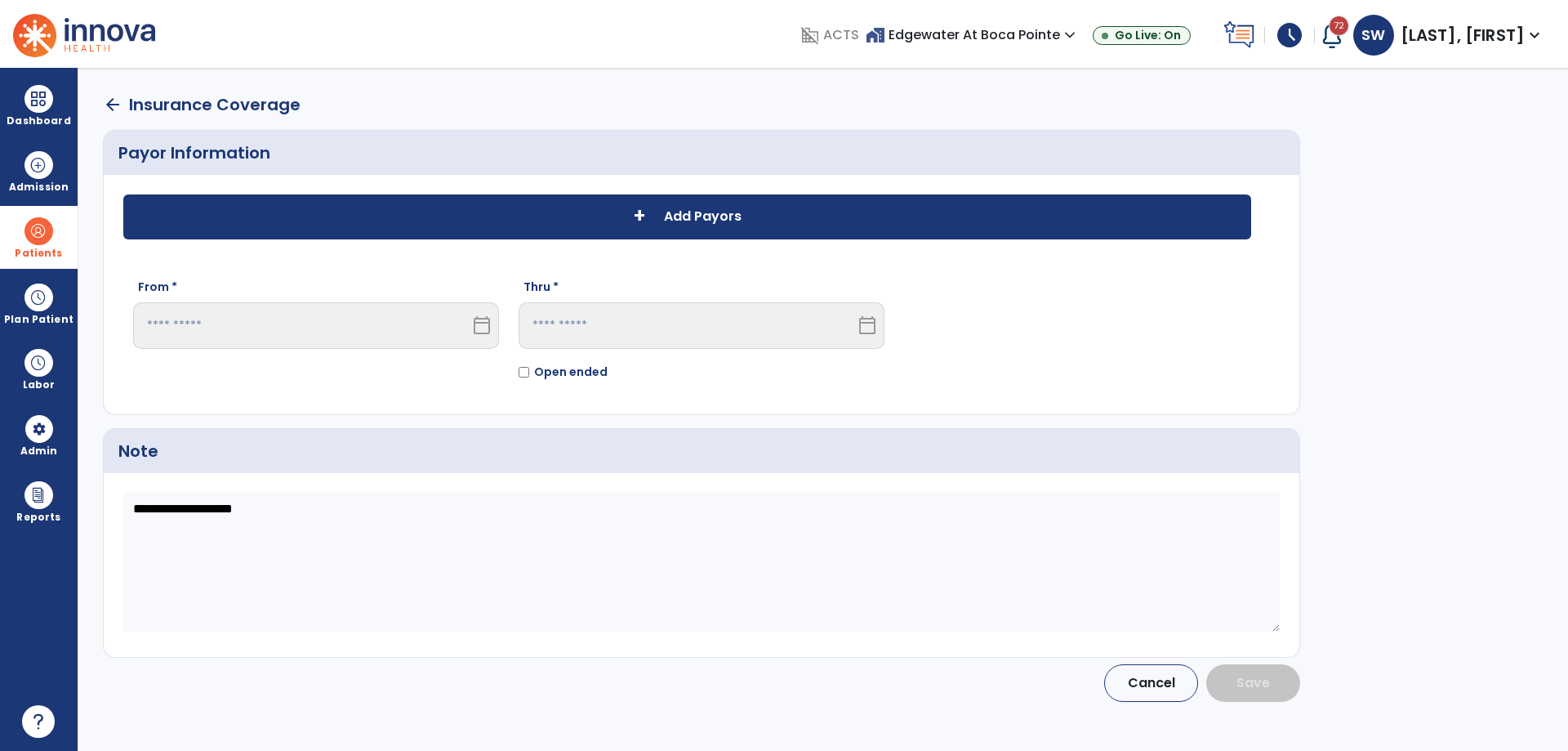 click on "Add Payors" 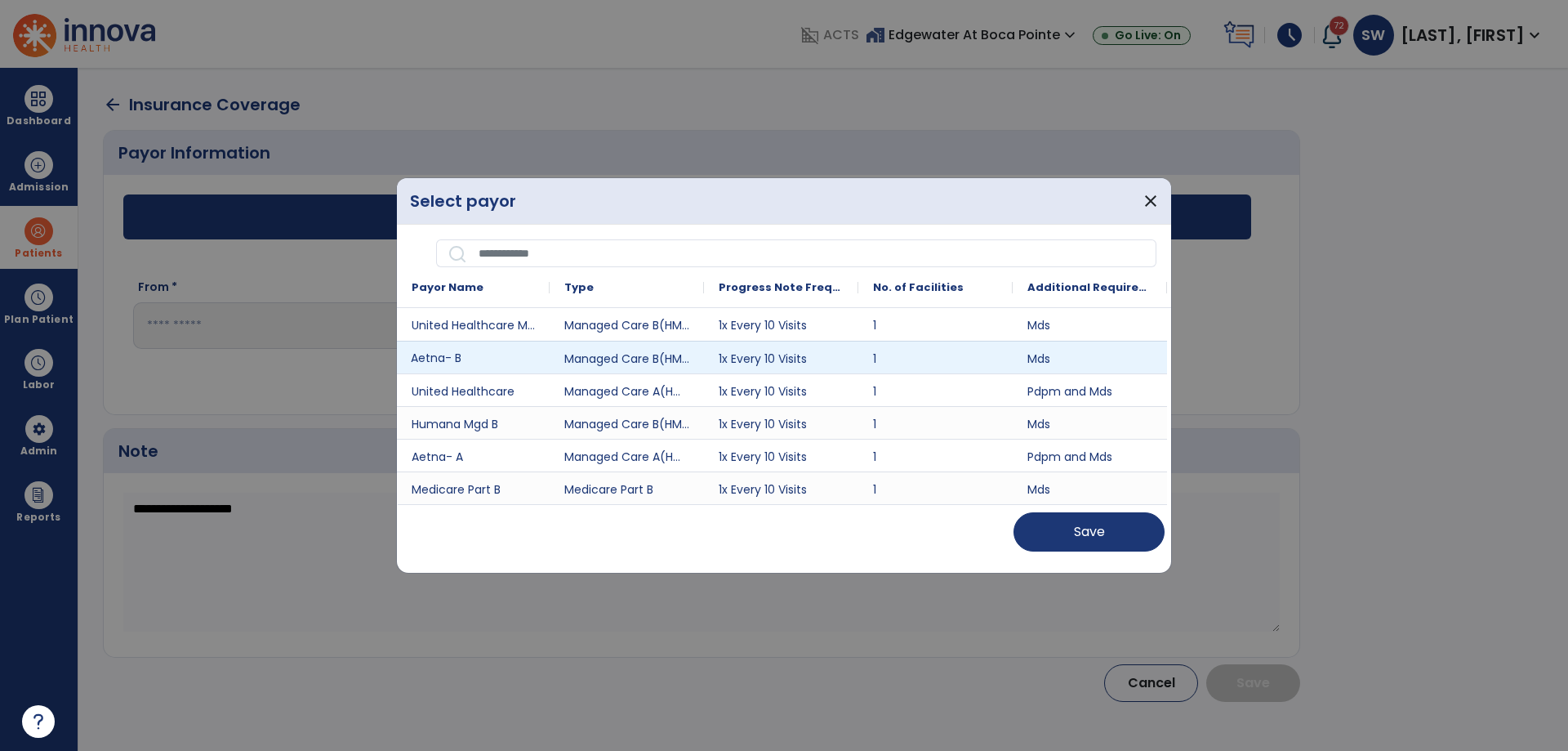 click on "Aetna- B" at bounding box center (473, 357) 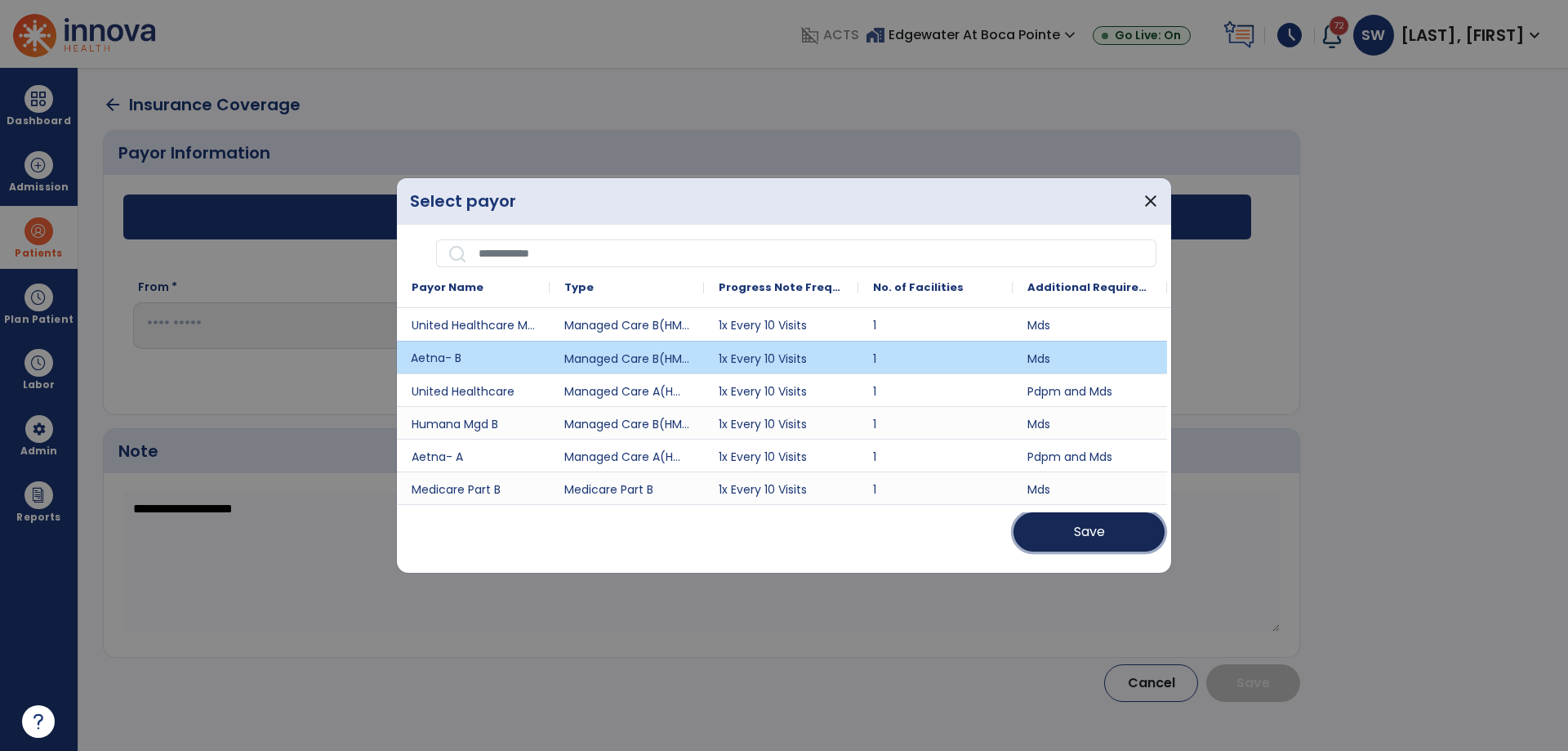 click on "Save" at bounding box center (1089, 532) 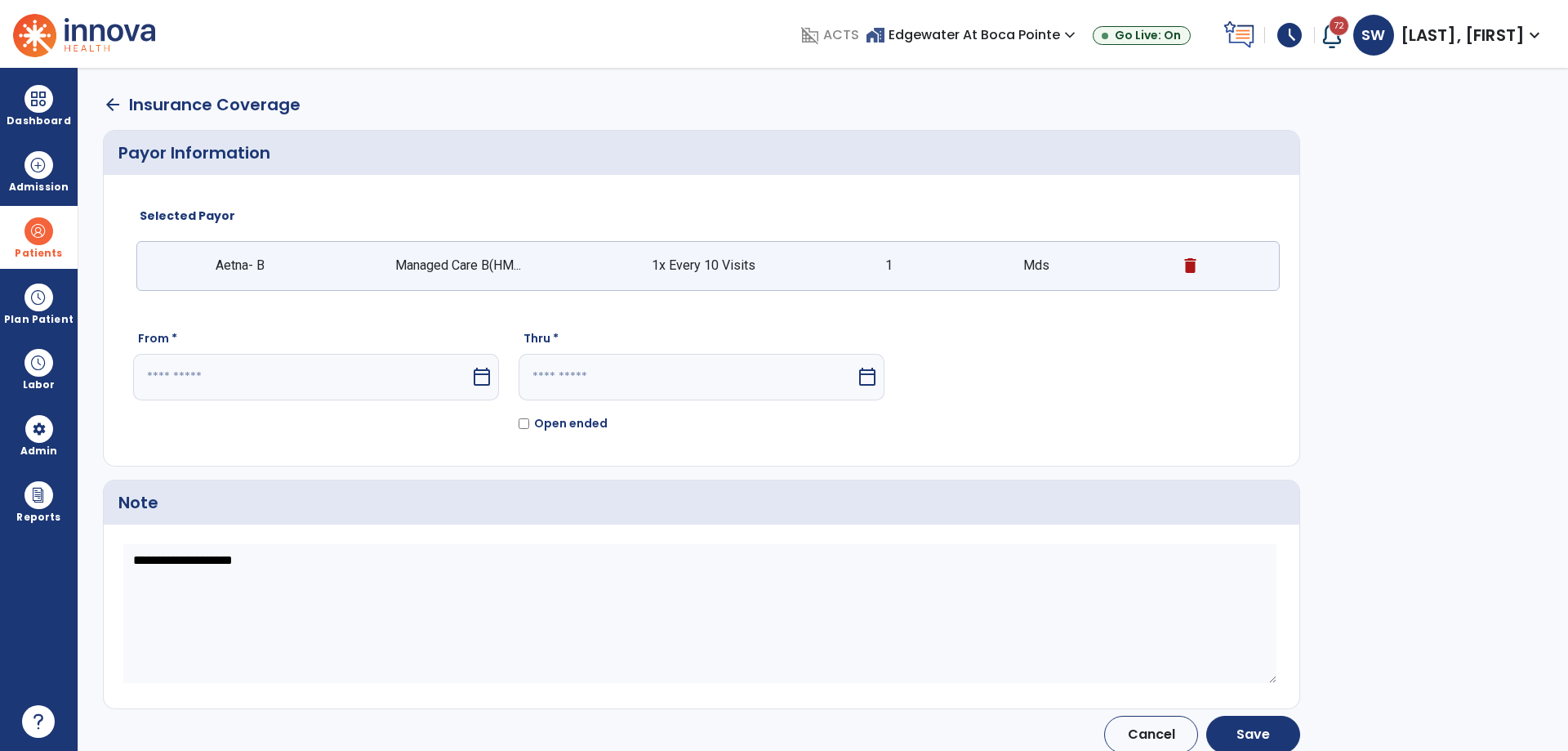 click on "calendar_today" at bounding box center (482, 377) 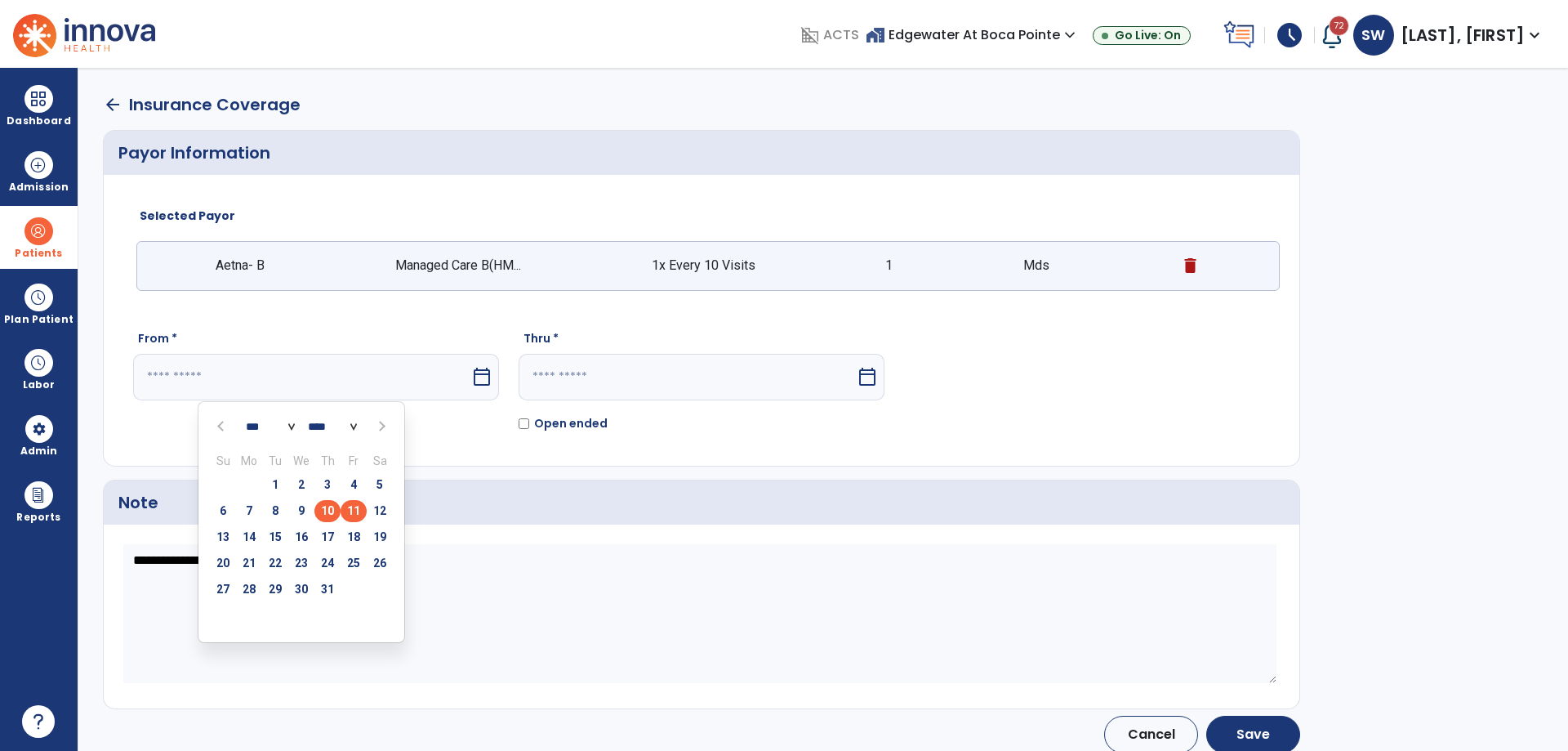 click on "10" at bounding box center (327, 511) 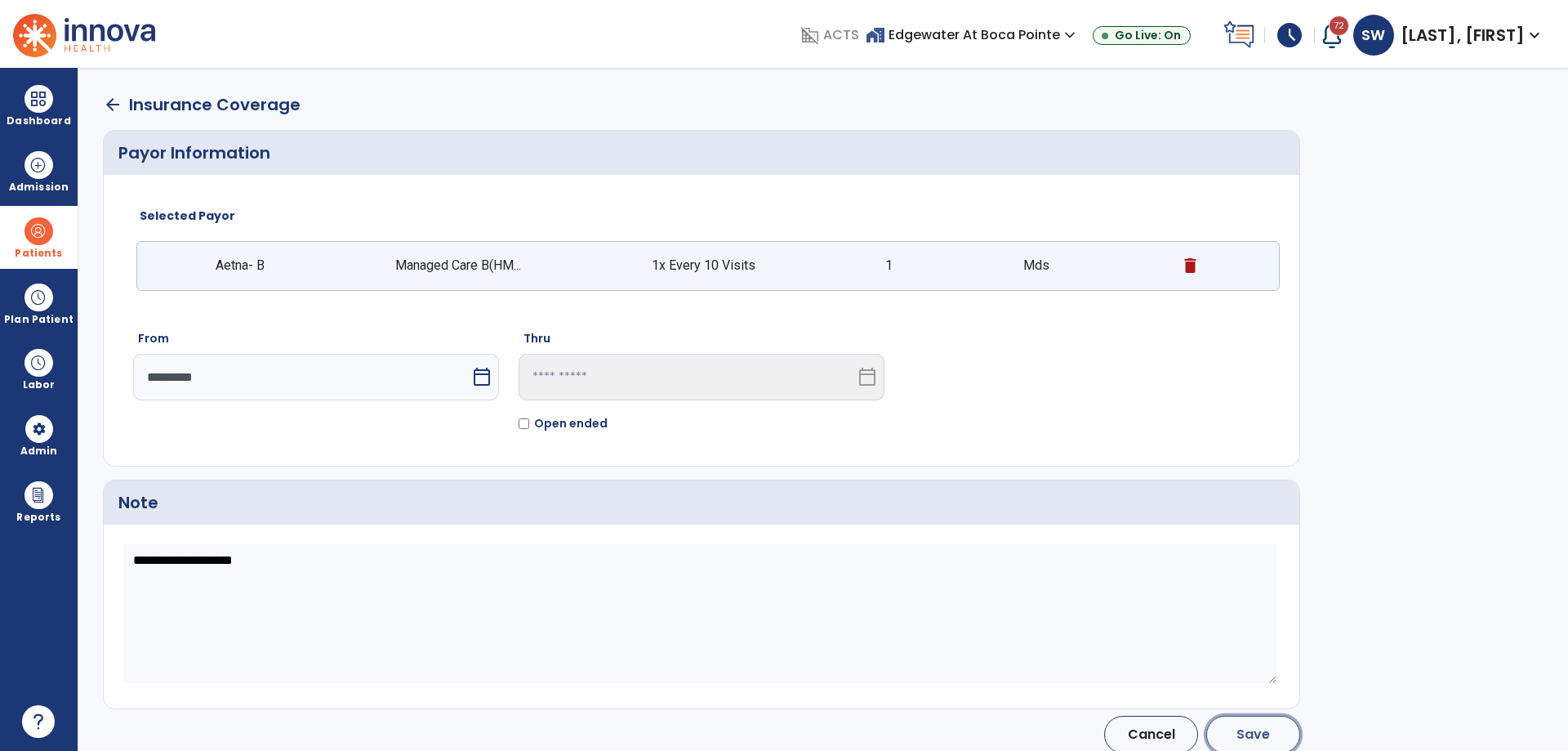 click on "Save" 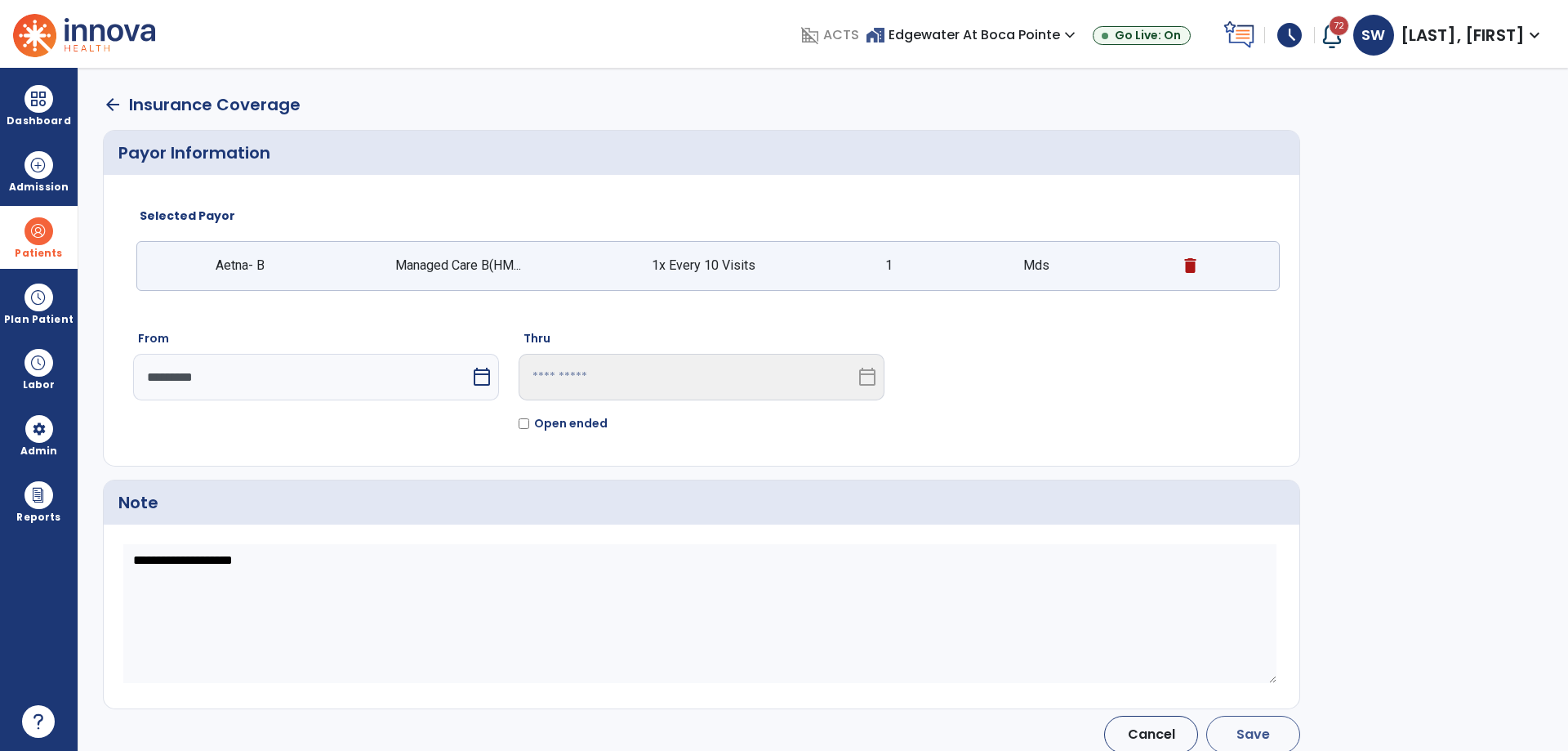 type on "*********" 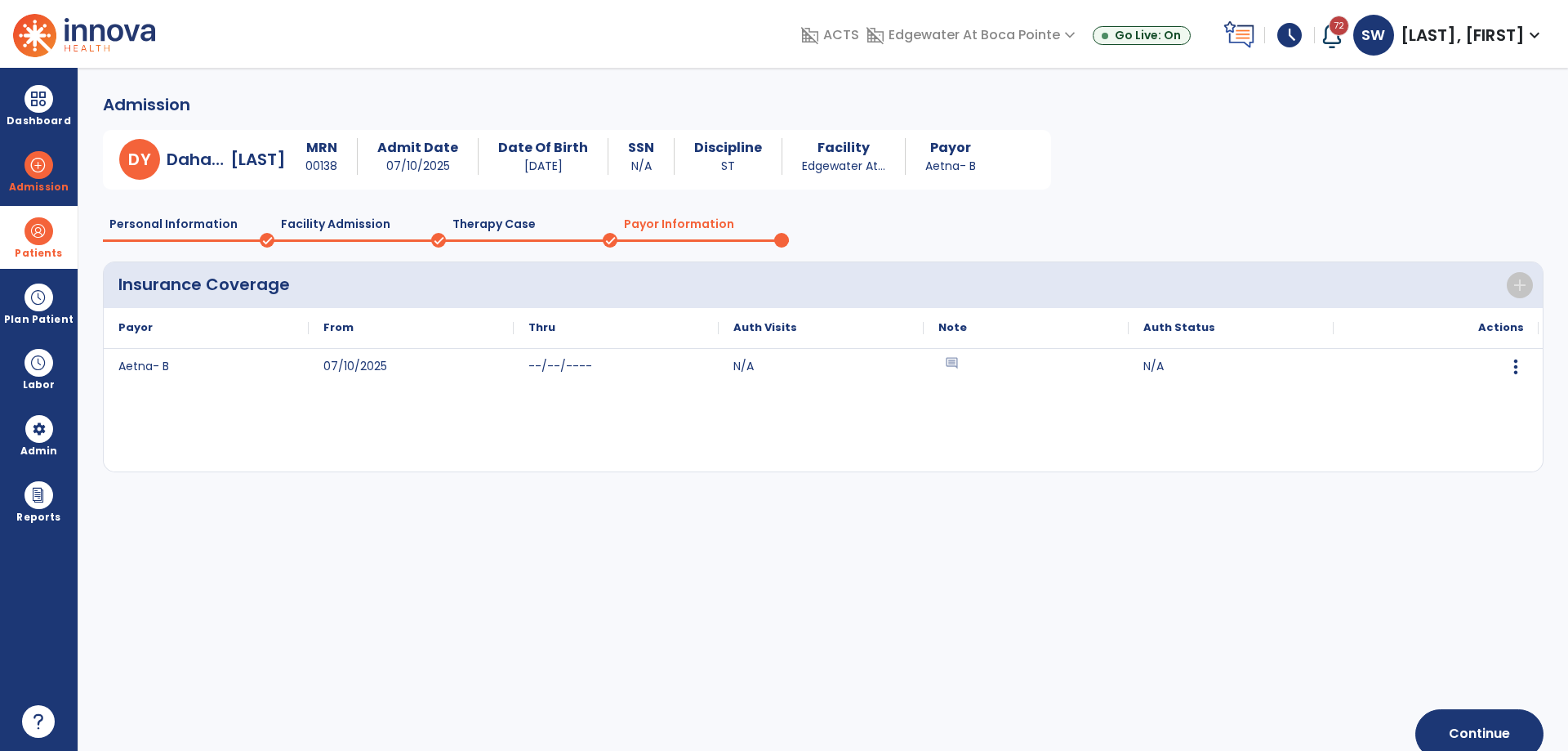 click on "Patients" at bounding box center [38, 237] 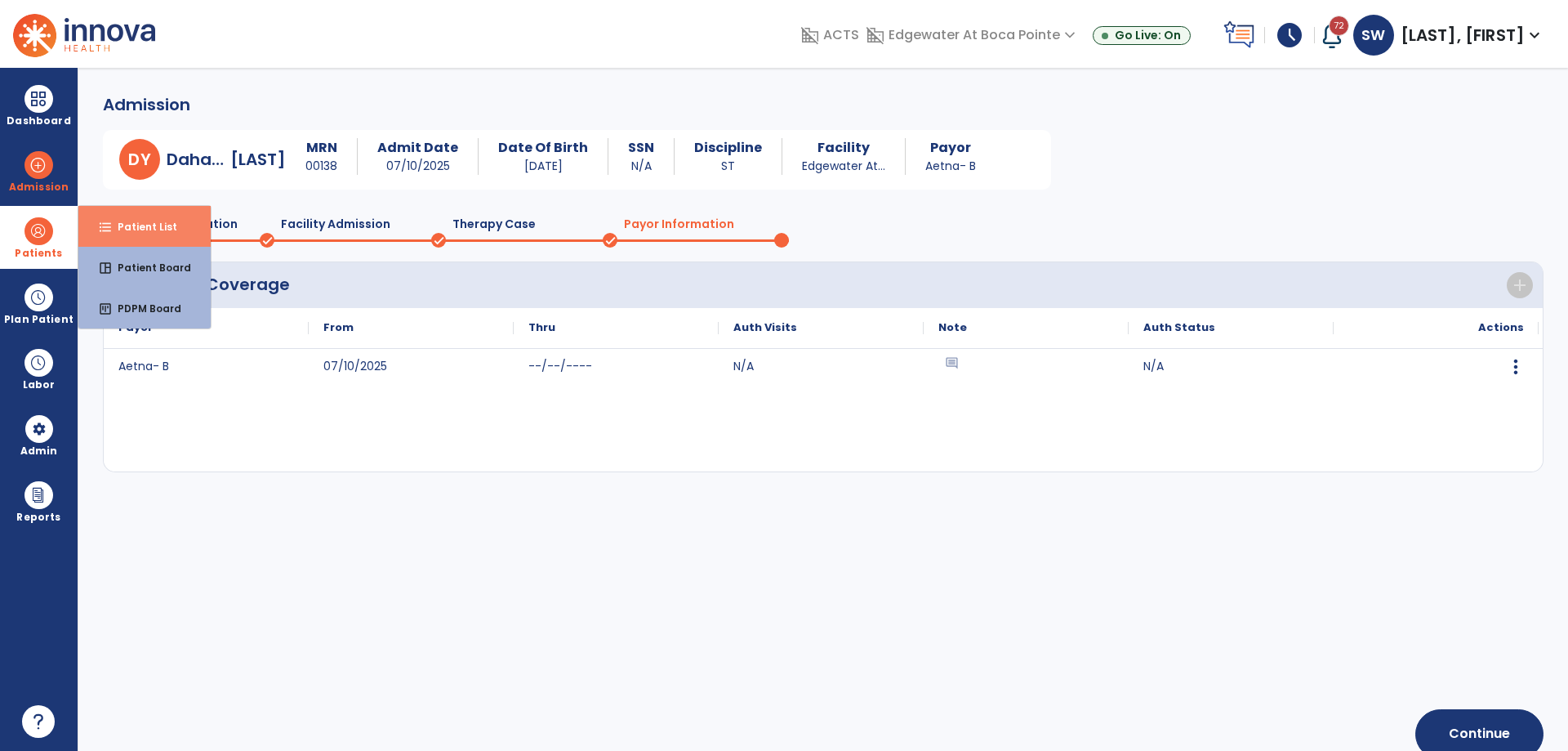 click on "Patient List" at bounding box center [140, 226] 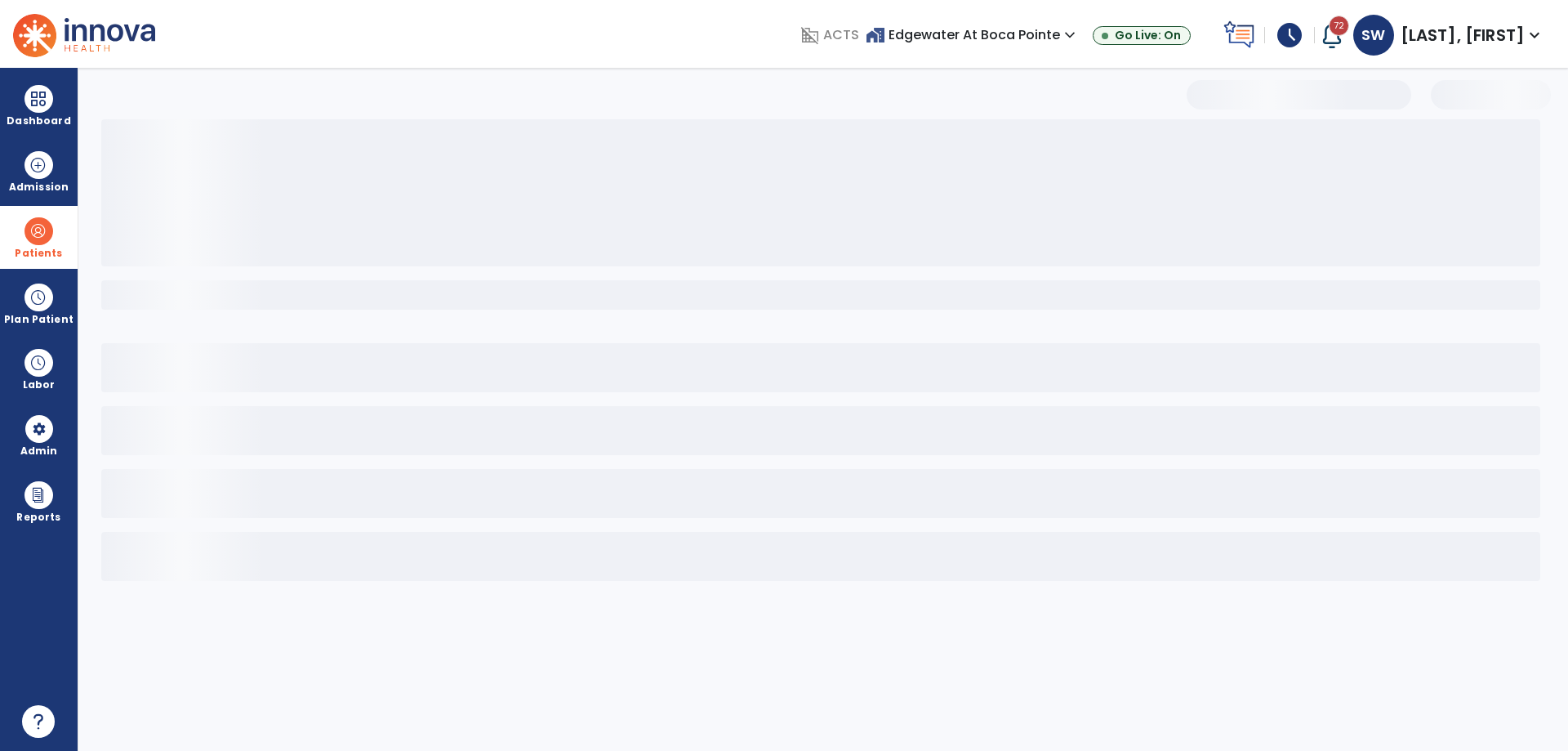 select on "***" 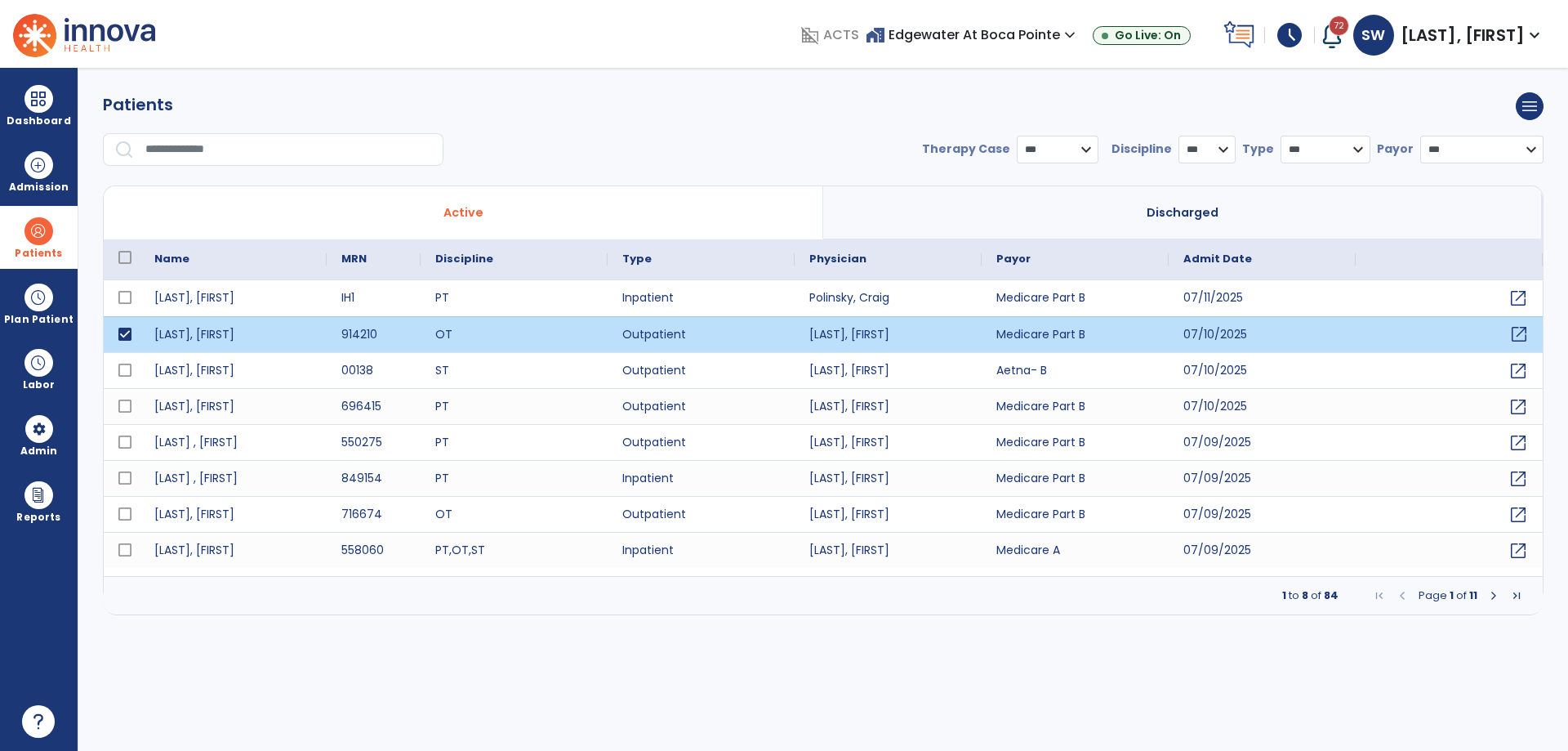click on "open_in_new" at bounding box center (1519, 334) 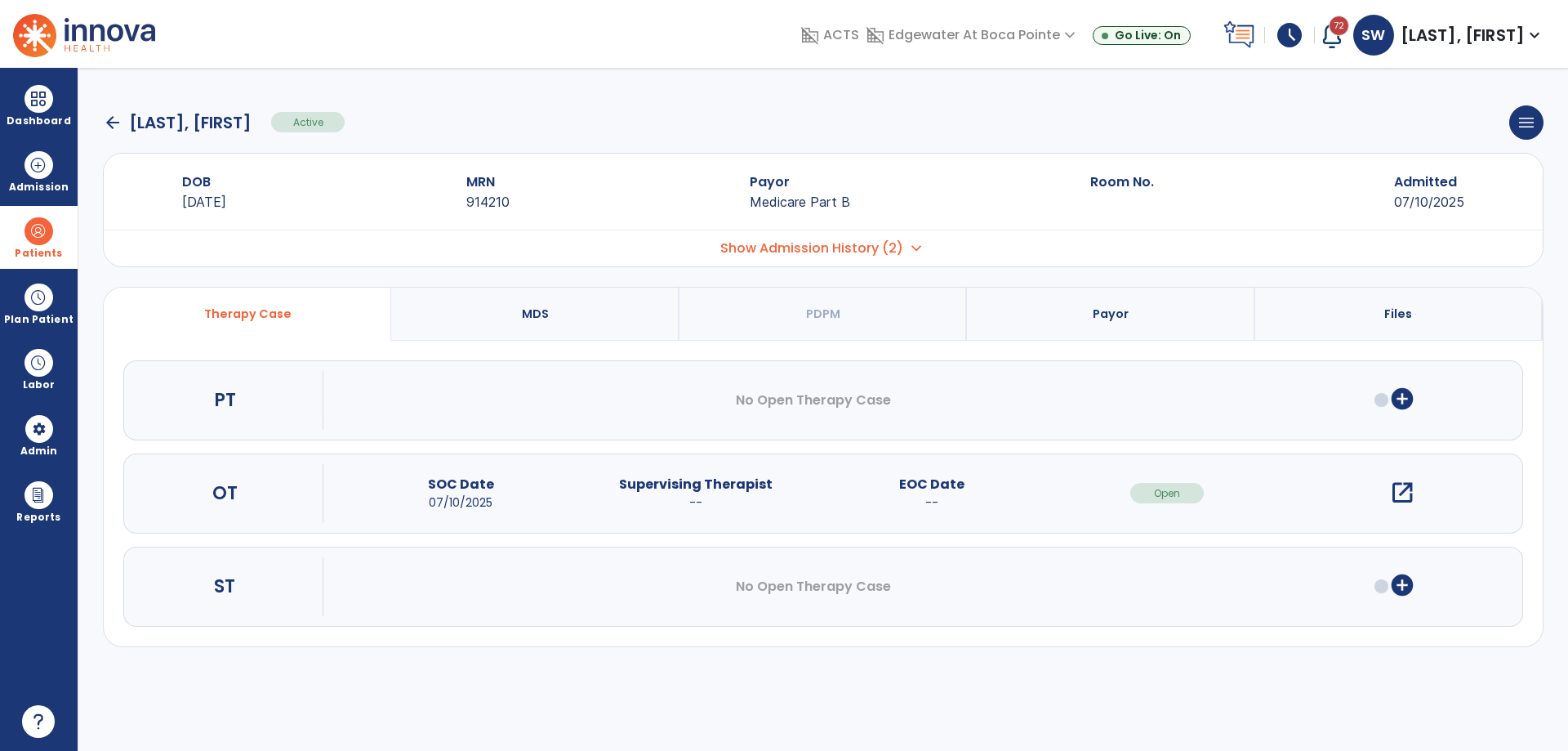 click on "open_in_new" at bounding box center (1402, 493) 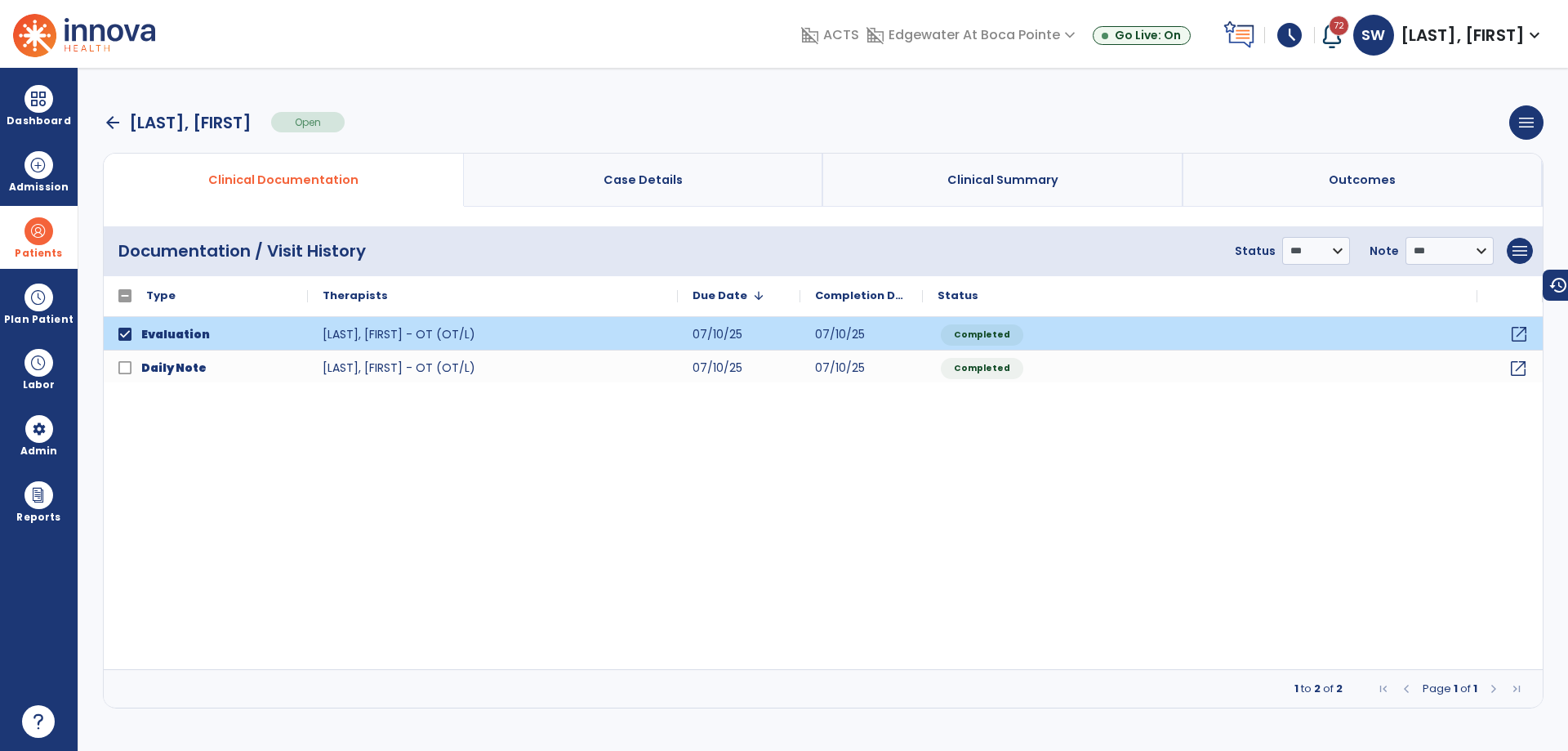 click on "open_in_new" 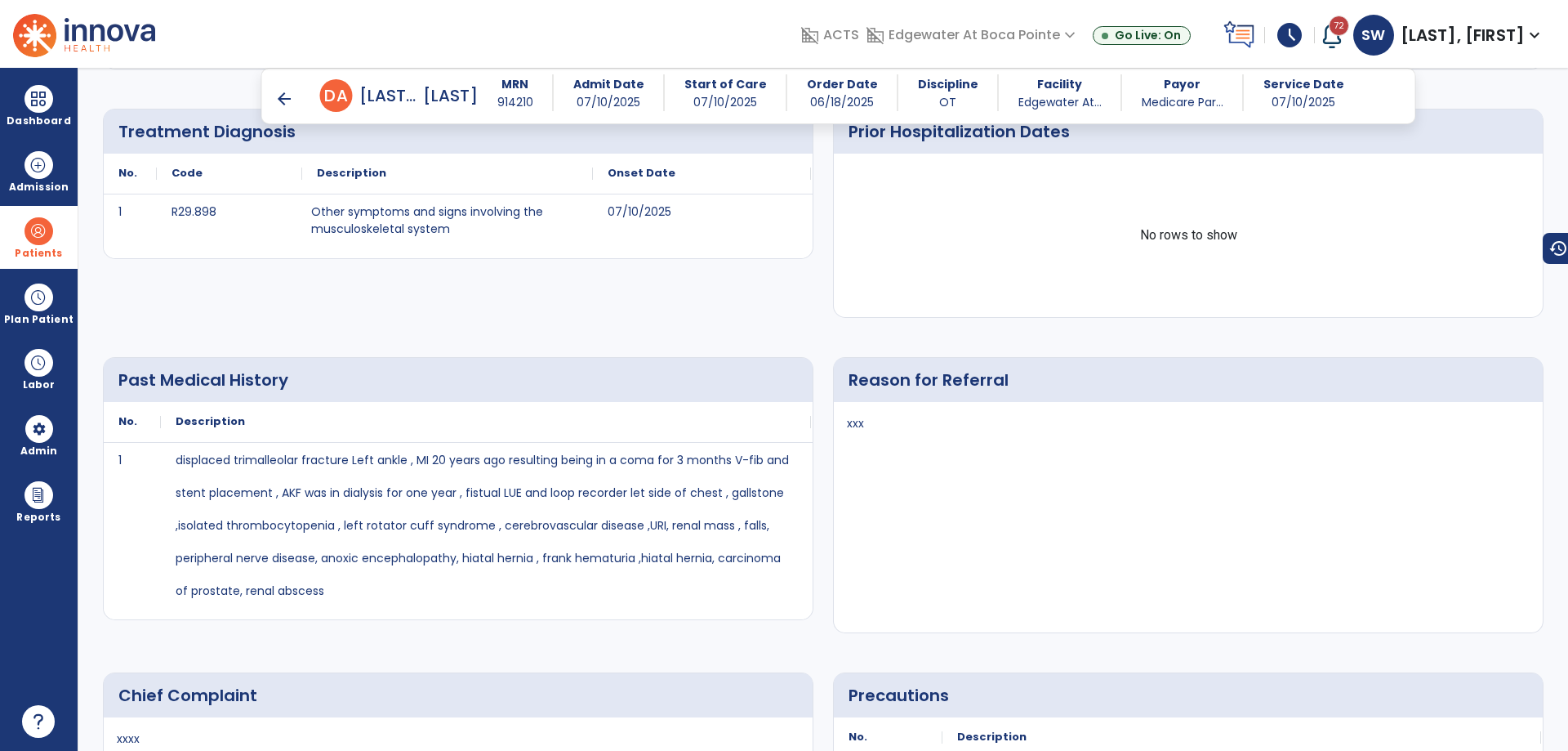 scroll, scrollTop: 245, scrollLeft: 0, axis: vertical 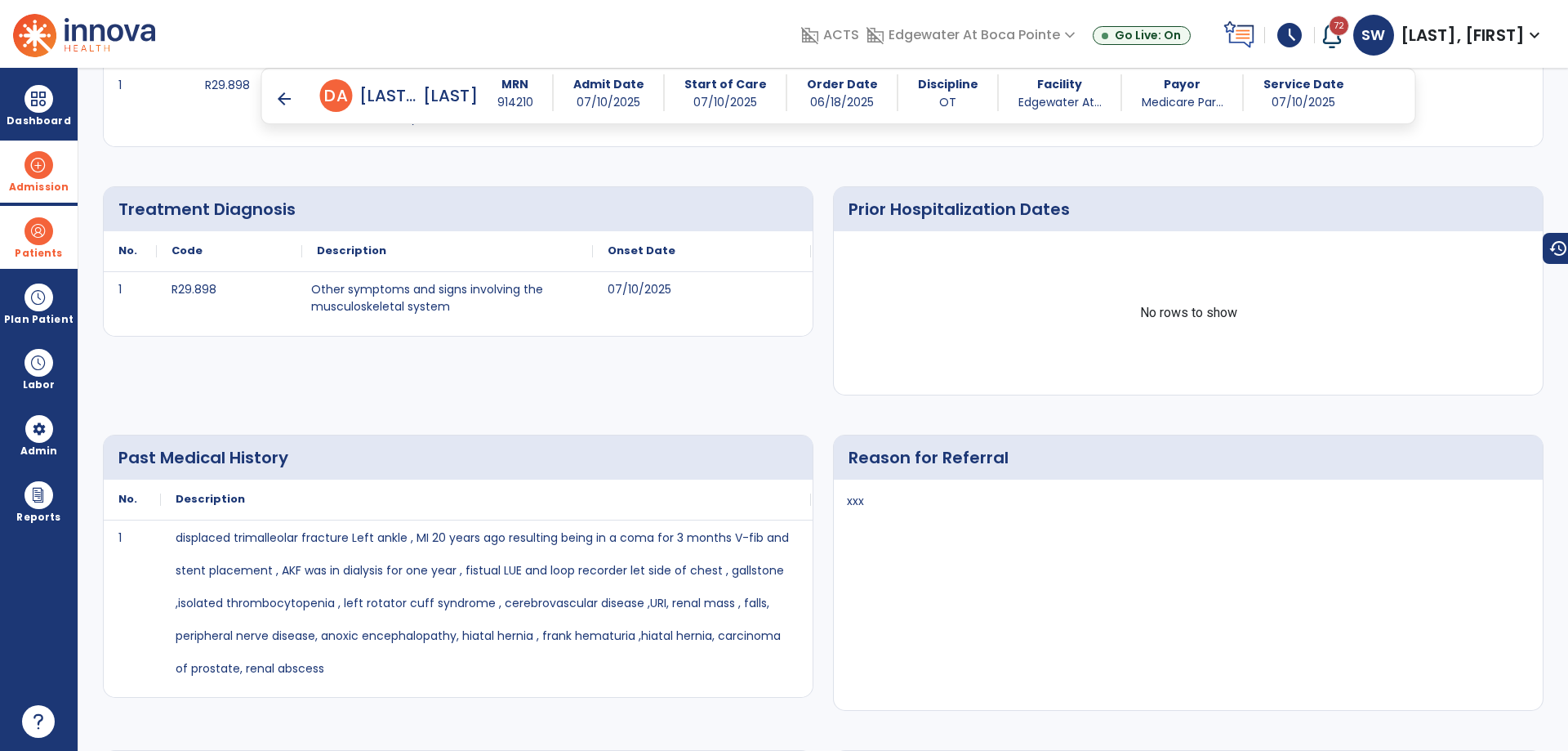 click at bounding box center [38, 165] 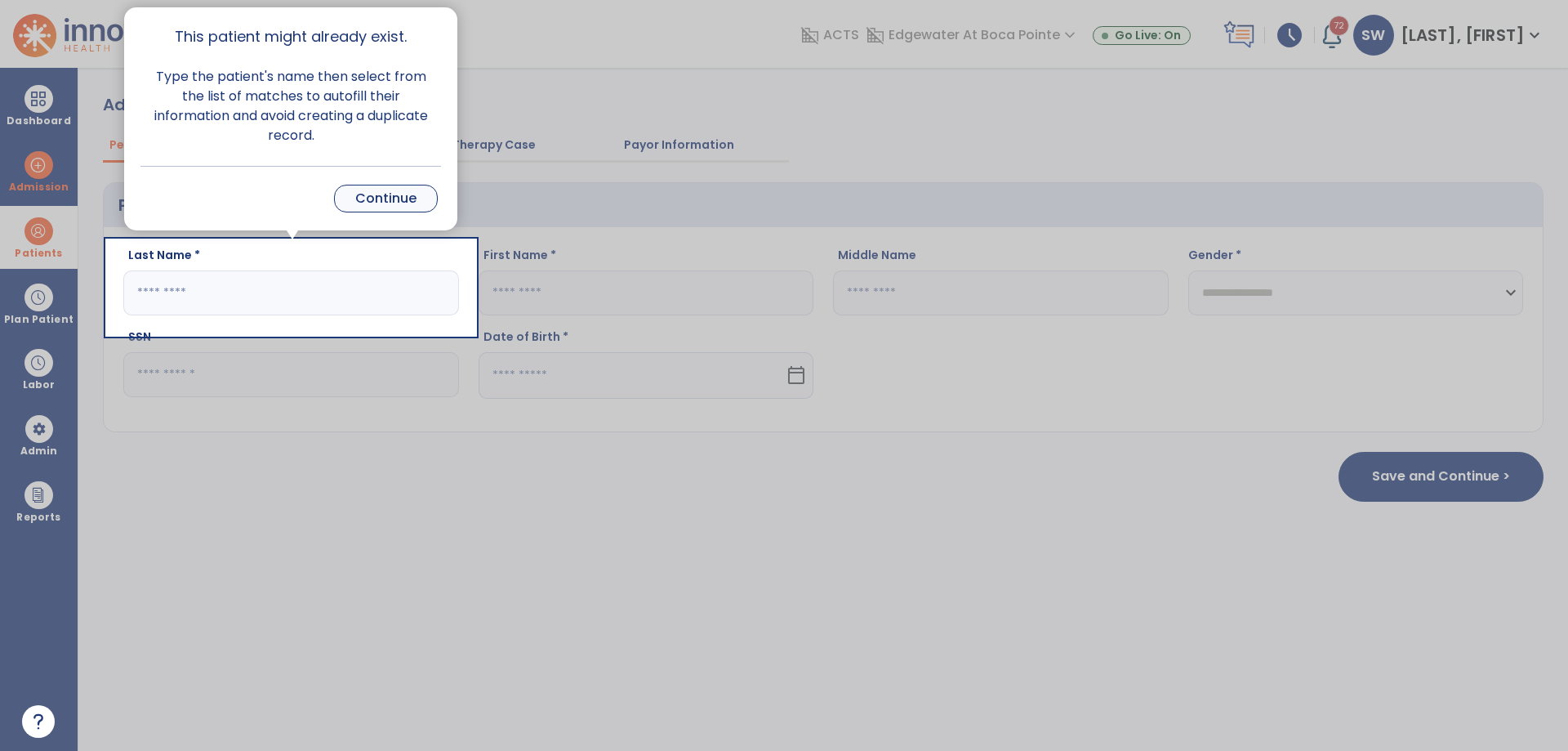 click on "Continue" at bounding box center (385, 199) 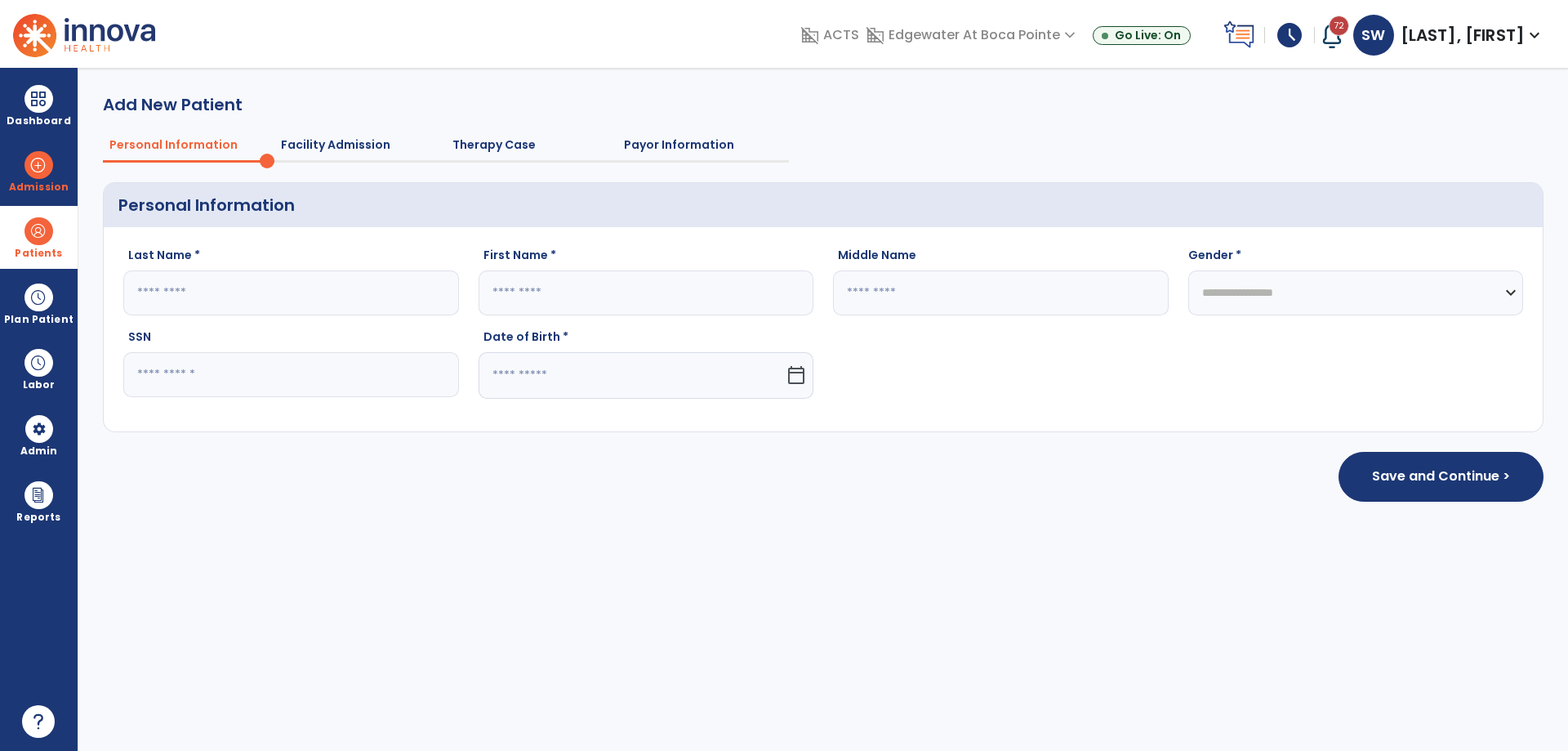 click on "Patients" at bounding box center (38, 237) 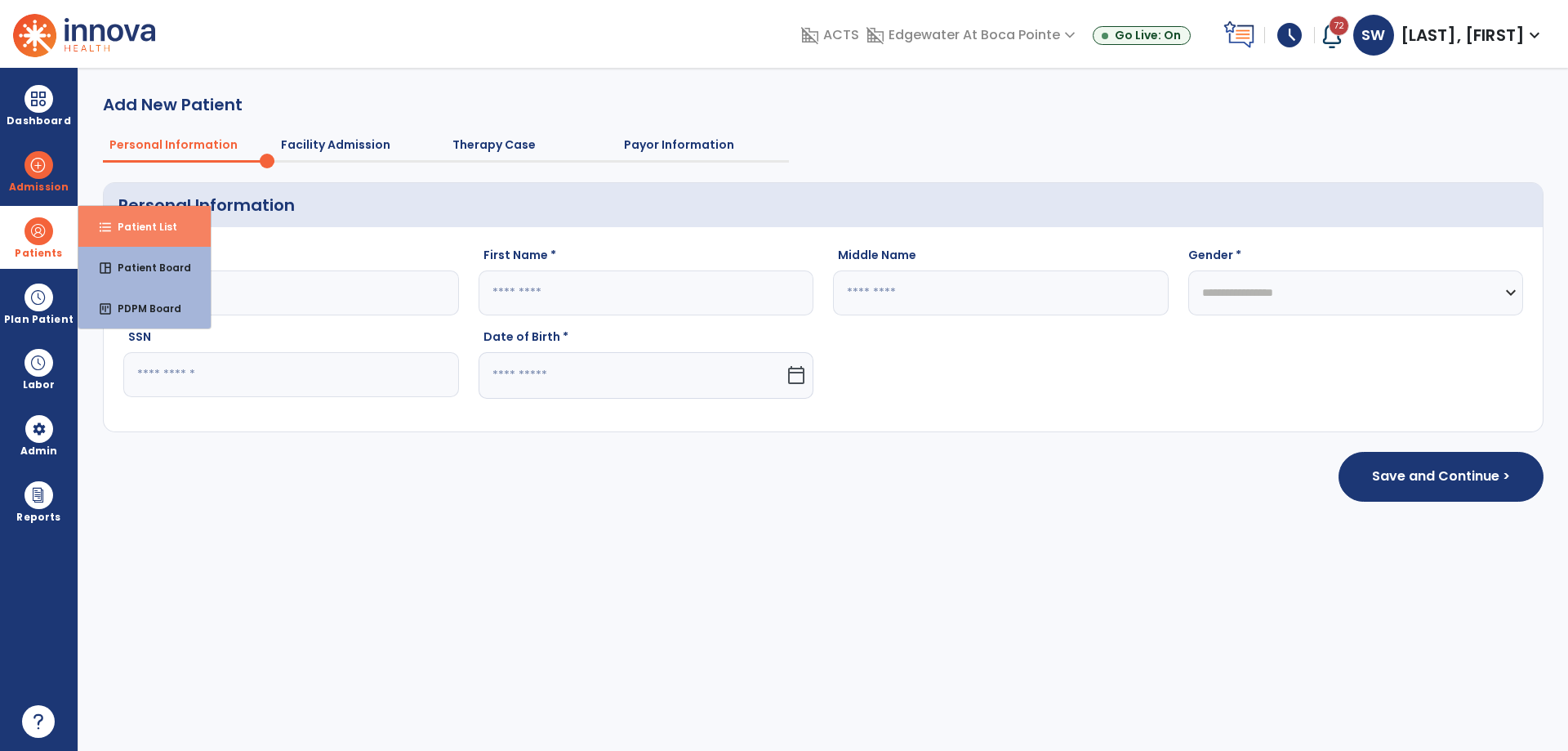 click on "Patient List" at bounding box center (140, 226) 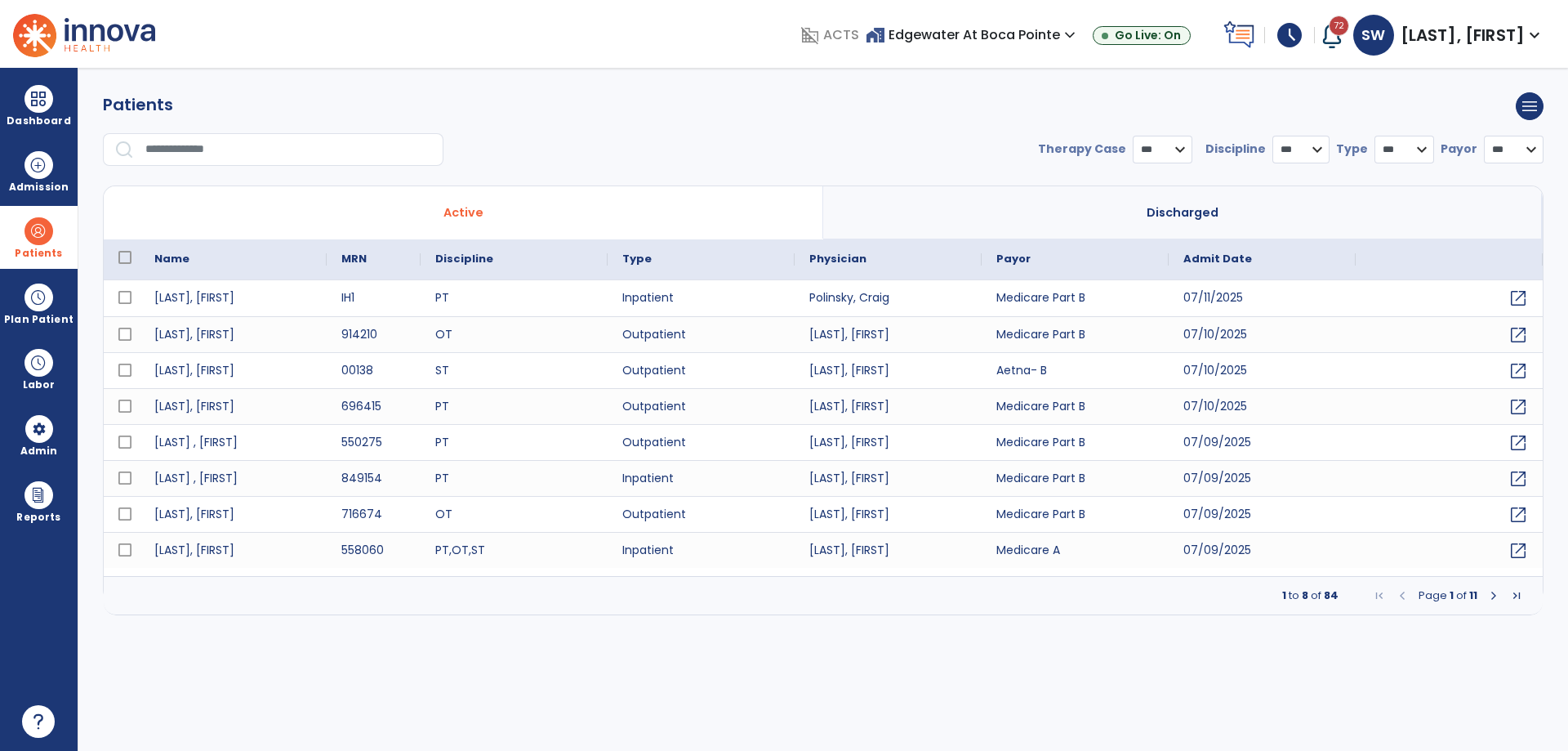 select on "***" 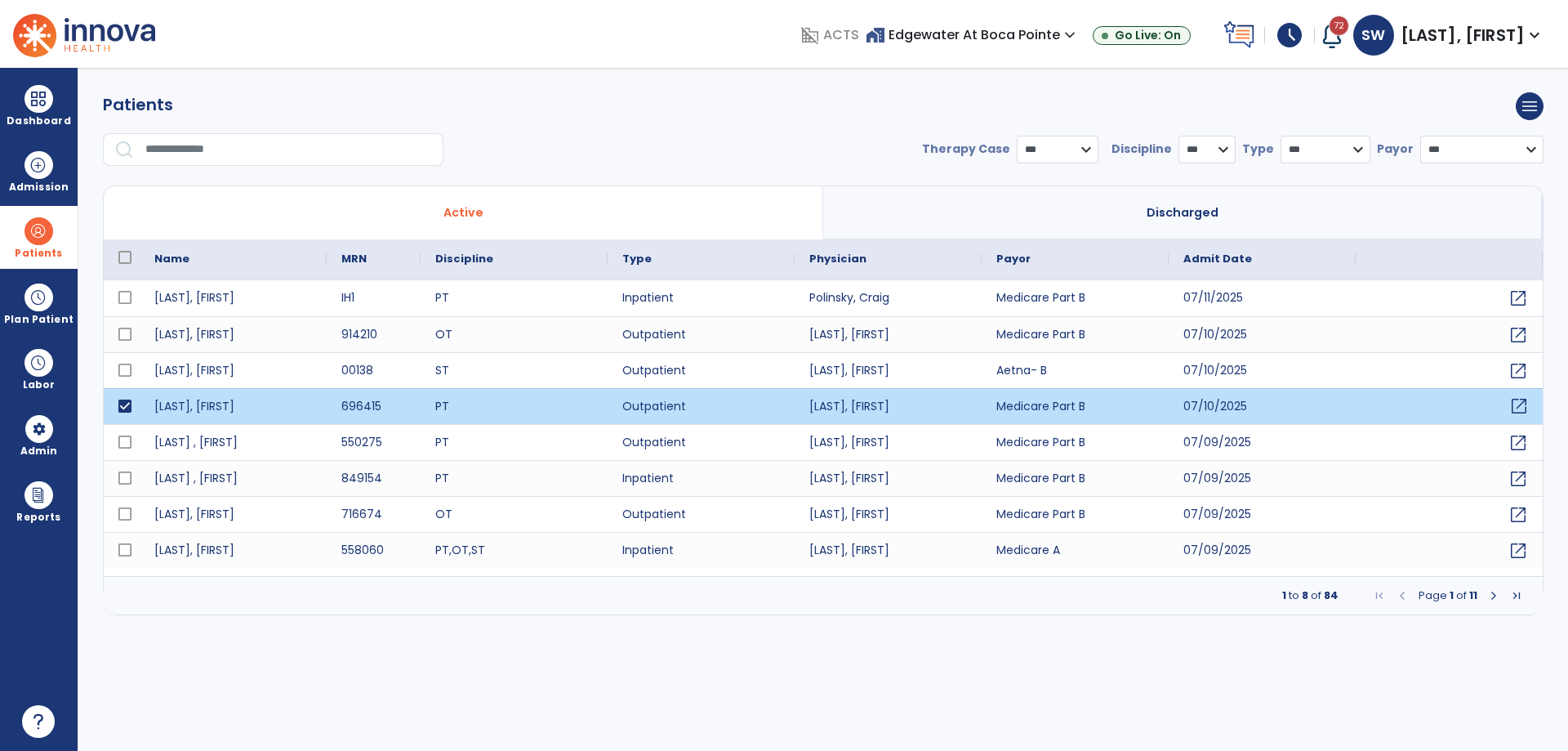 click on "open_in_new" at bounding box center (1519, 406) 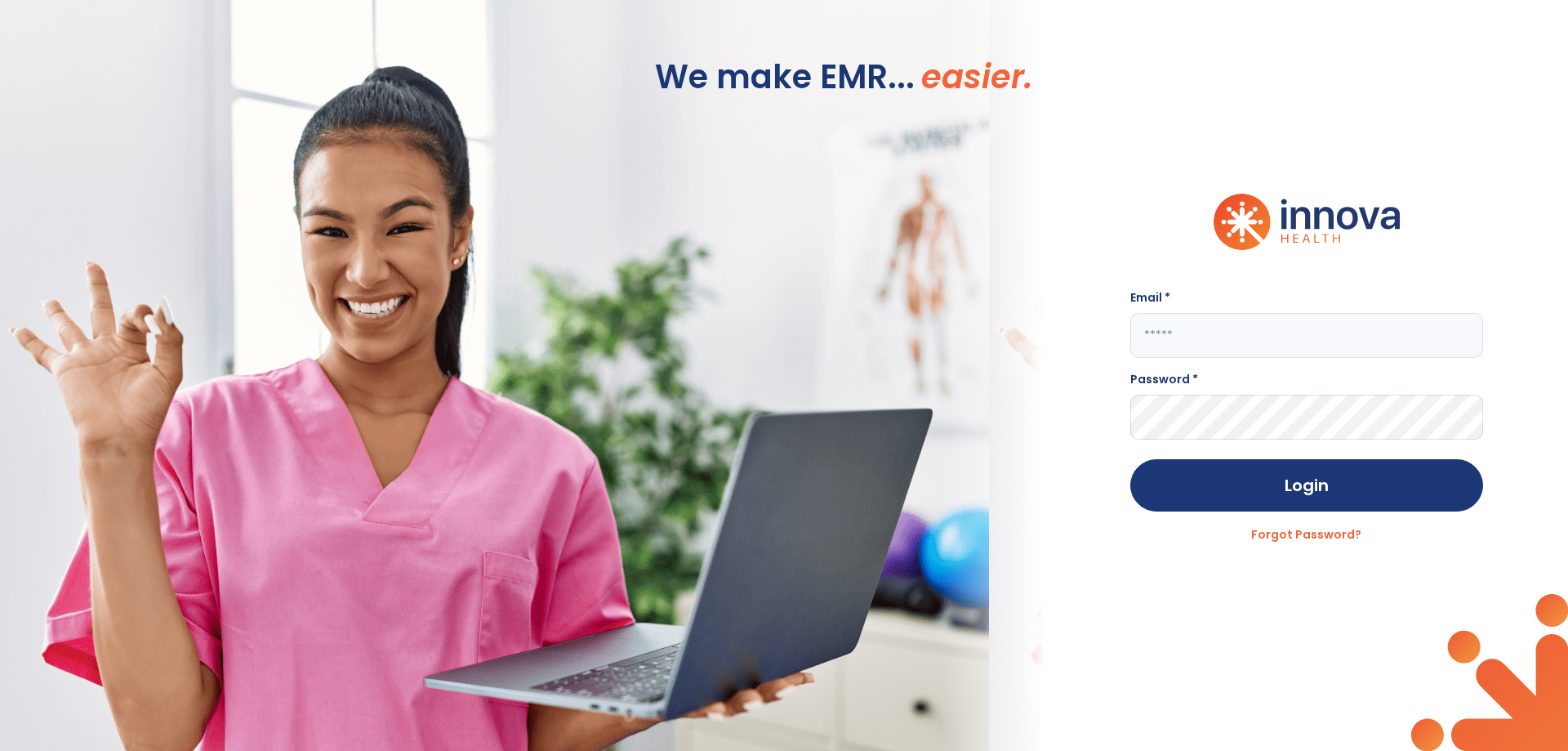 type on "**********" 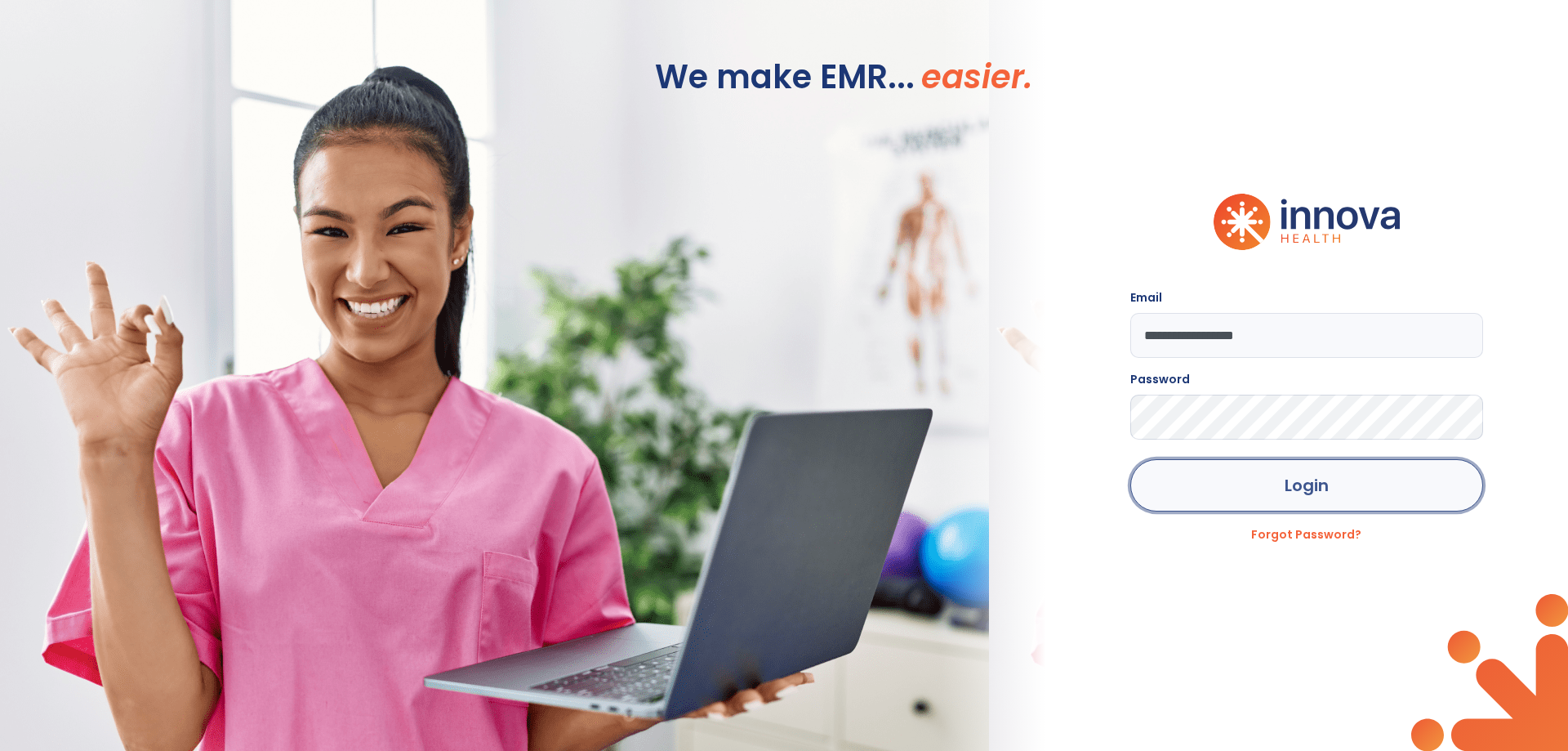 click on "Login" 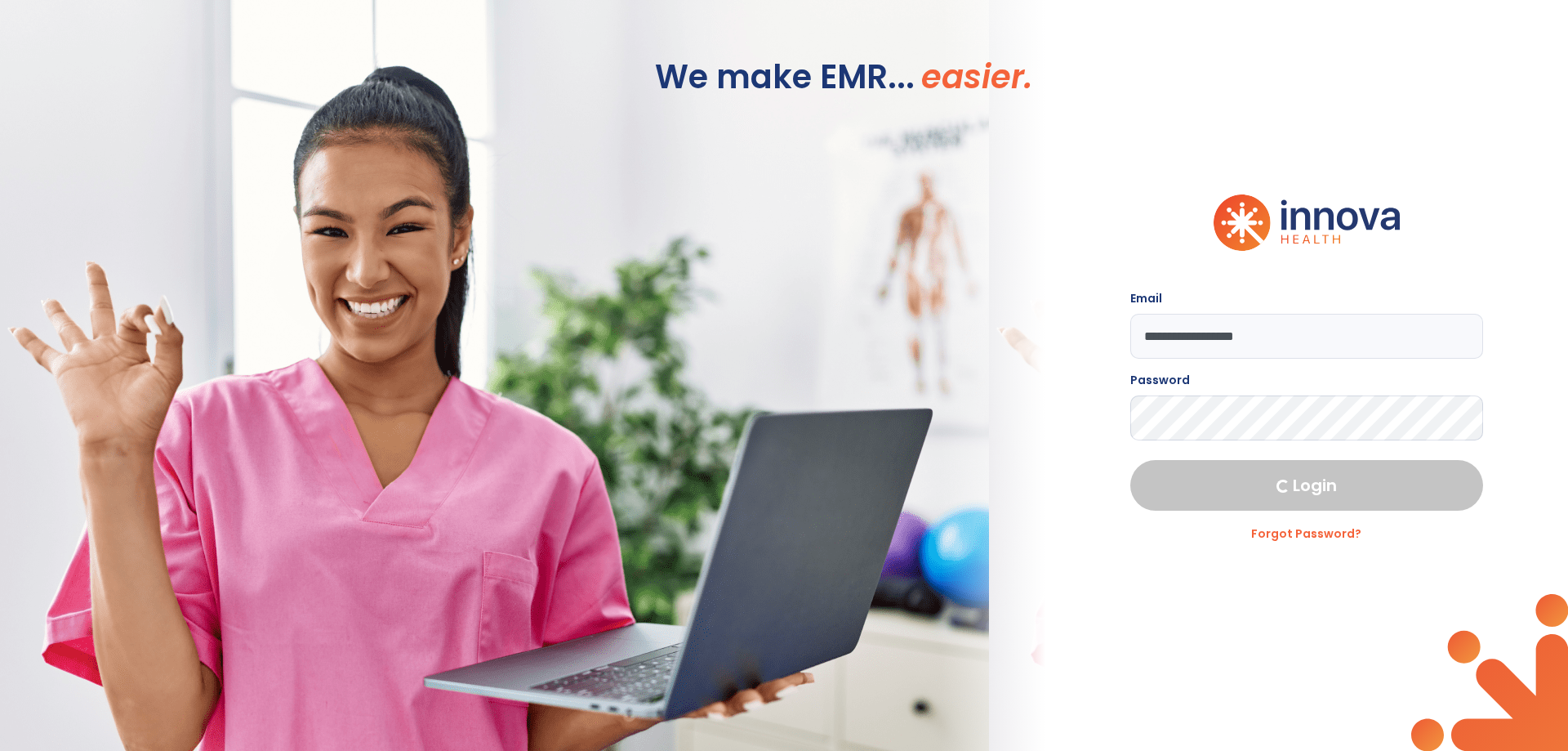 select on "***" 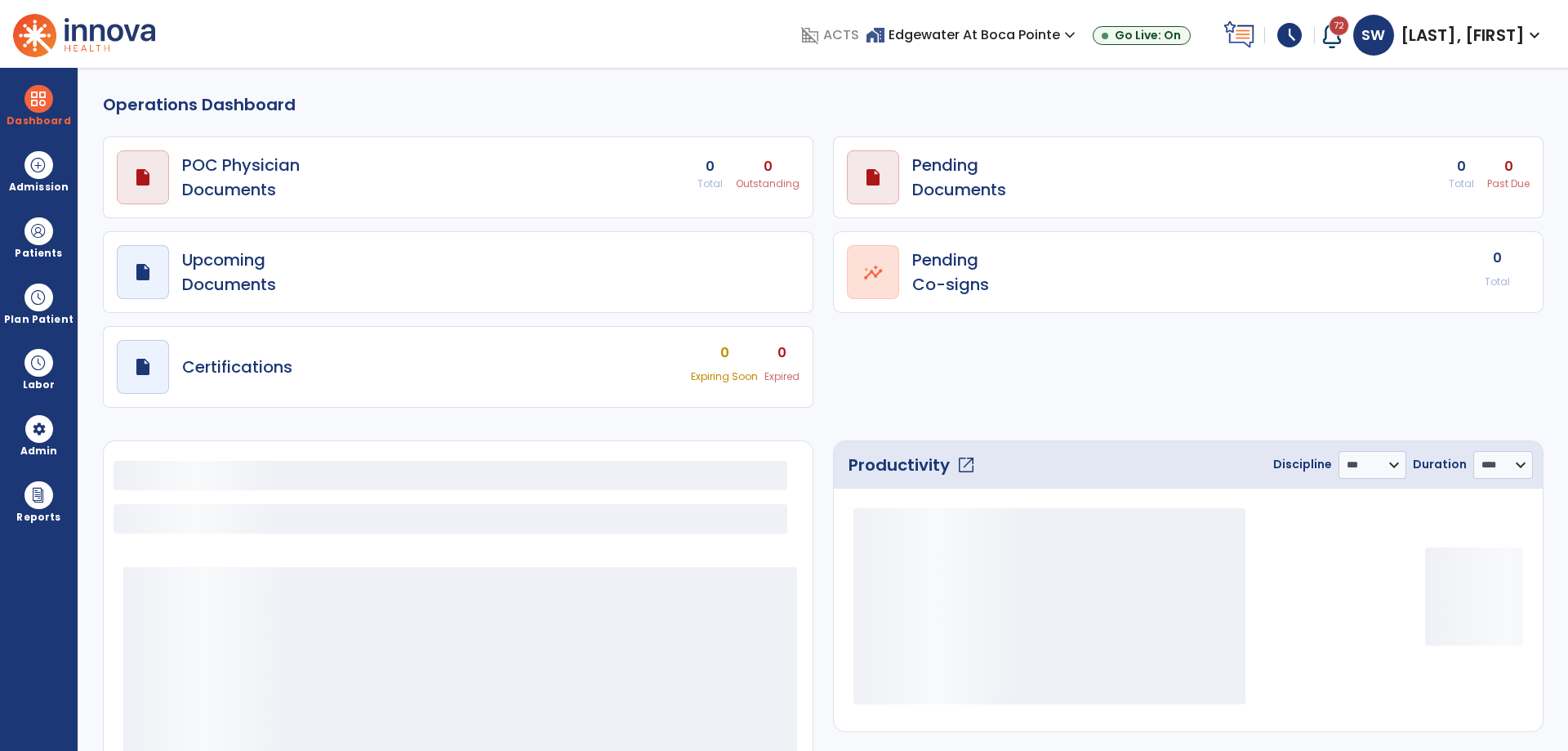 select on "***" 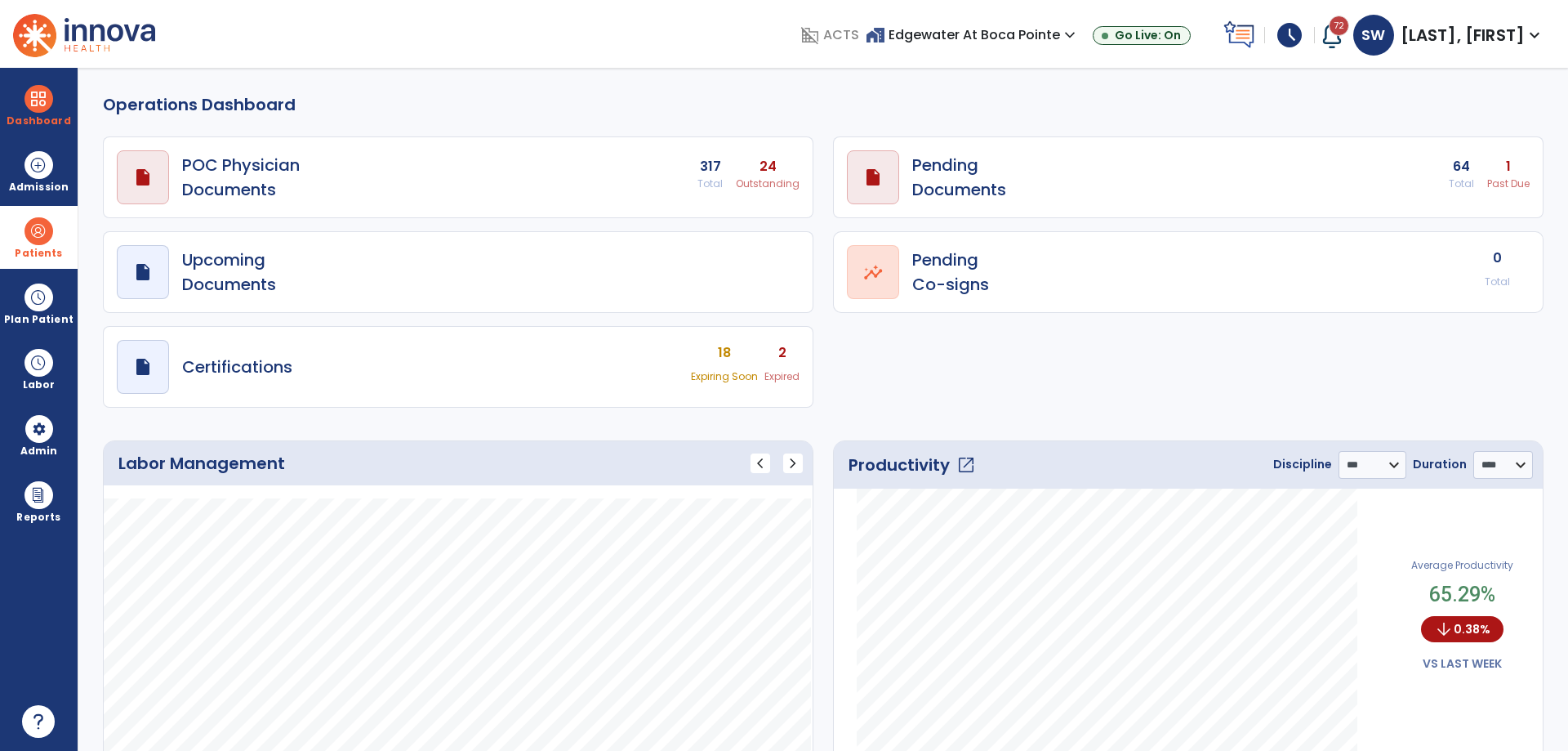 click at bounding box center [38, 231] 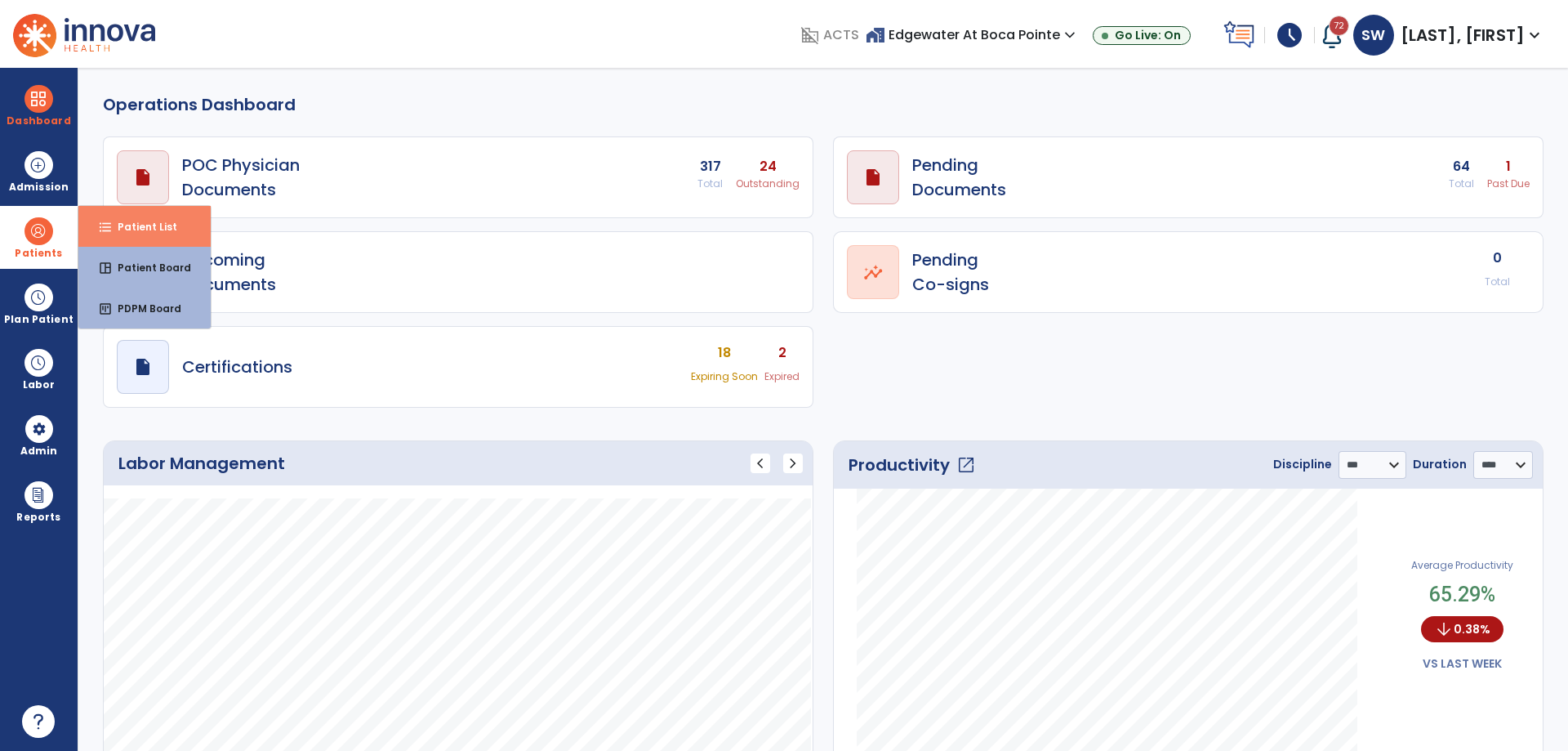 click on "format_list_bulleted  Patient List" at bounding box center (145, 226) 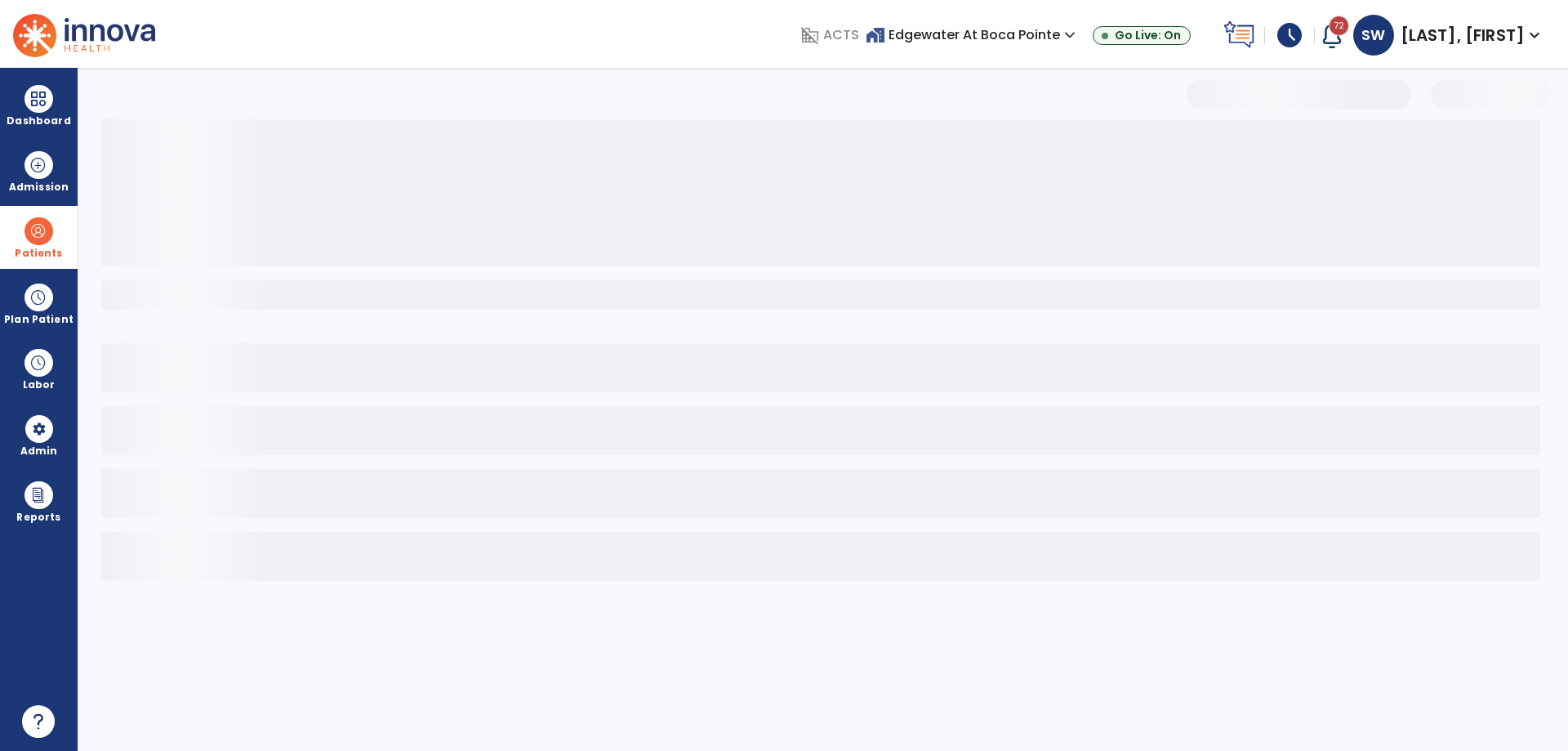 select on "***" 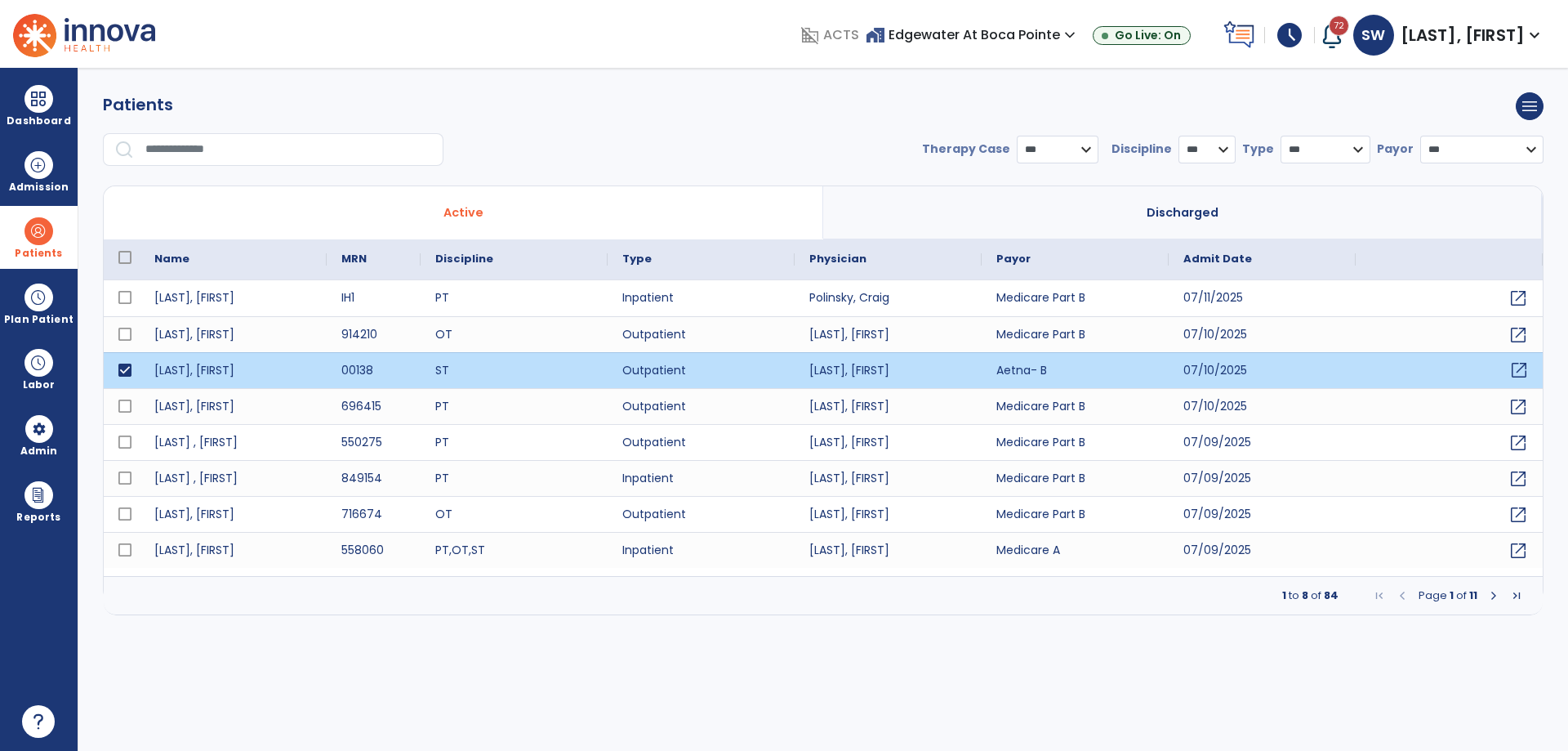 click on "open_in_new" at bounding box center [1519, 370] 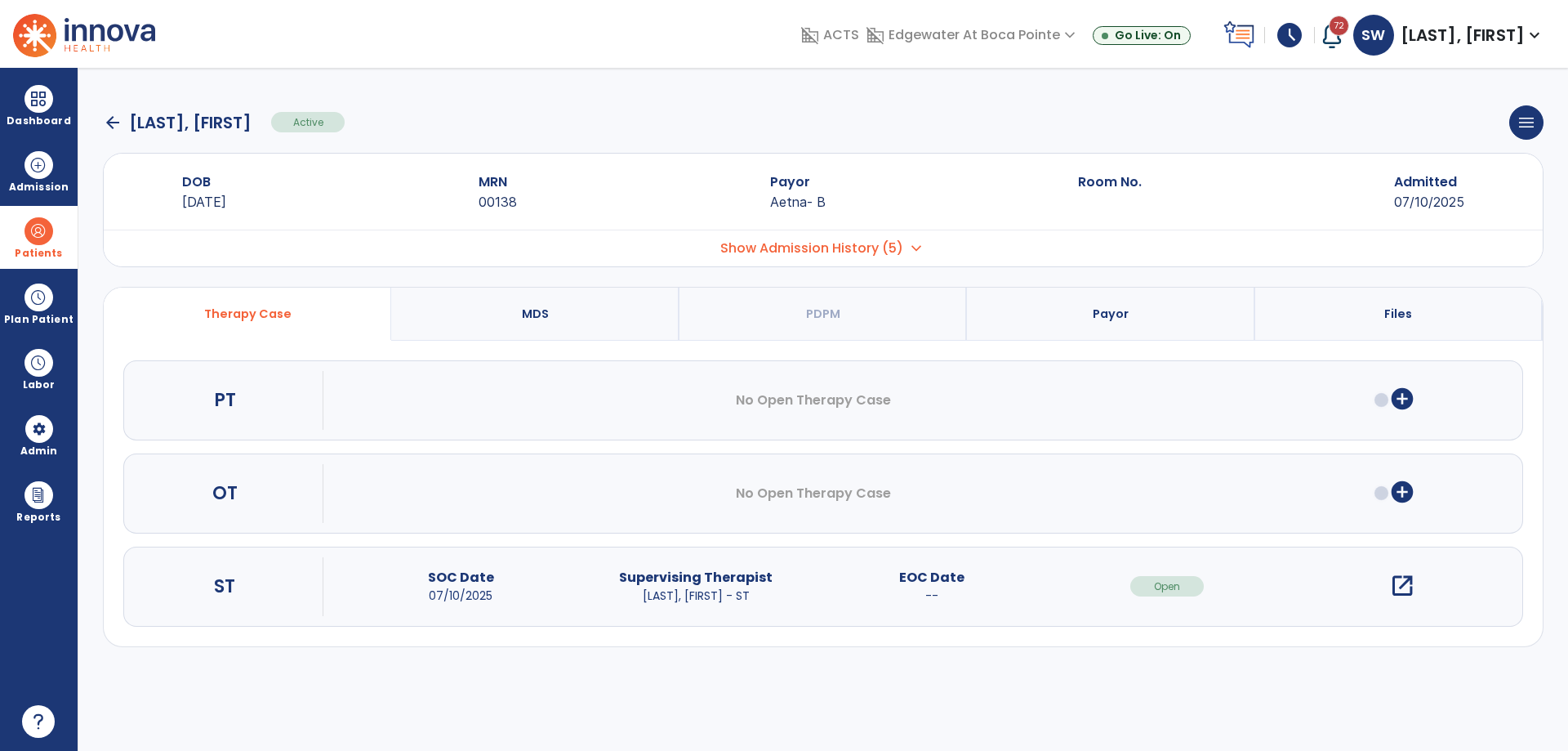 click on "open_in_new" at bounding box center [1402, 586] 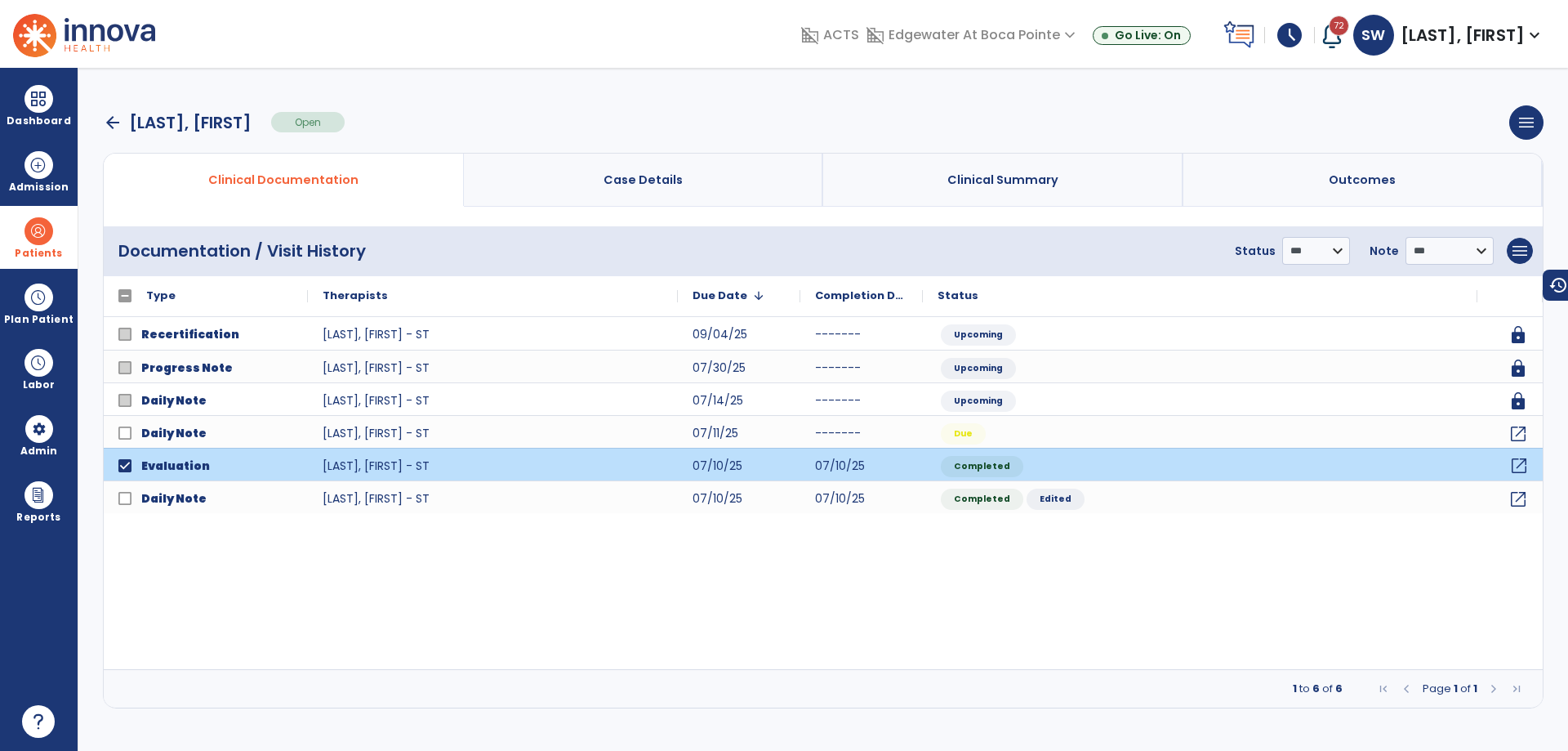 click on "open_in_new" 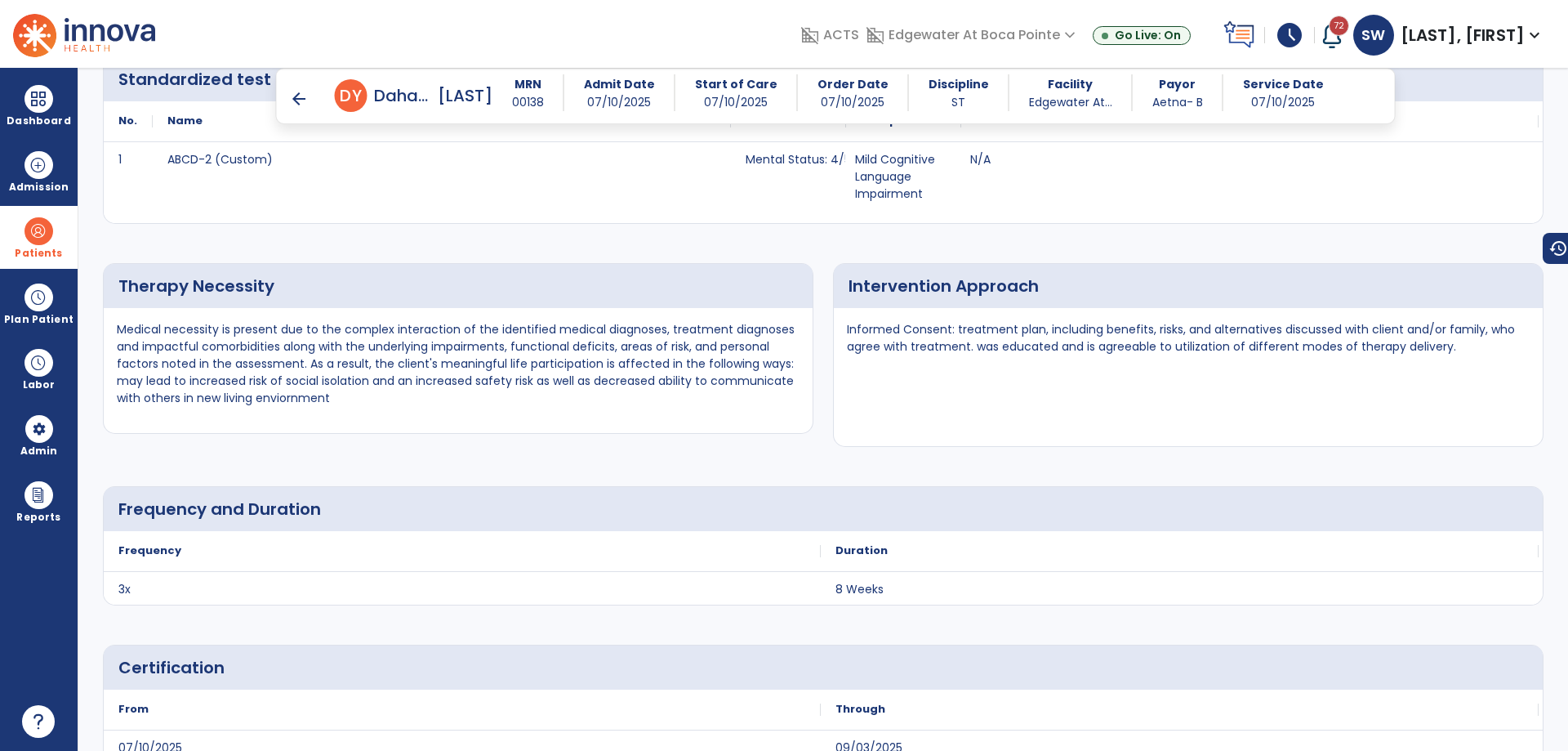 scroll, scrollTop: 2370, scrollLeft: 0, axis: vertical 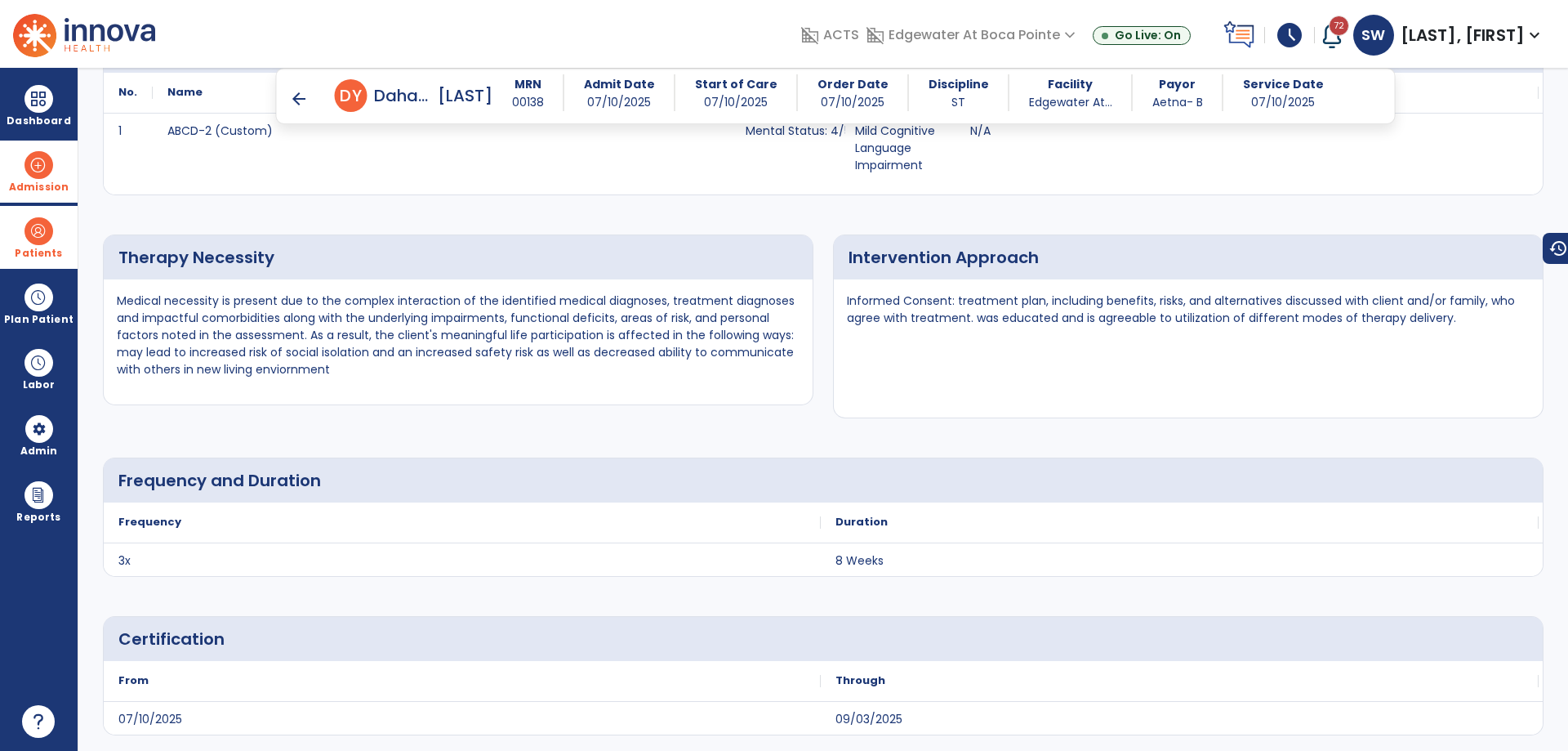 click on "Admission" at bounding box center (38, 172) 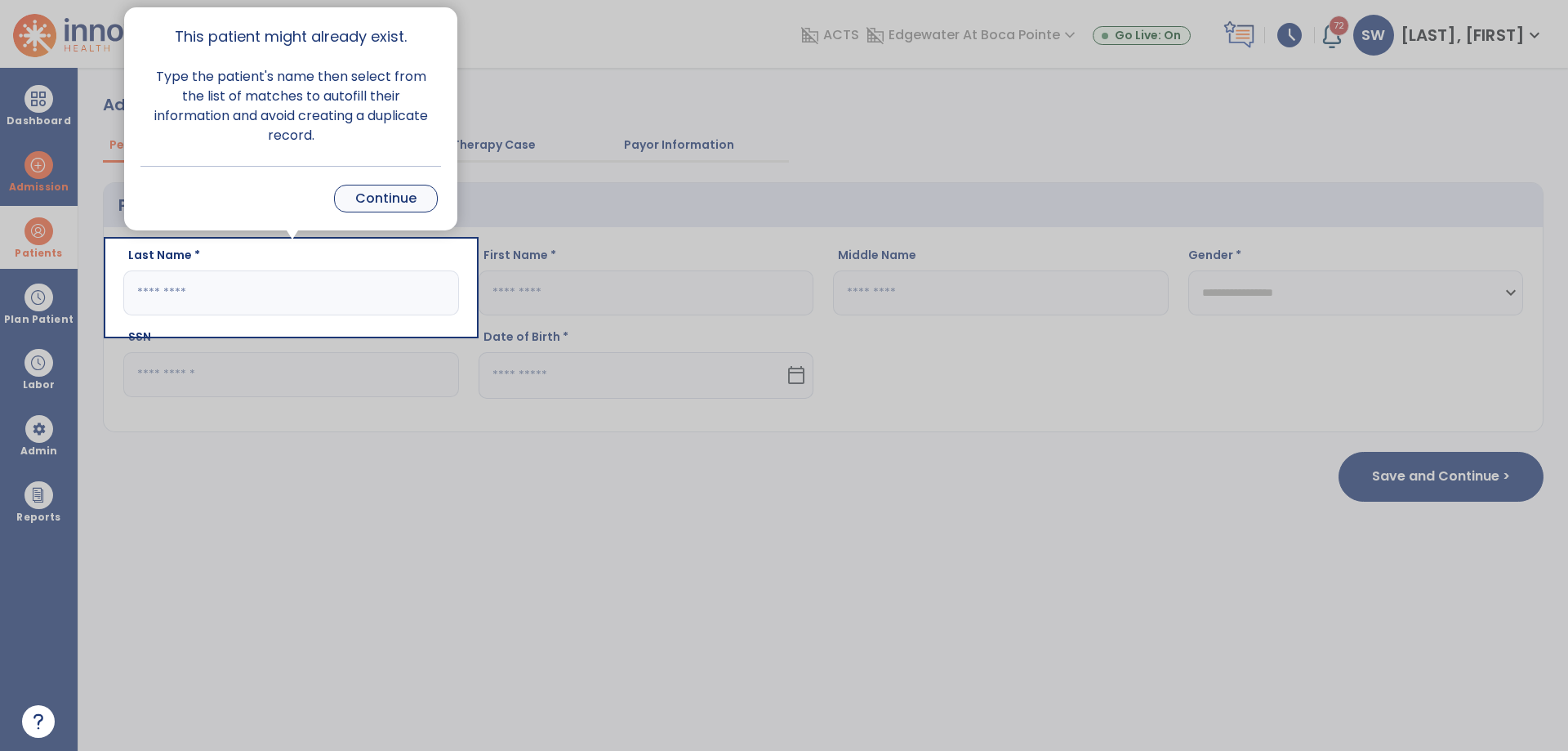 click on "Continue" at bounding box center (385, 199) 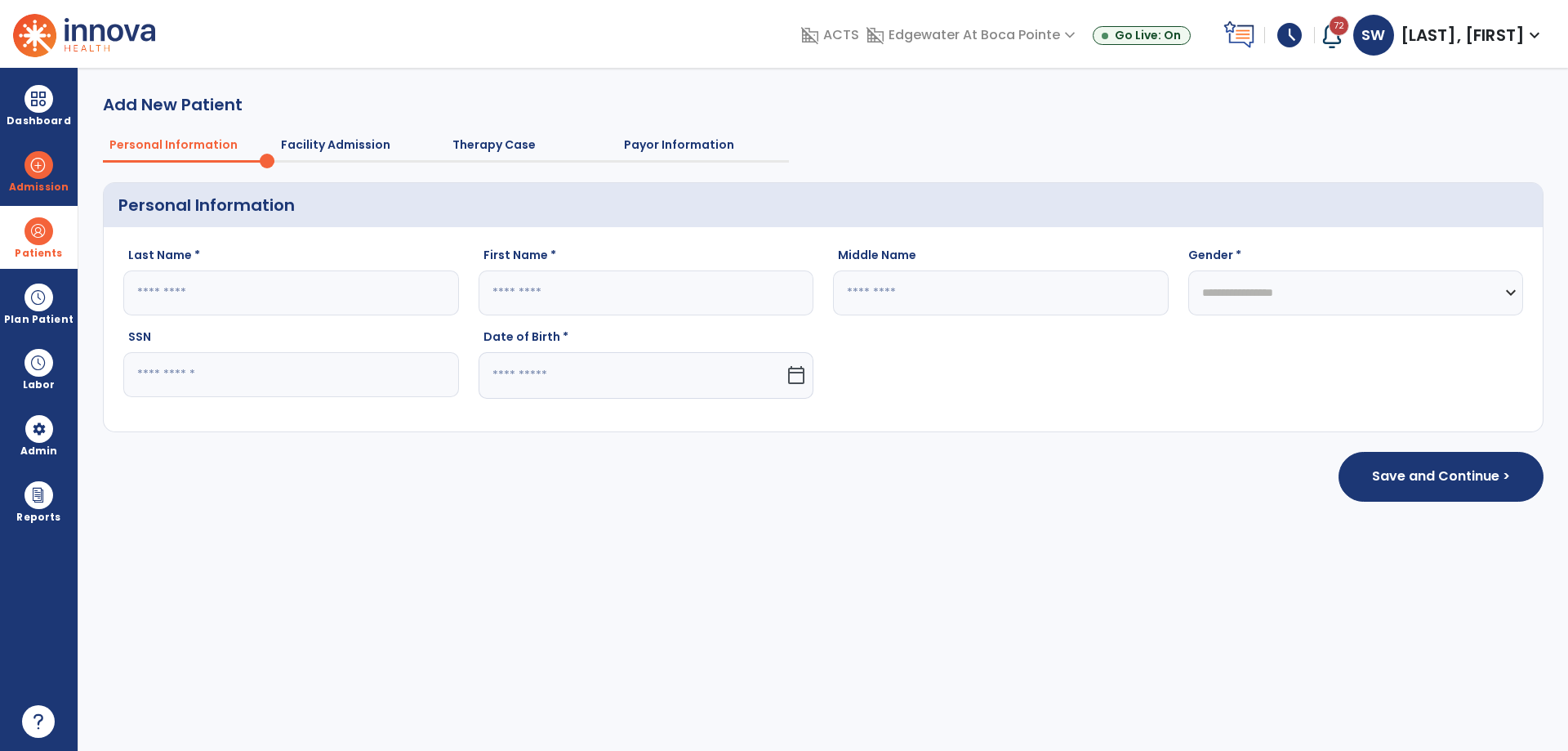 click at bounding box center [38, 231] 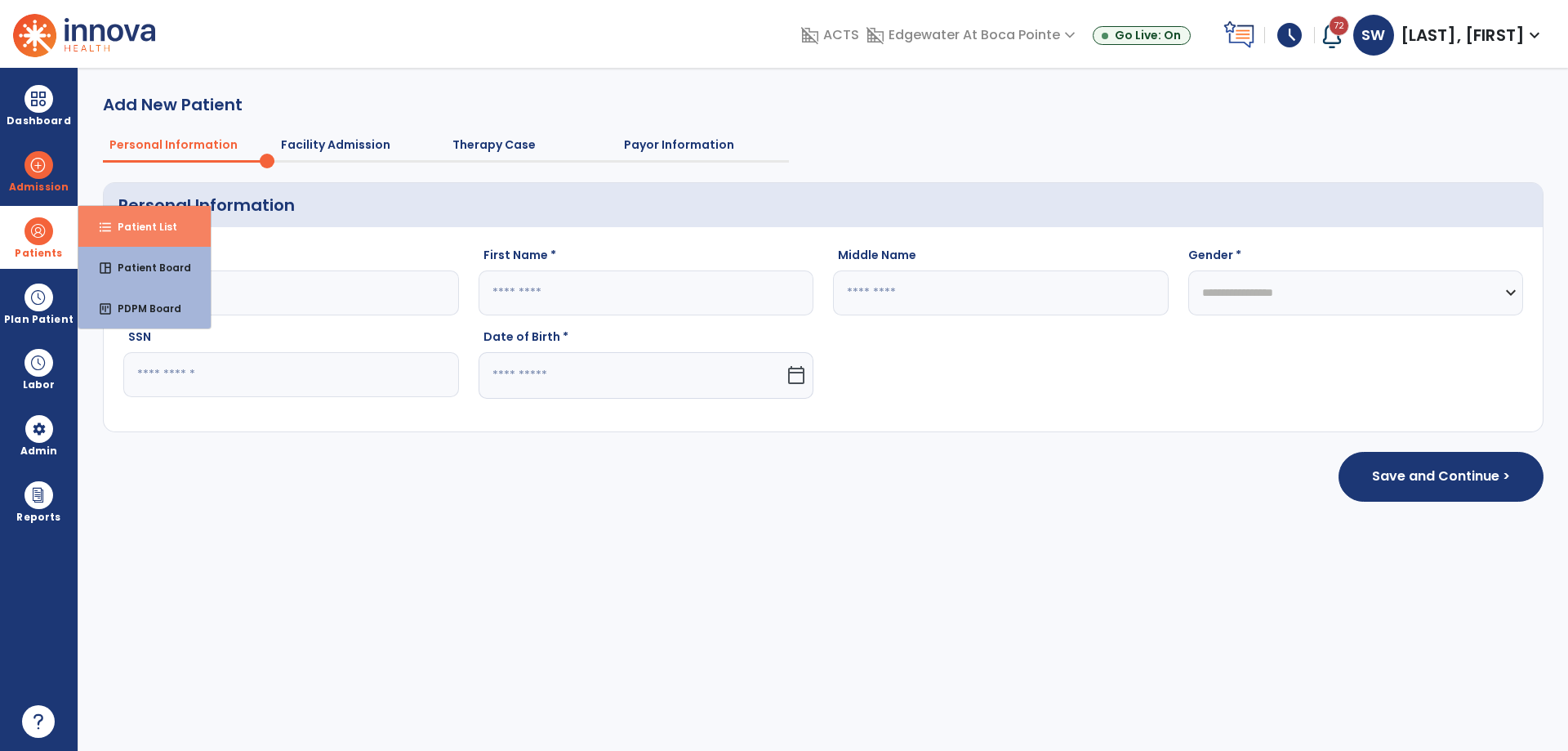 click on "Patient List" at bounding box center (140, 226) 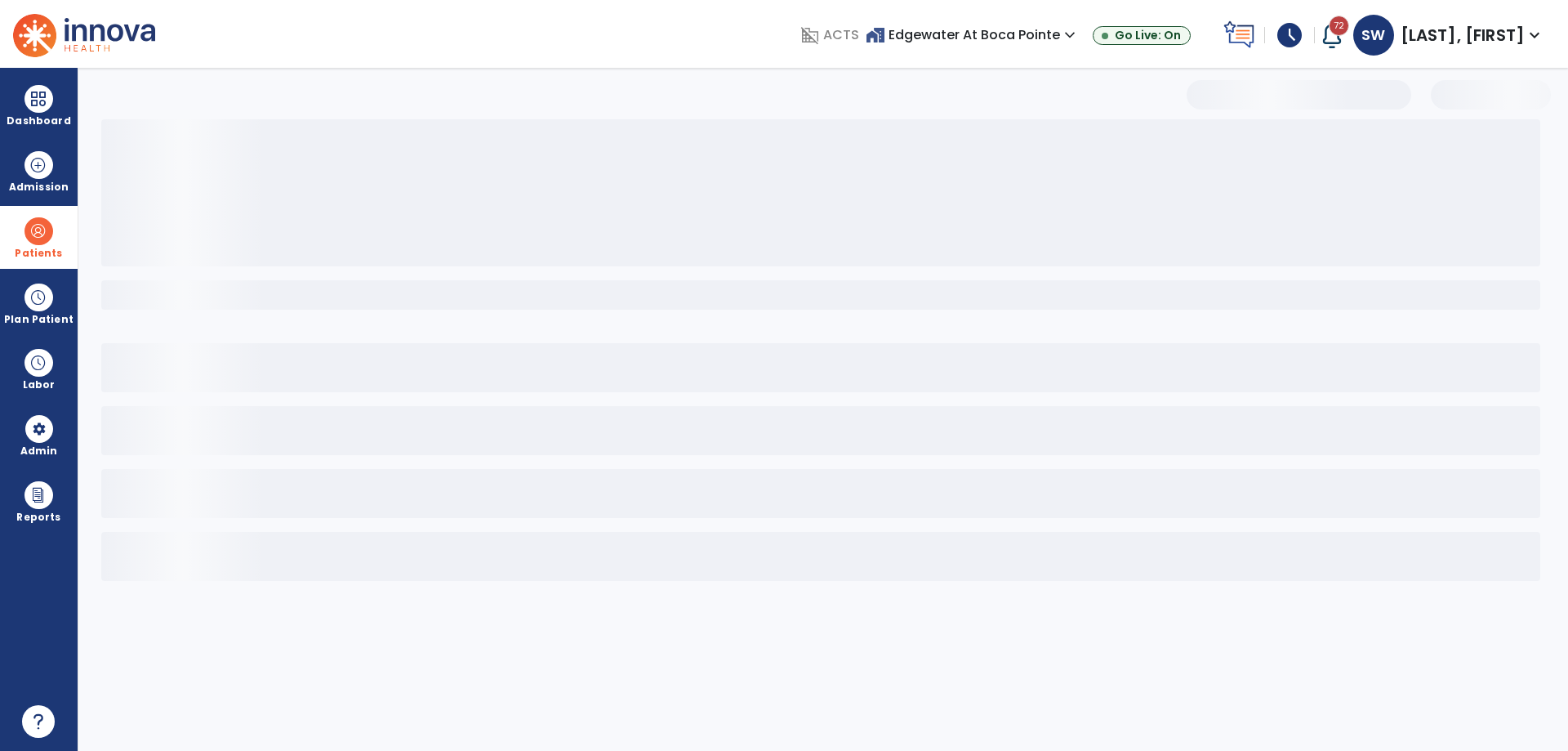 select on "***" 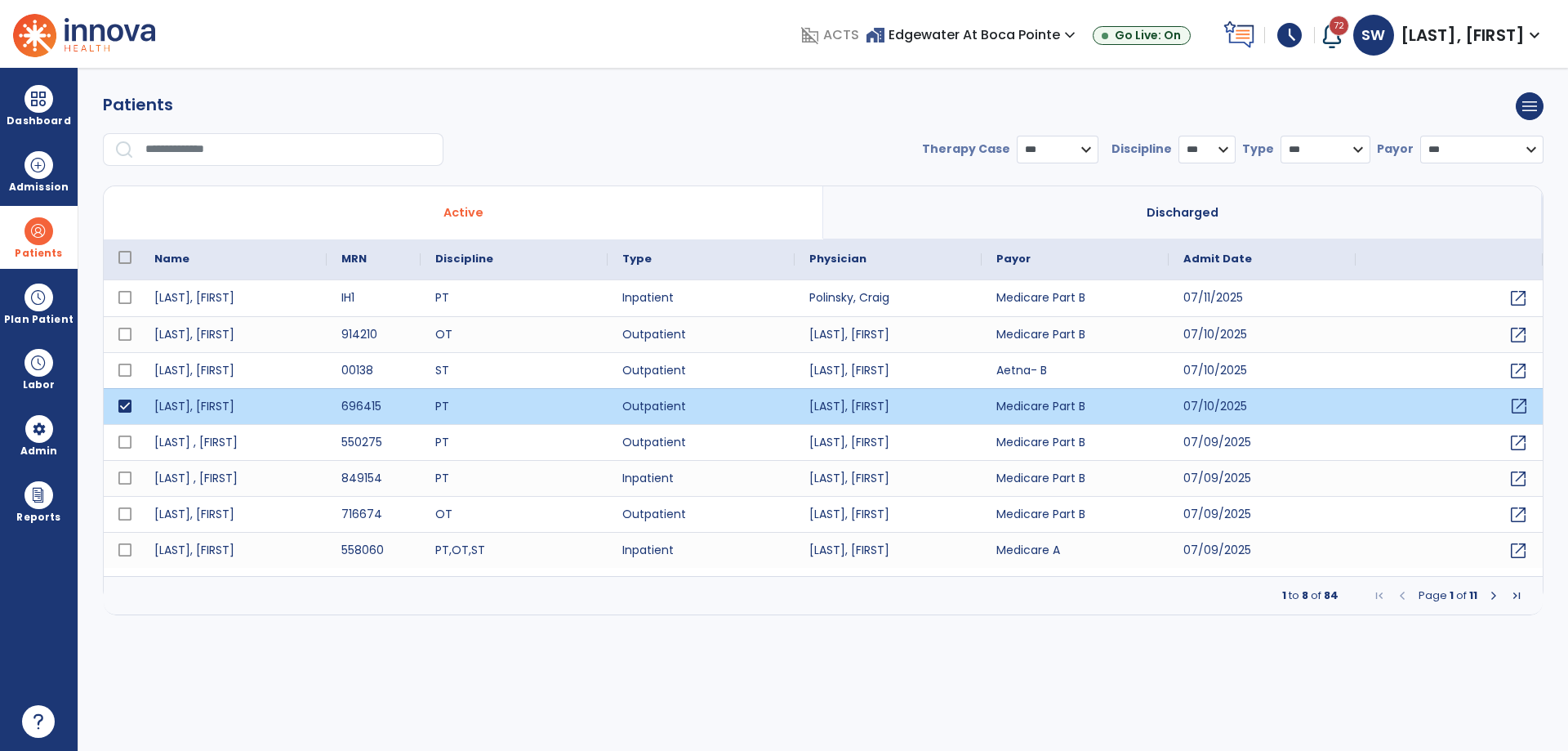 click on "open_in_new" at bounding box center (1519, 406) 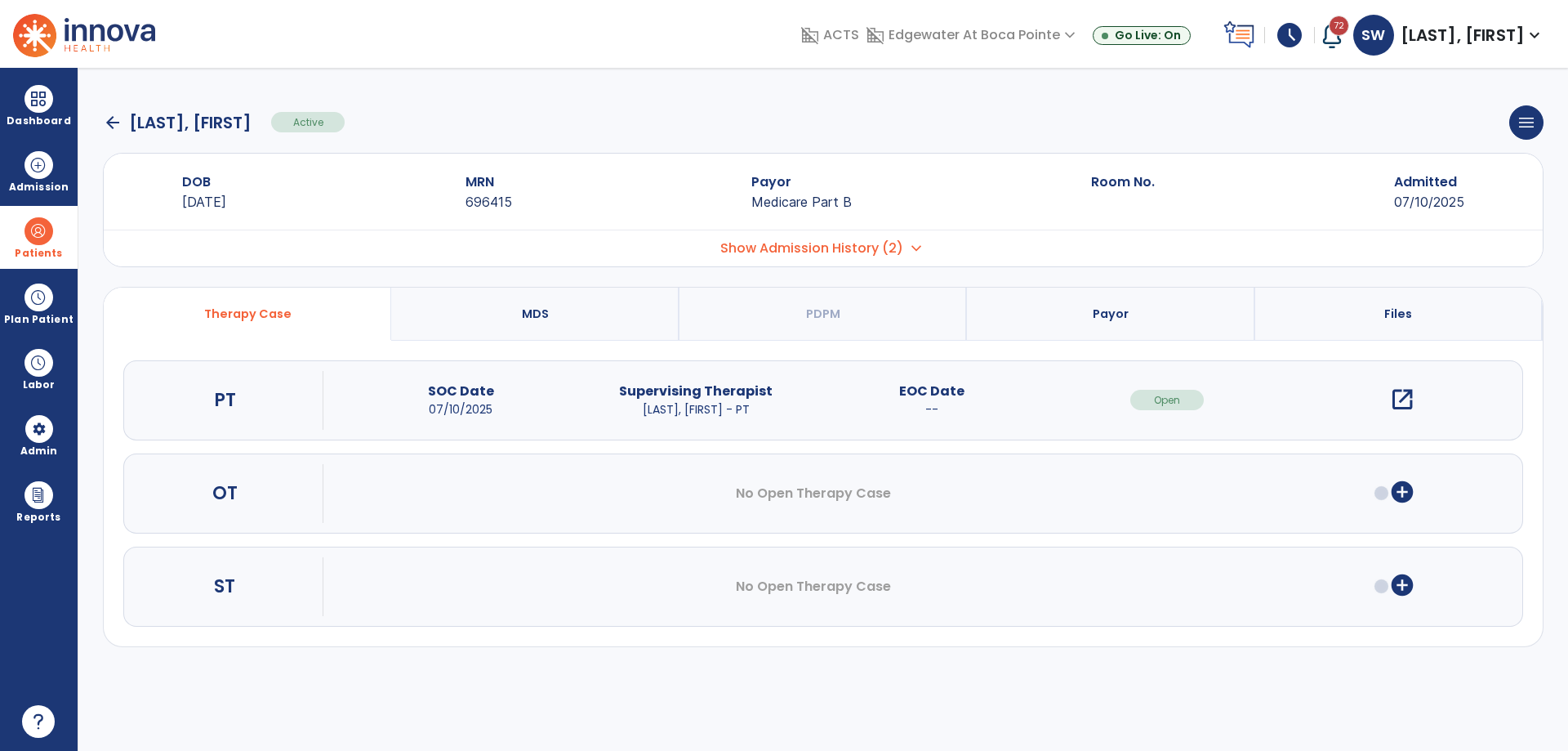 click on "open_in_new" at bounding box center (1402, 400) 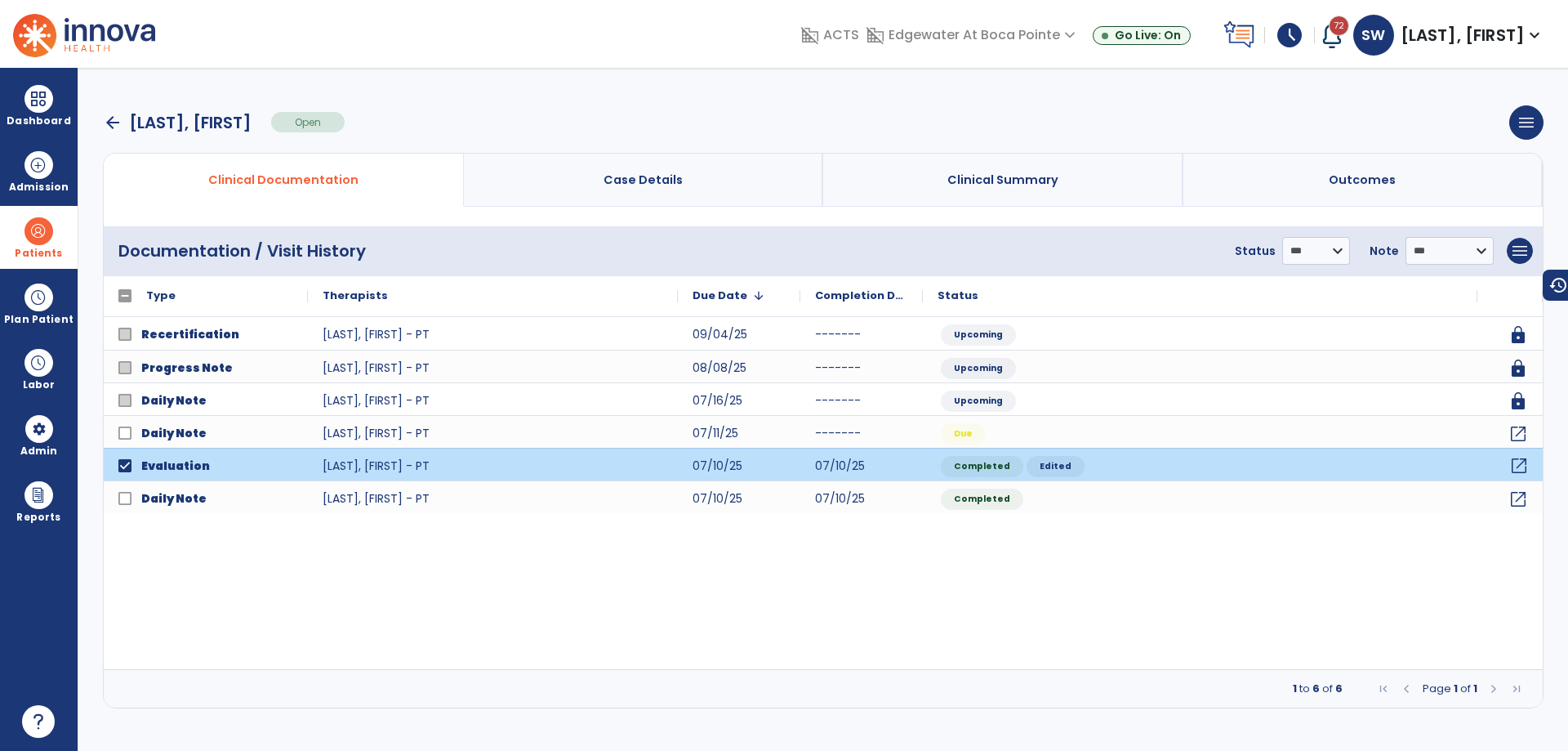 click on "open_in_new" 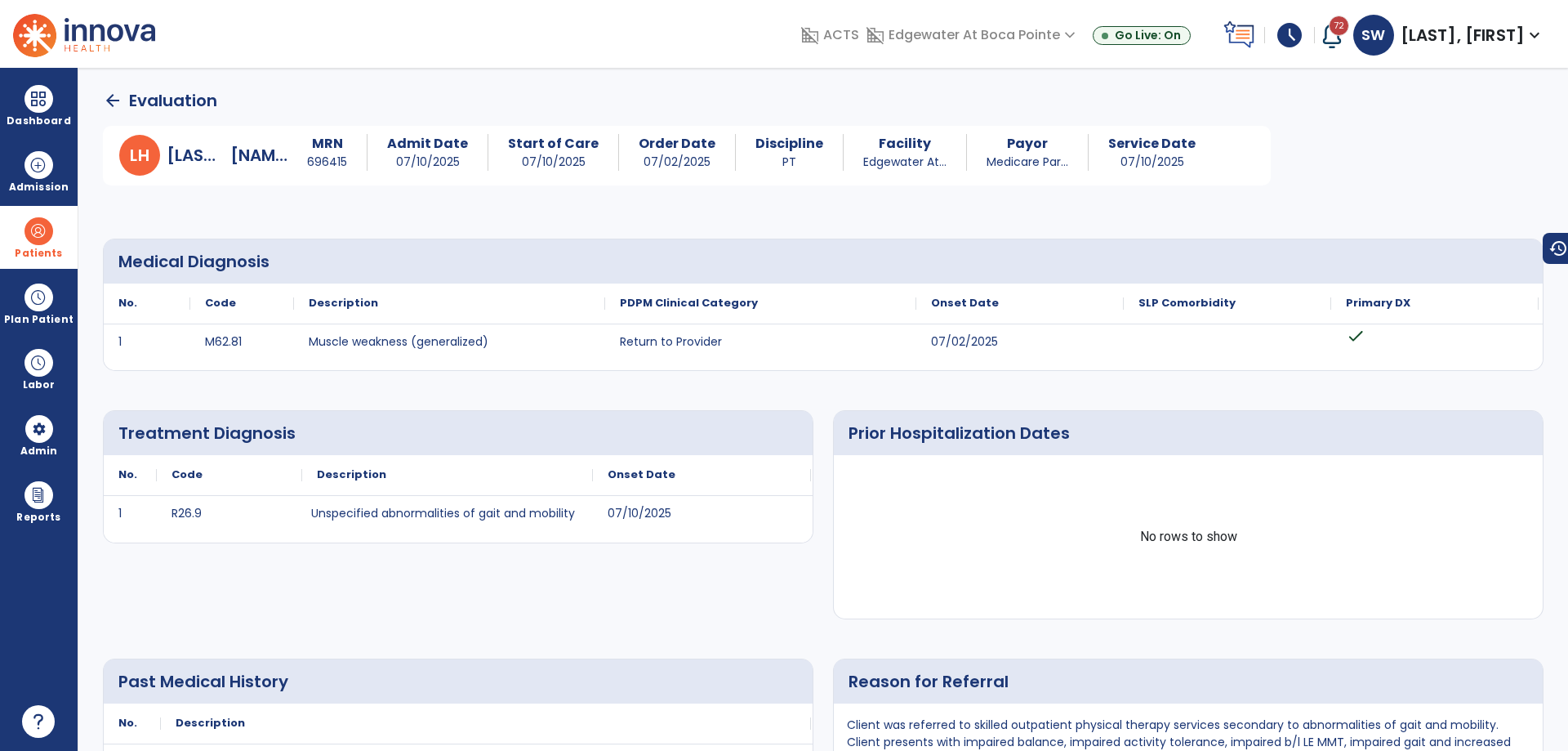 scroll, scrollTop: 0, scrollLeft: 0, axis: both 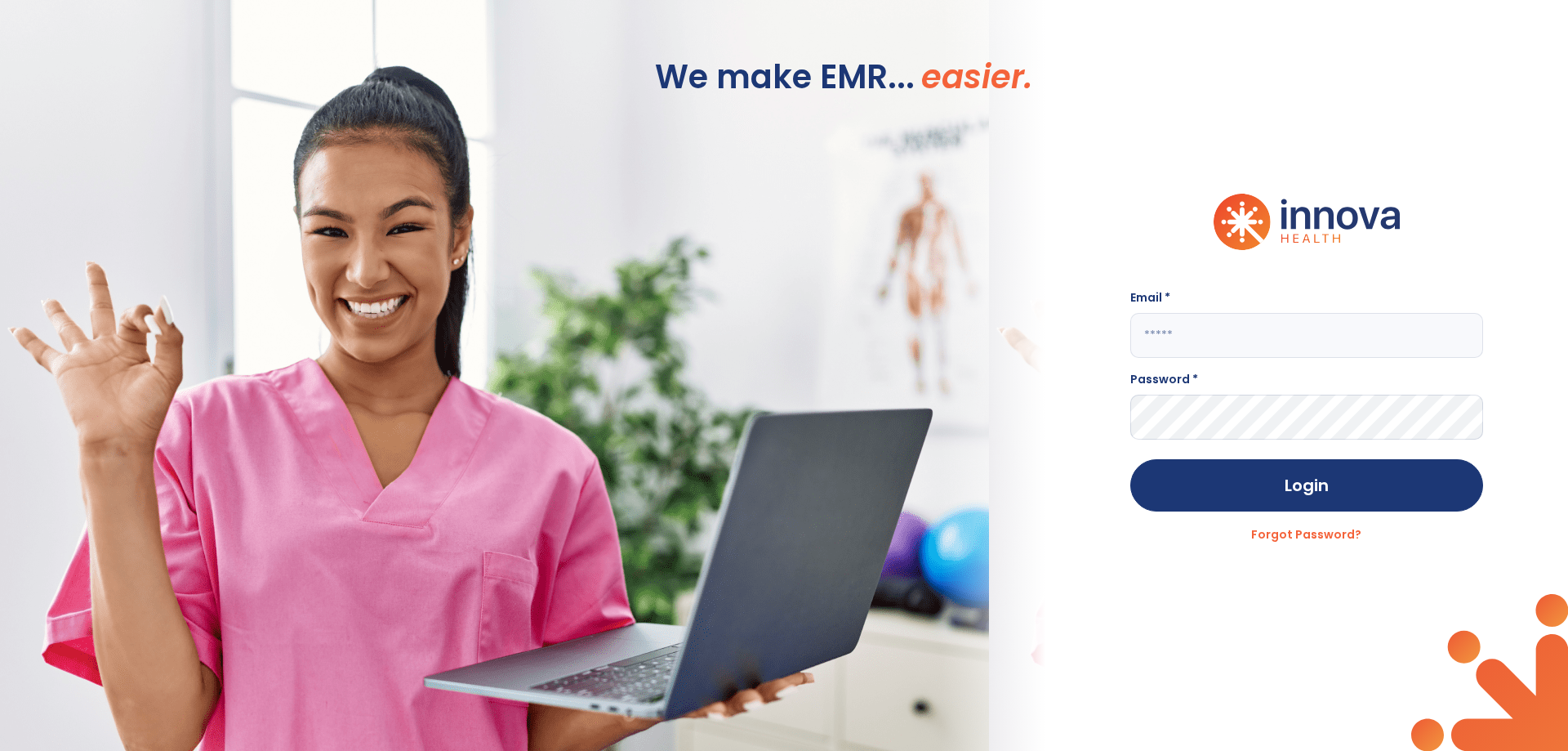 type on "**********" 